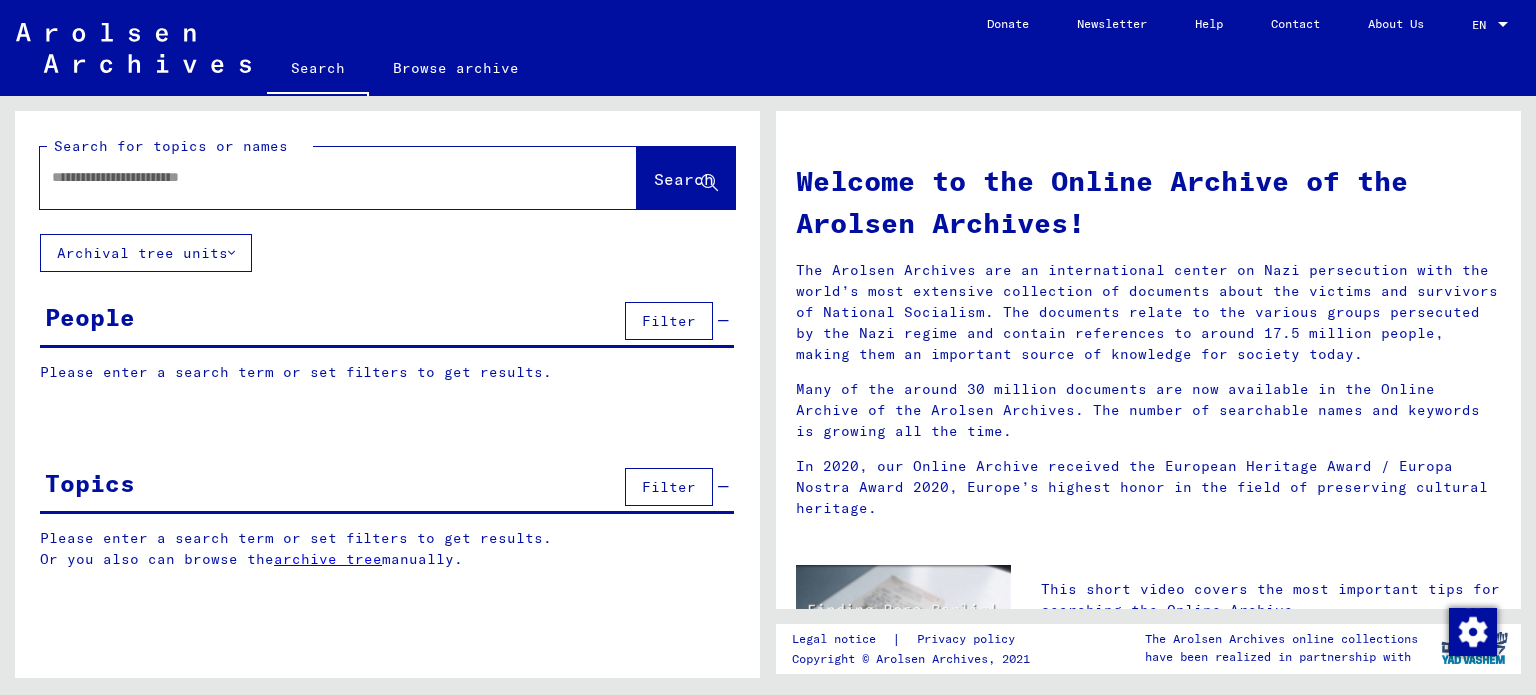 scroll, scrollTop: 0, scrollLeft: 0, axis: both 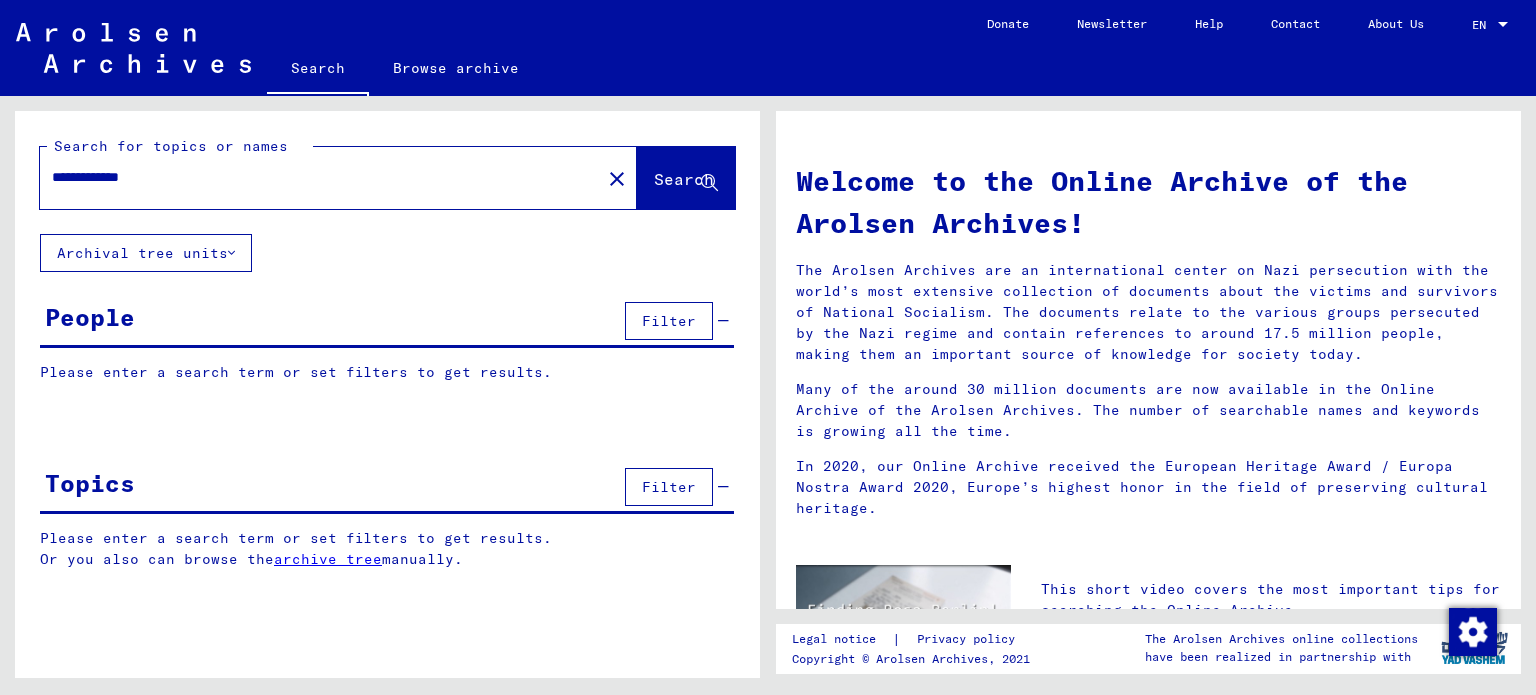 type on "**********" 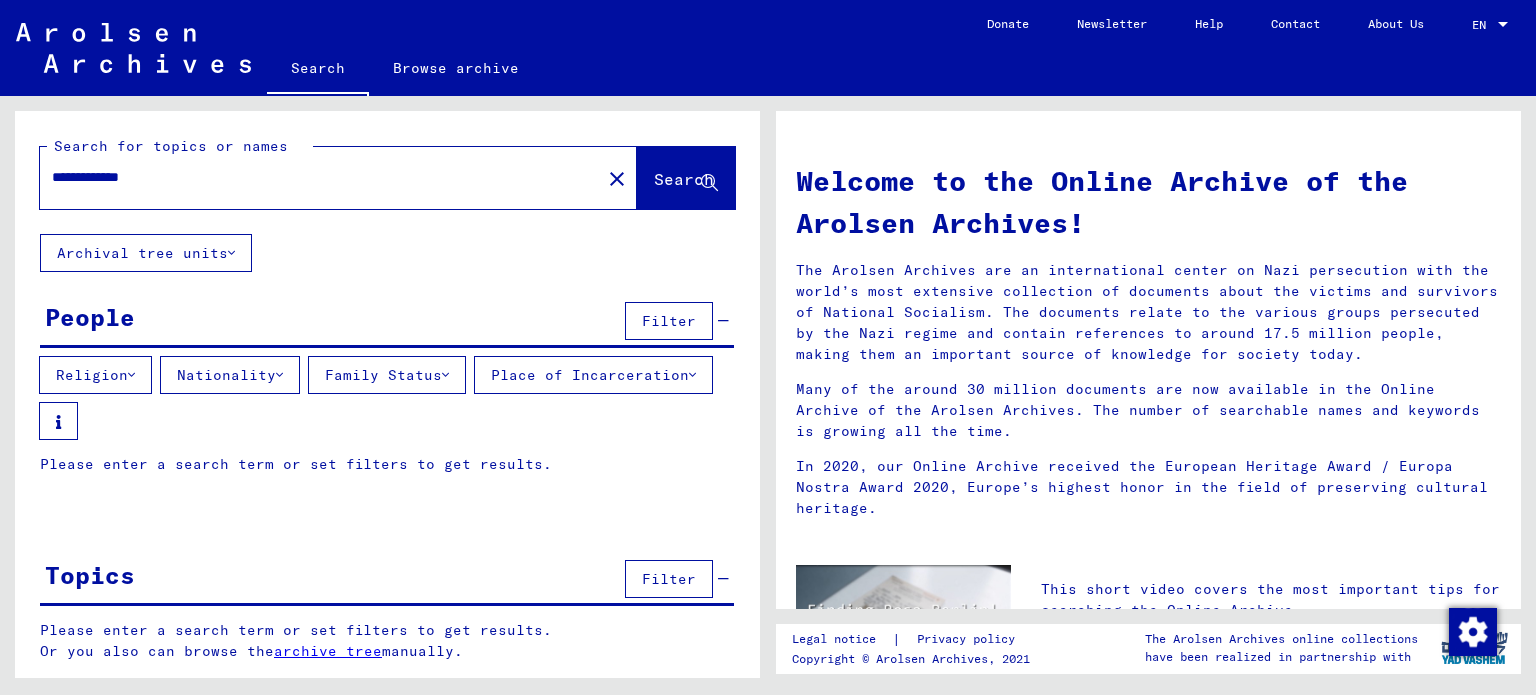 scroll, scrollTop: 2, scrollLeft: 0, axis: vertical 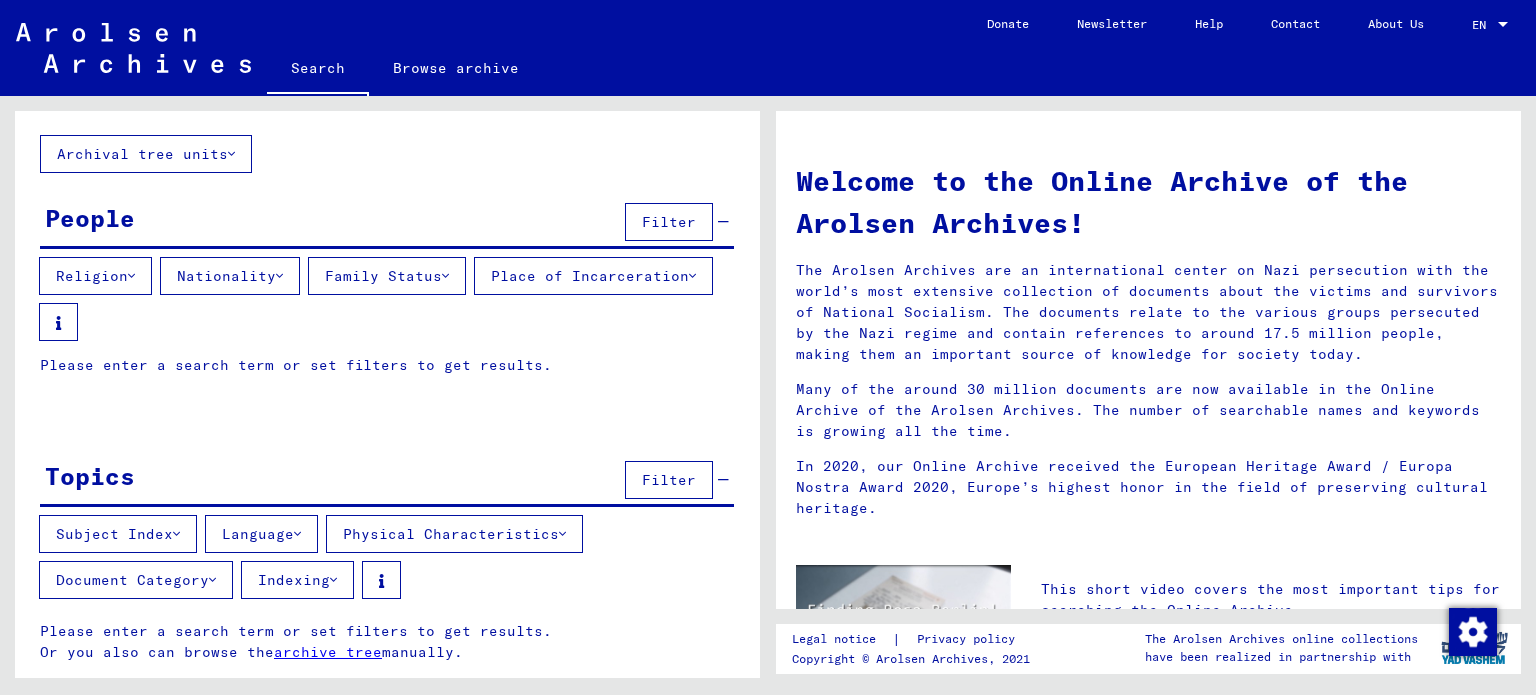 click on "Document Category" at bounding box center [136, 580] 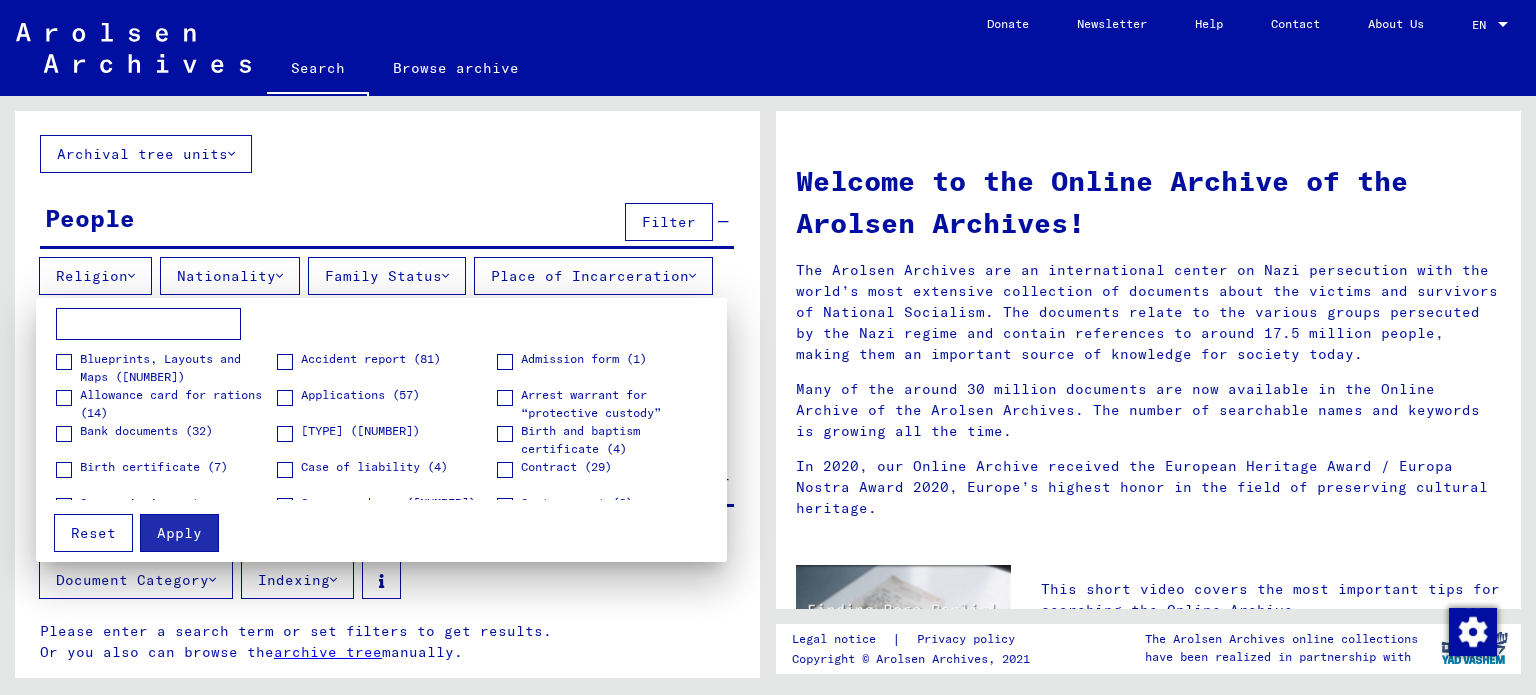 click at bounding box center (768, 347) 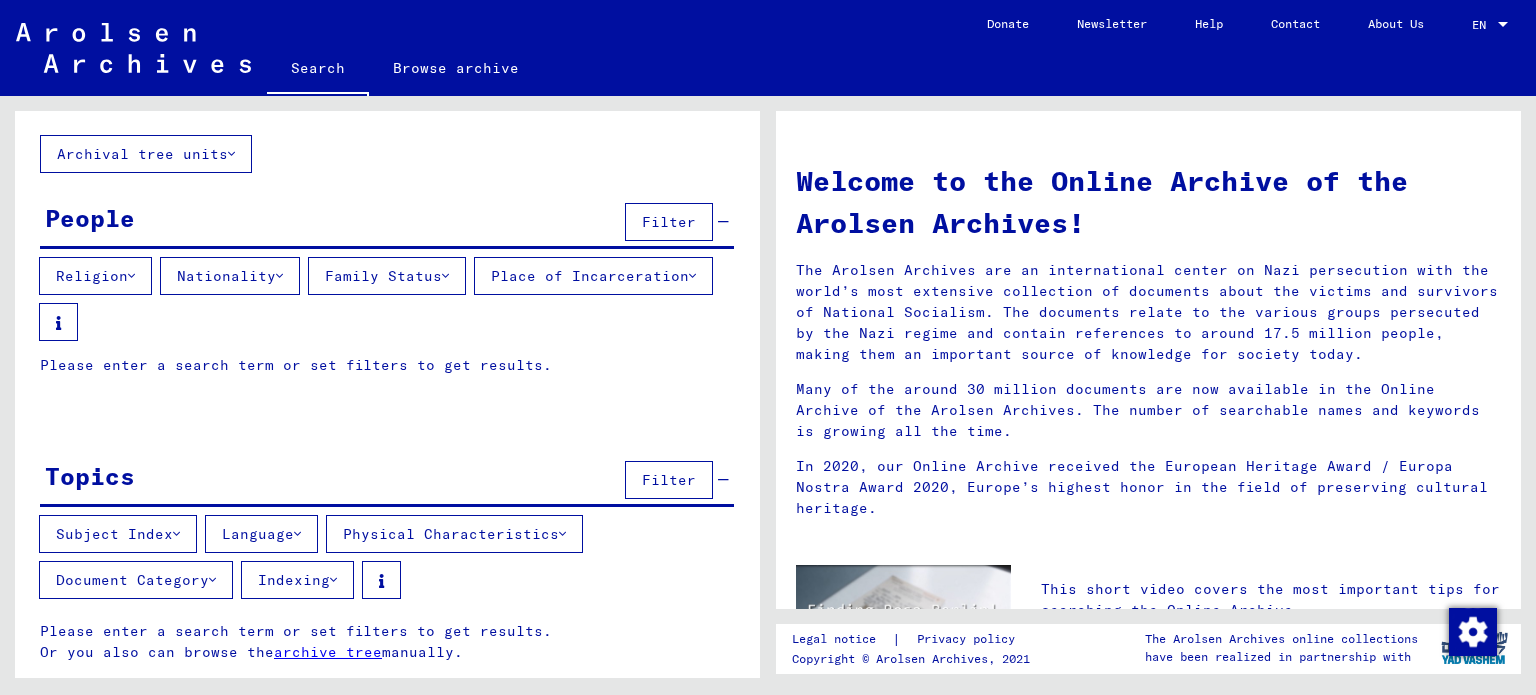 click on "Place of Incarceration" at bounding box center [593, 276] 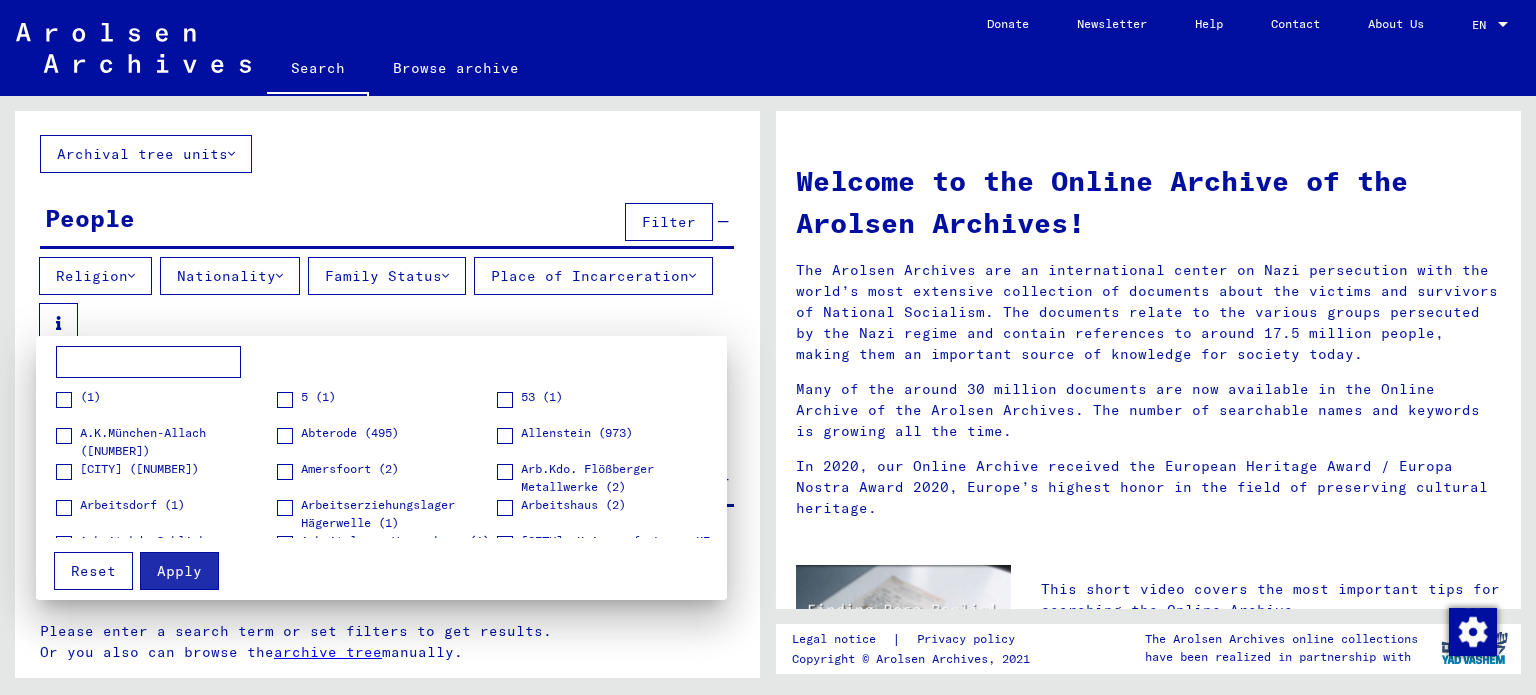click at bounding box center [768, 347] 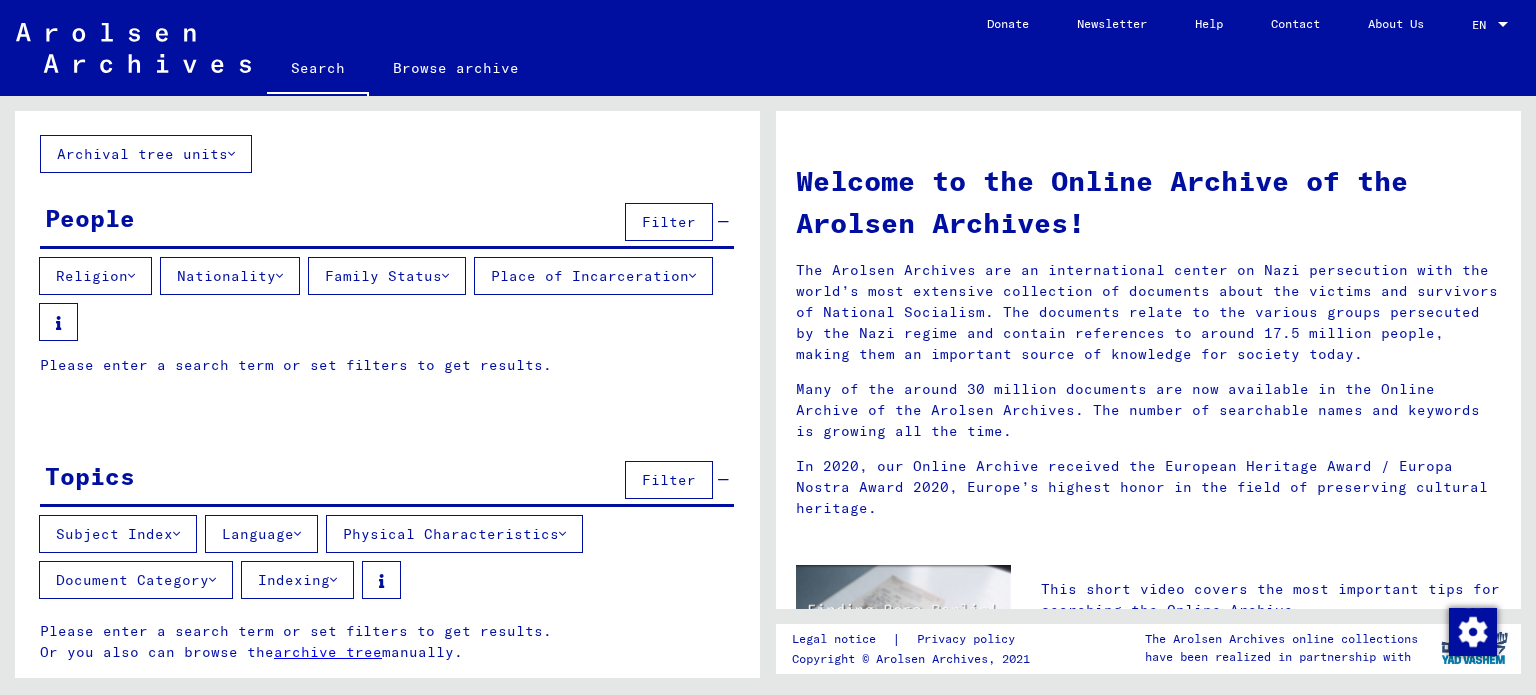 click on "Nationality" at bounding box center [230, 276] 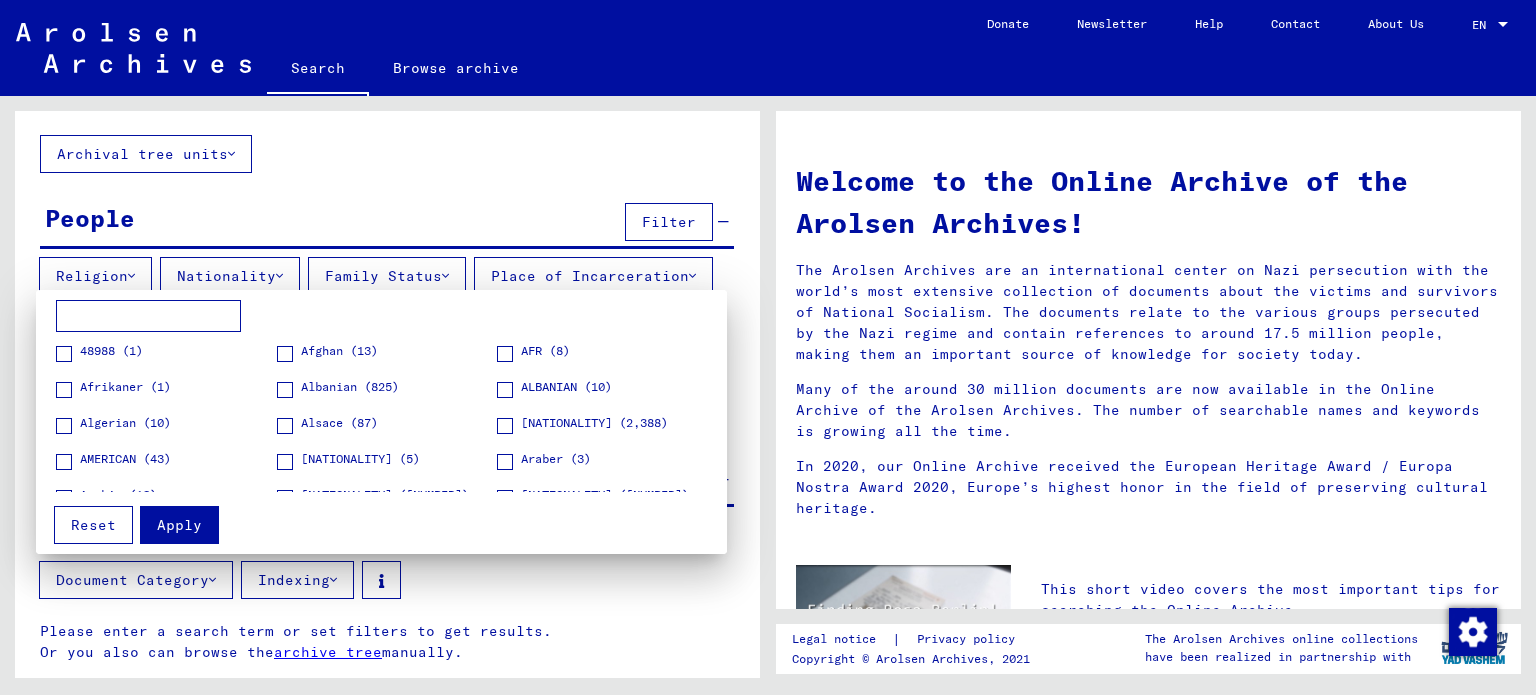 click at bounding box center (768, 347) 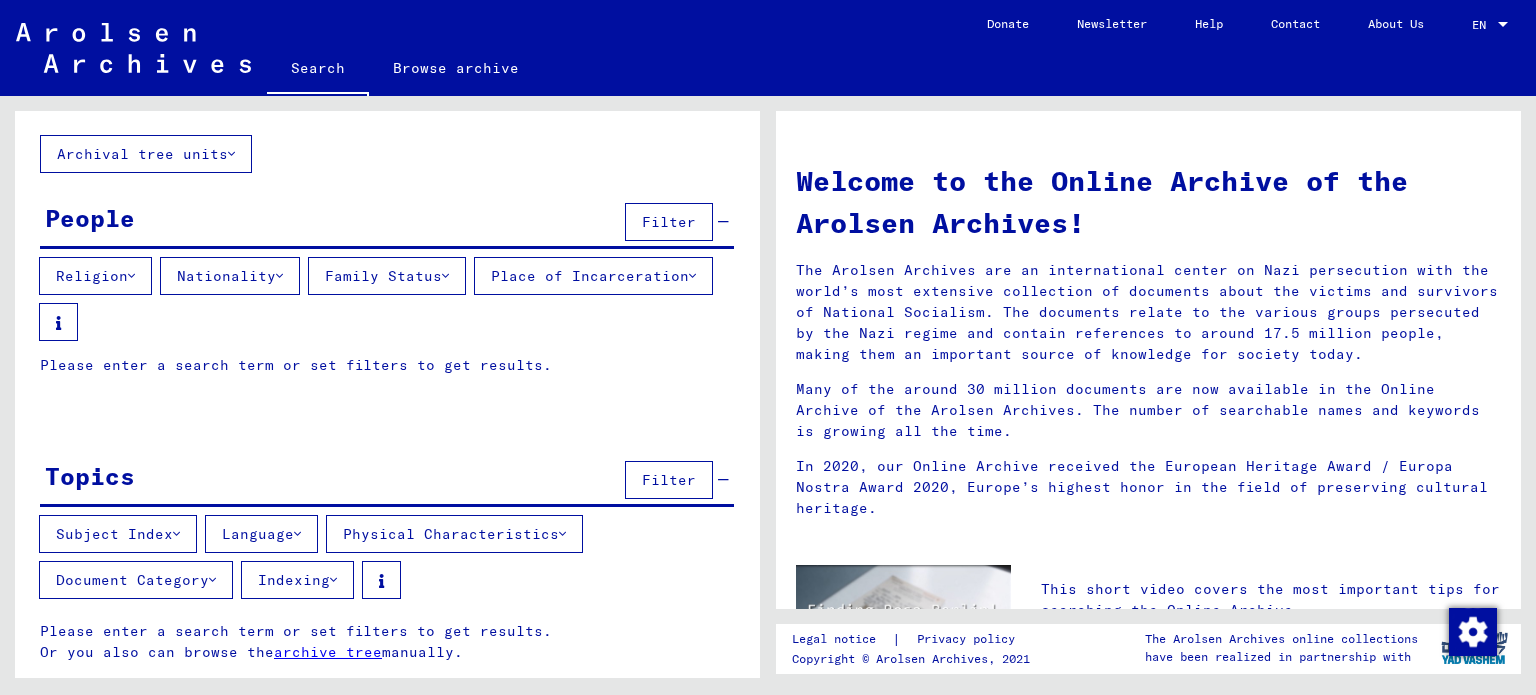 click on "Family Status" at bounding box center [387, 276] 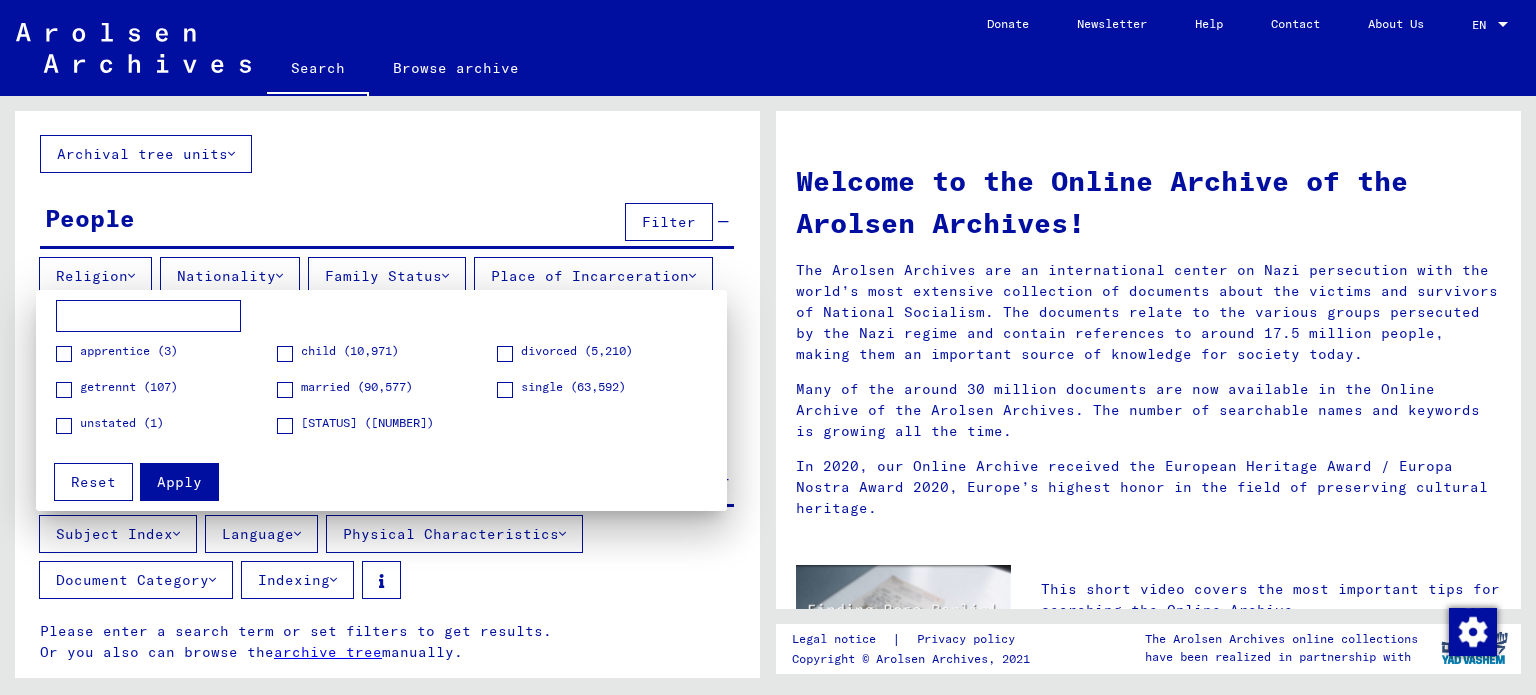 click at bounding box center (768, 347) 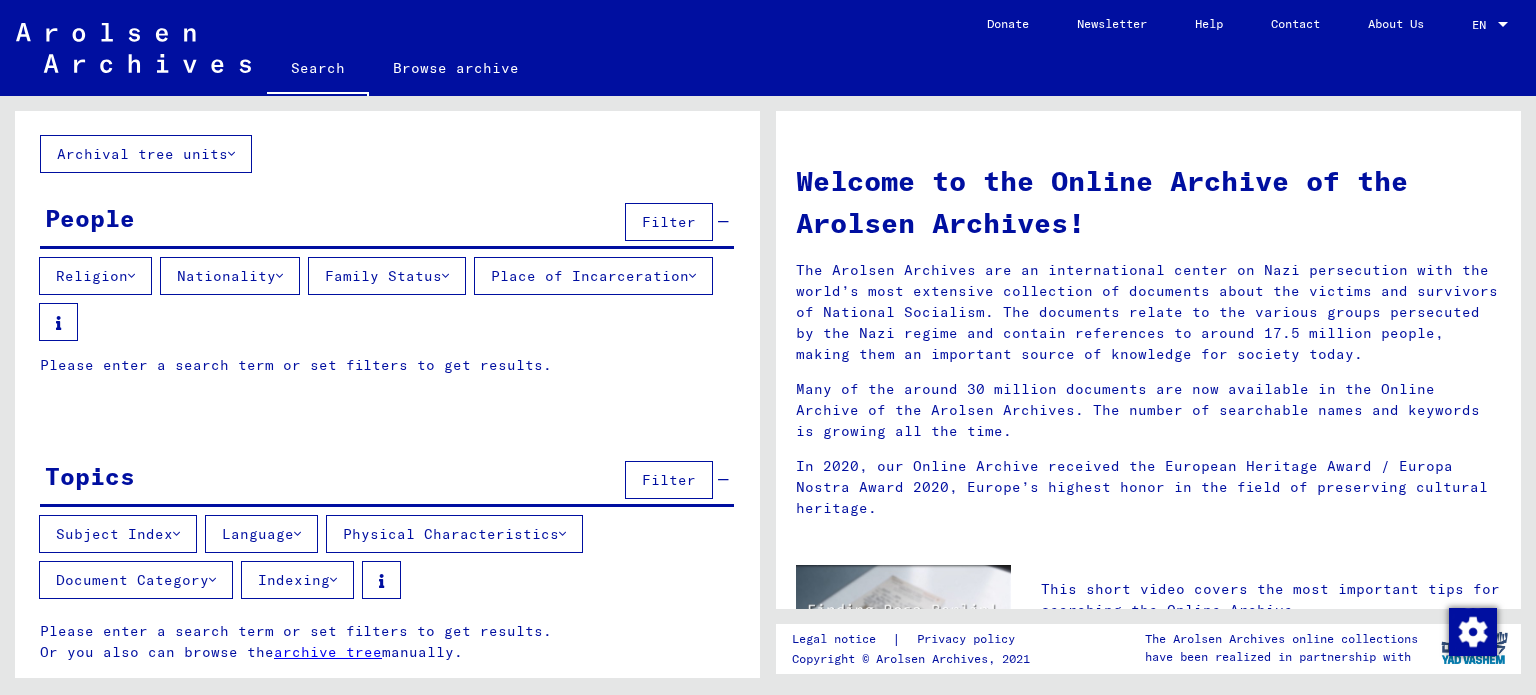 click on "Subject Index" at bounding box center [118, 534] 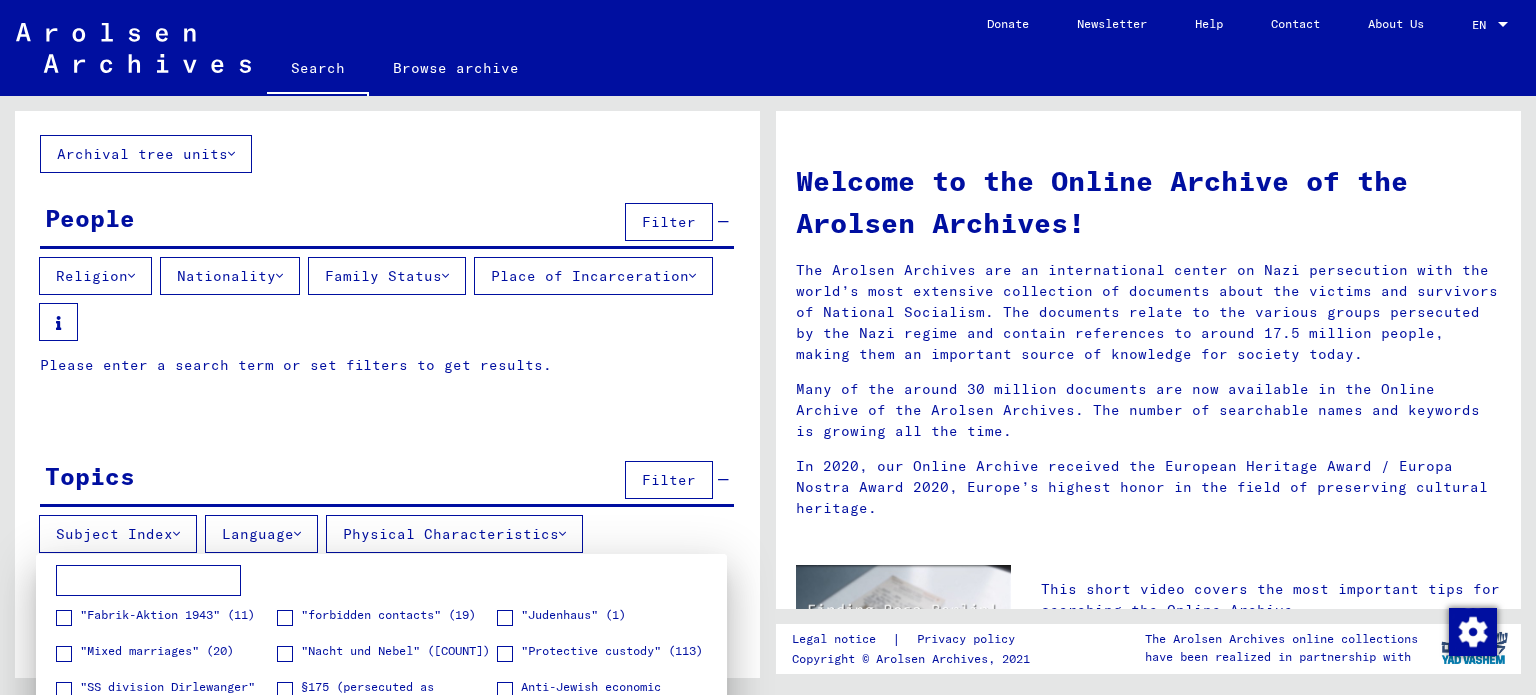 drag, startPoint x: 1518, startPoint y: 209, endPoint x: 1402, endPoint y: 391, distance: 215.824 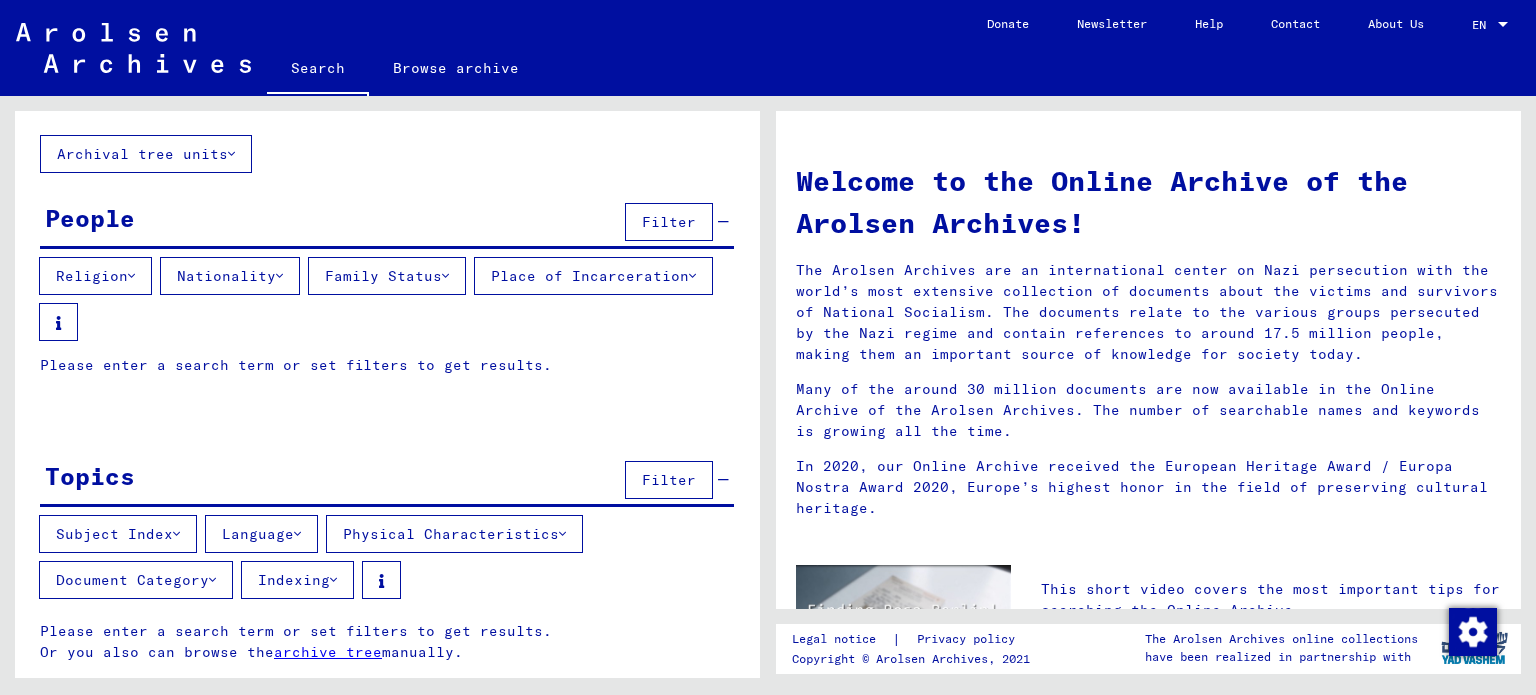 scroll, scrollTop: 0, scrollLeft: 0, axis: both 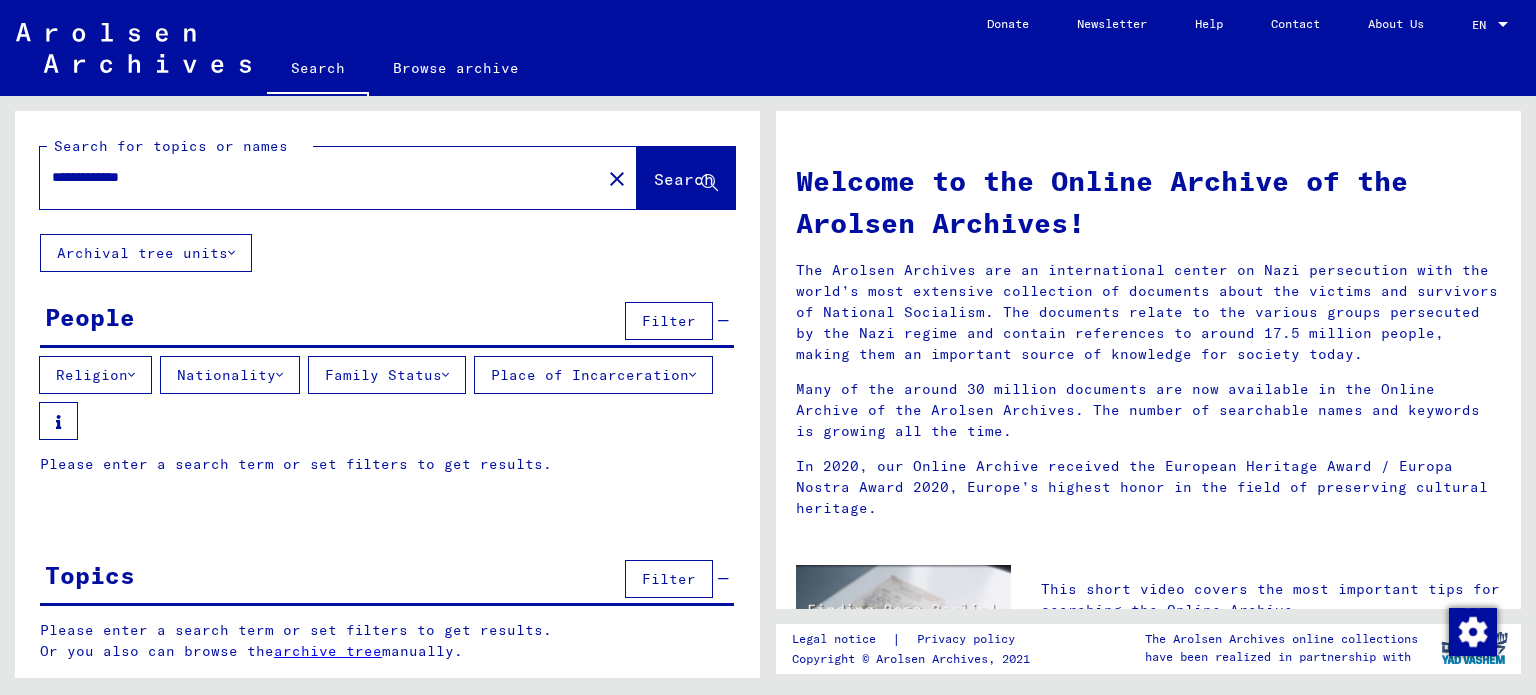 click on "Filter" at bounding box center (669, 579) 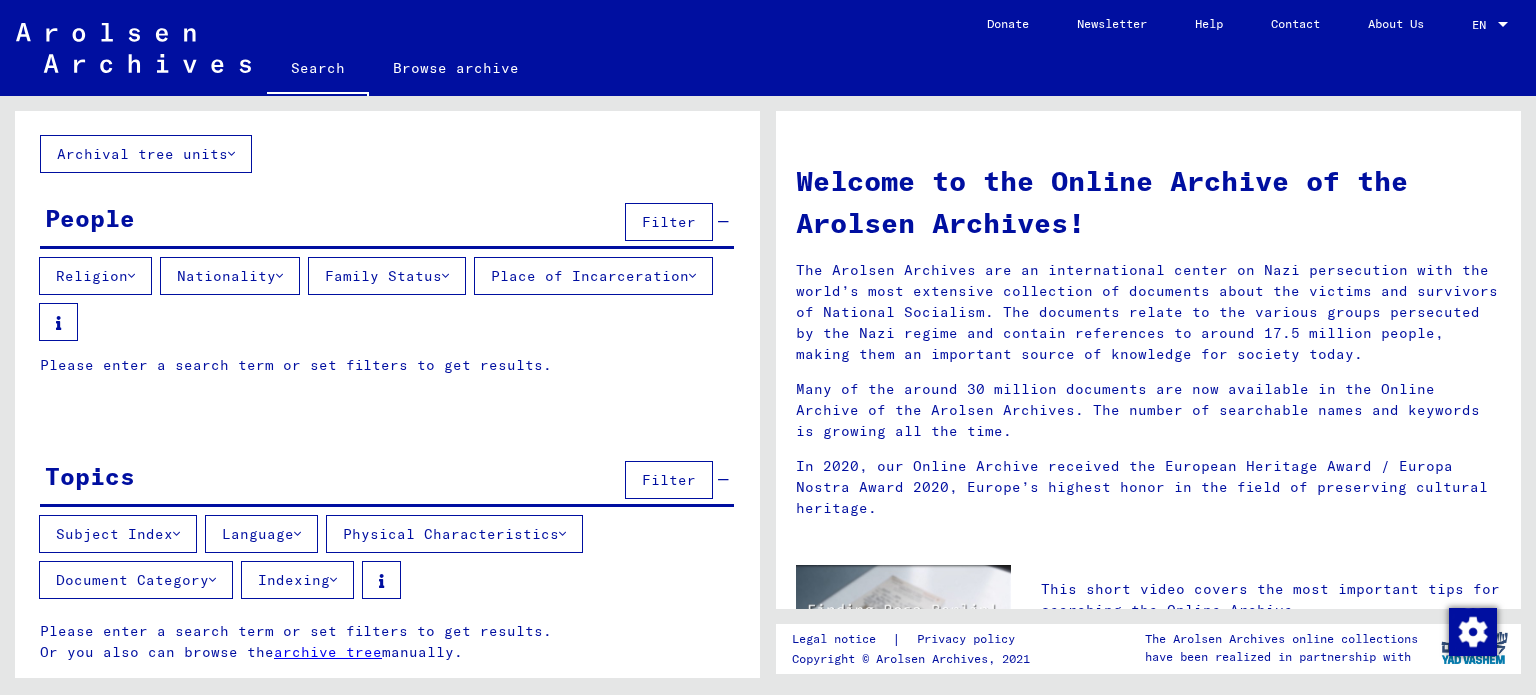 click at bounding box center [723, 480] 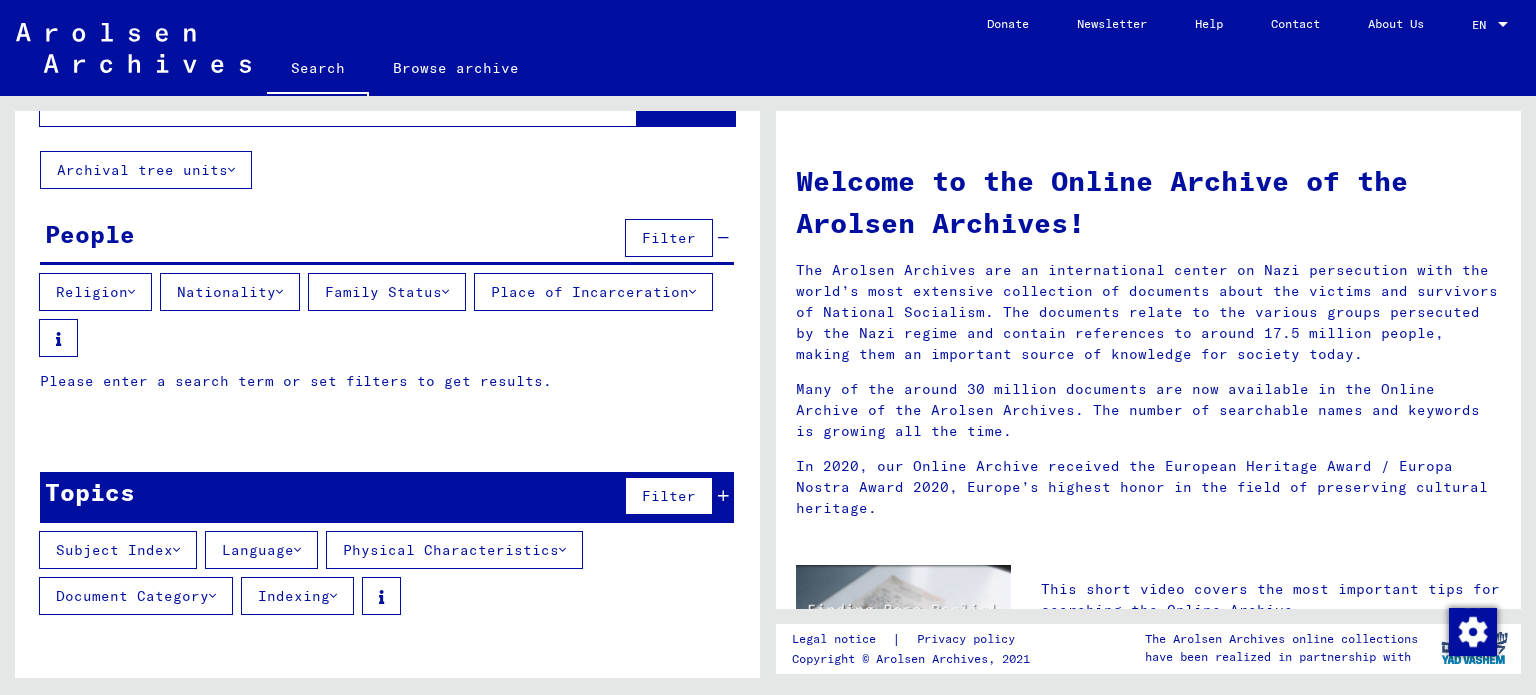 scroll, scrollTop: 85, scrollLeft: 0, axis: vertical 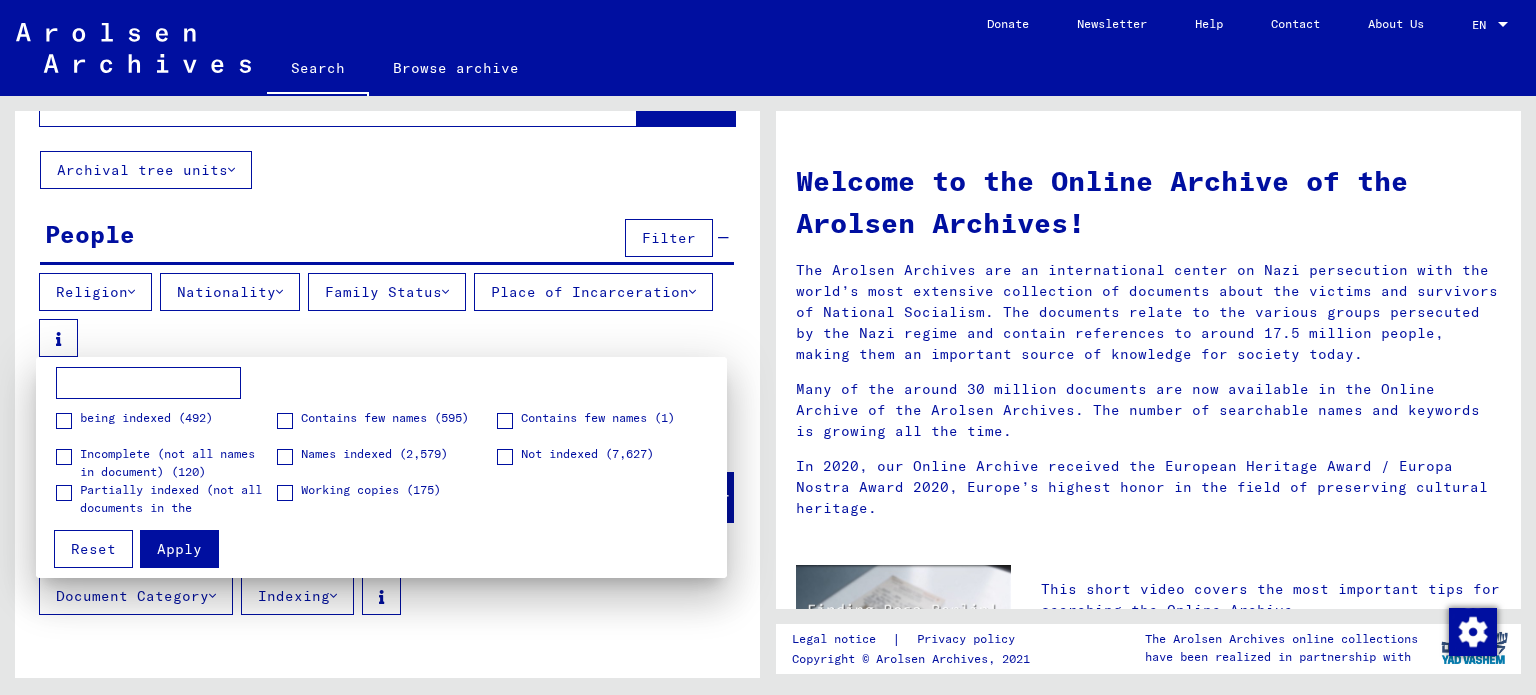 click at bounding box center (768, 347) 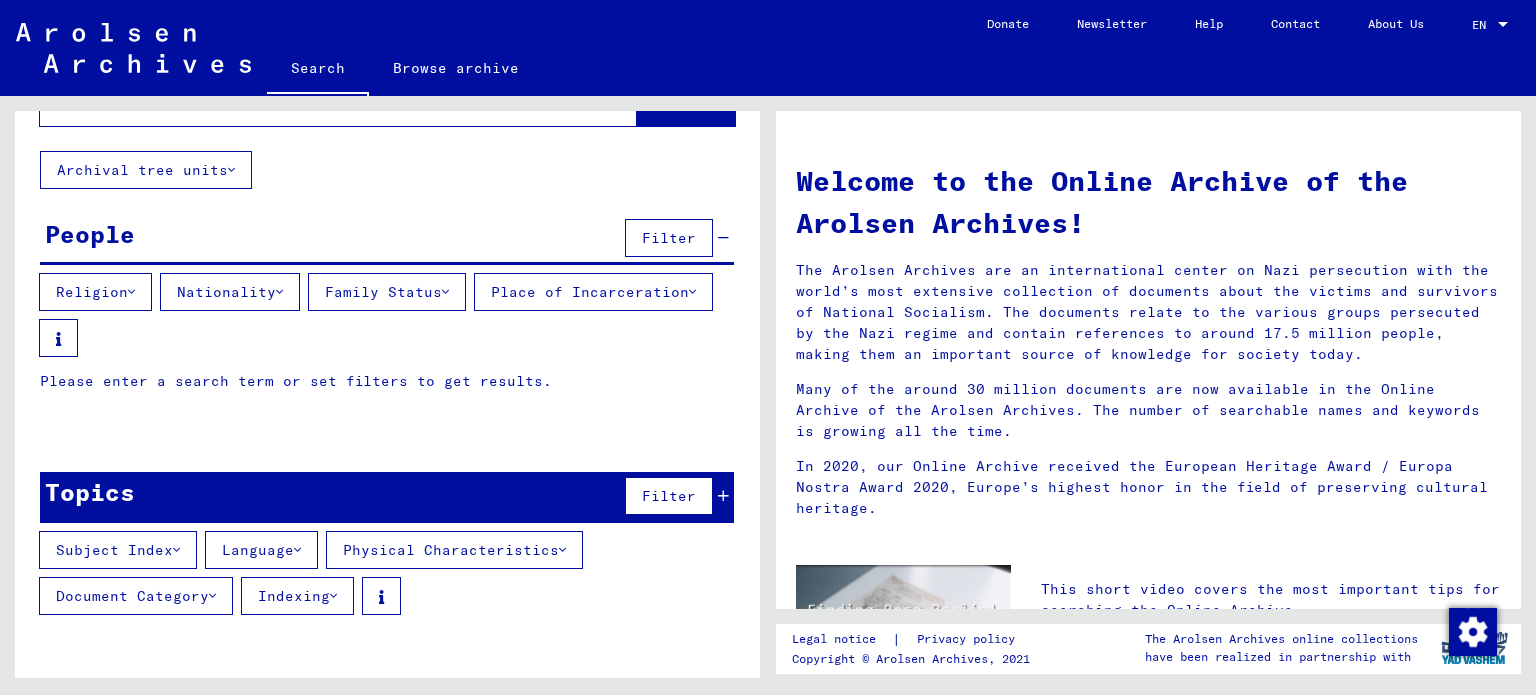 click on "Document Category" at bounding box center [136, 596] 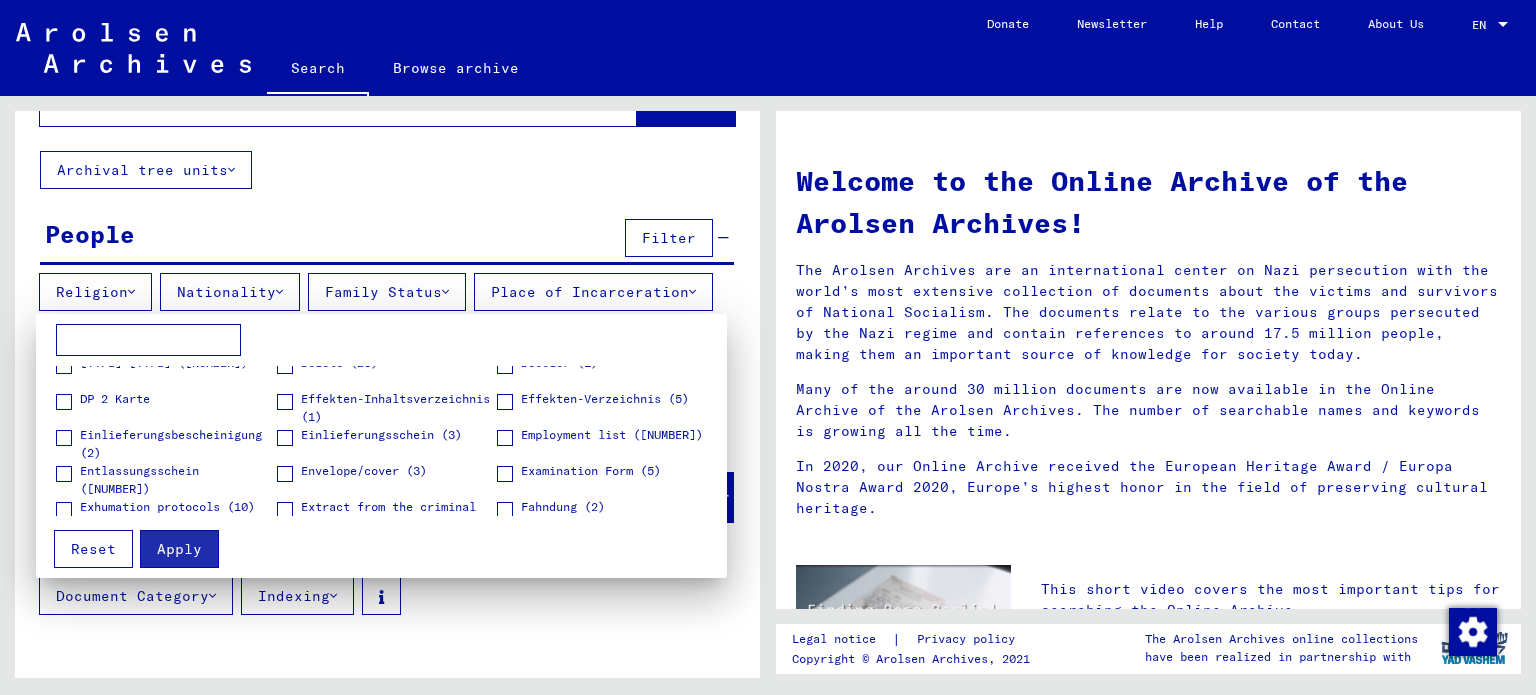 scroll, scrollTop: 200, scrollLeft: 0, axis: vertical 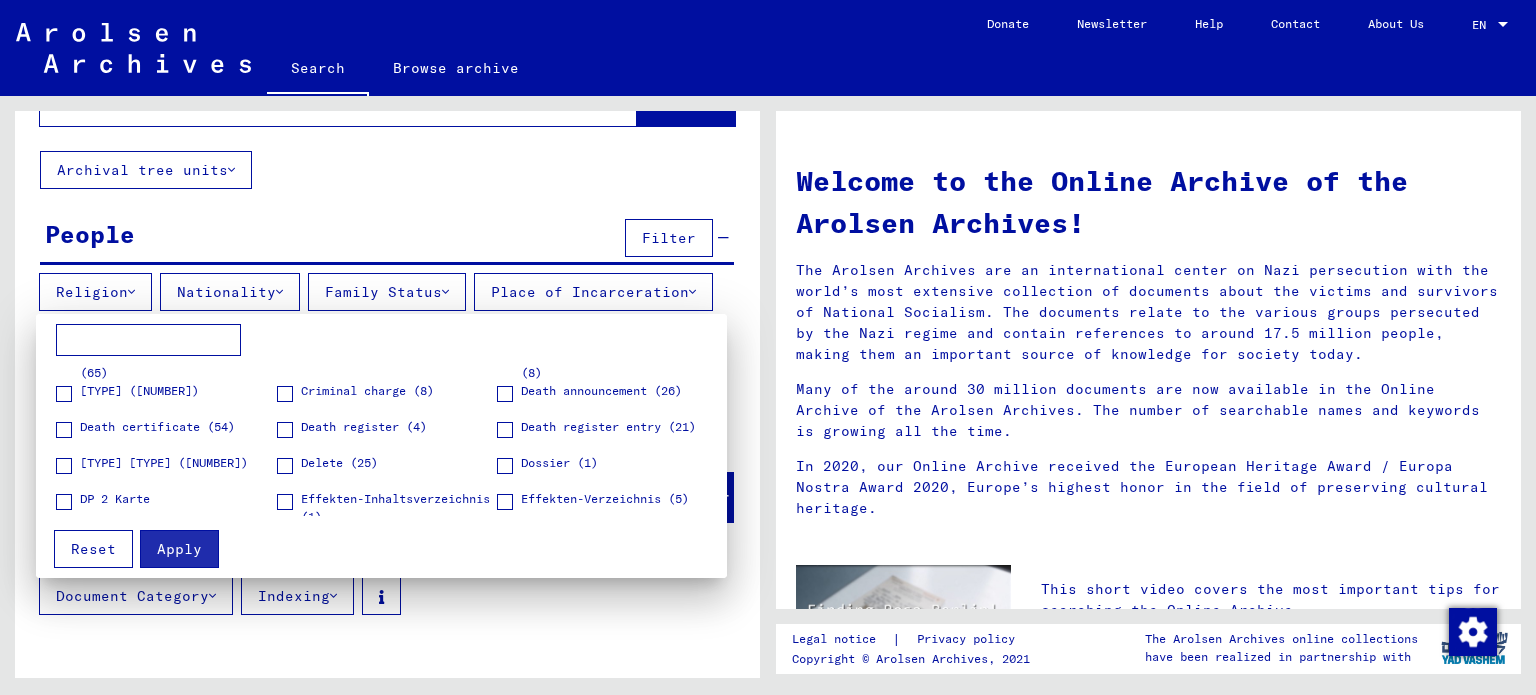 click at bounding box center (148, 340) 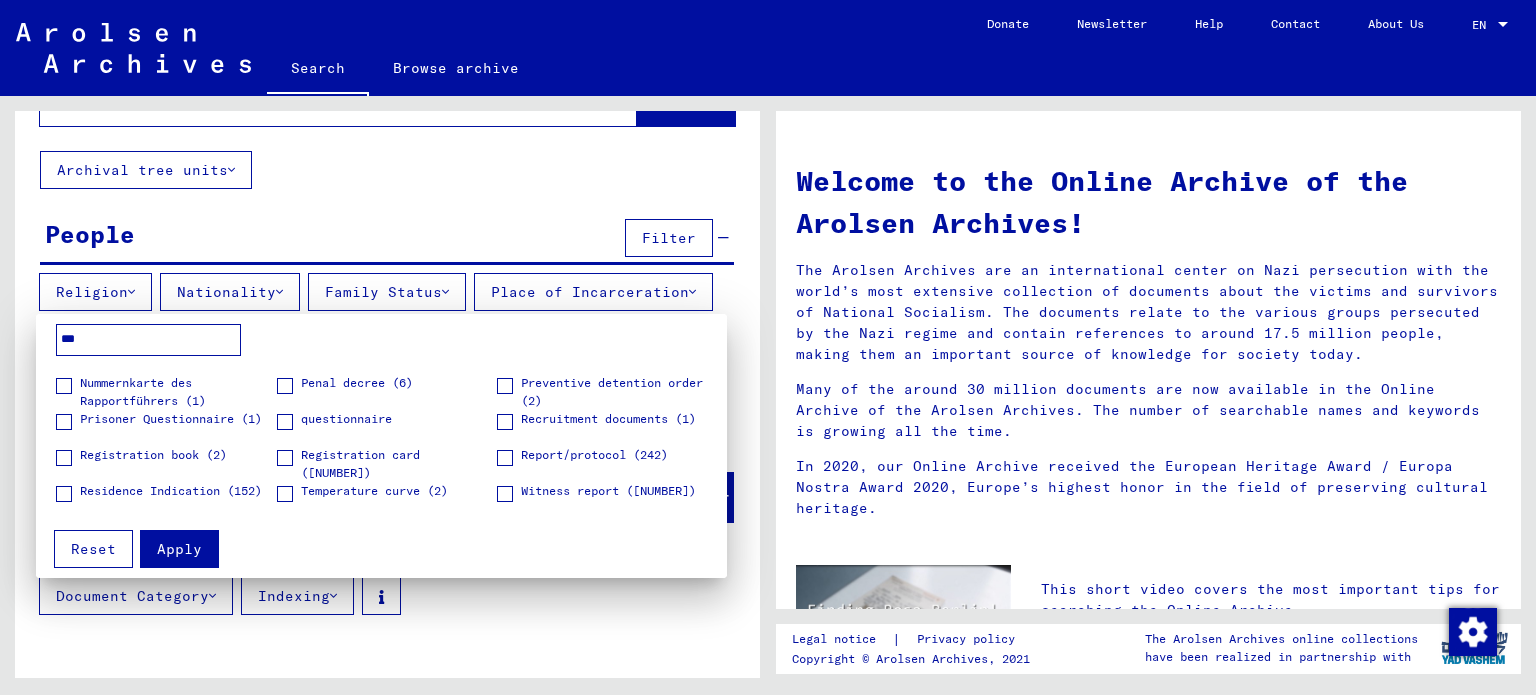 scroll, scrollTop: 0, scrollLeft: 0, axis: both 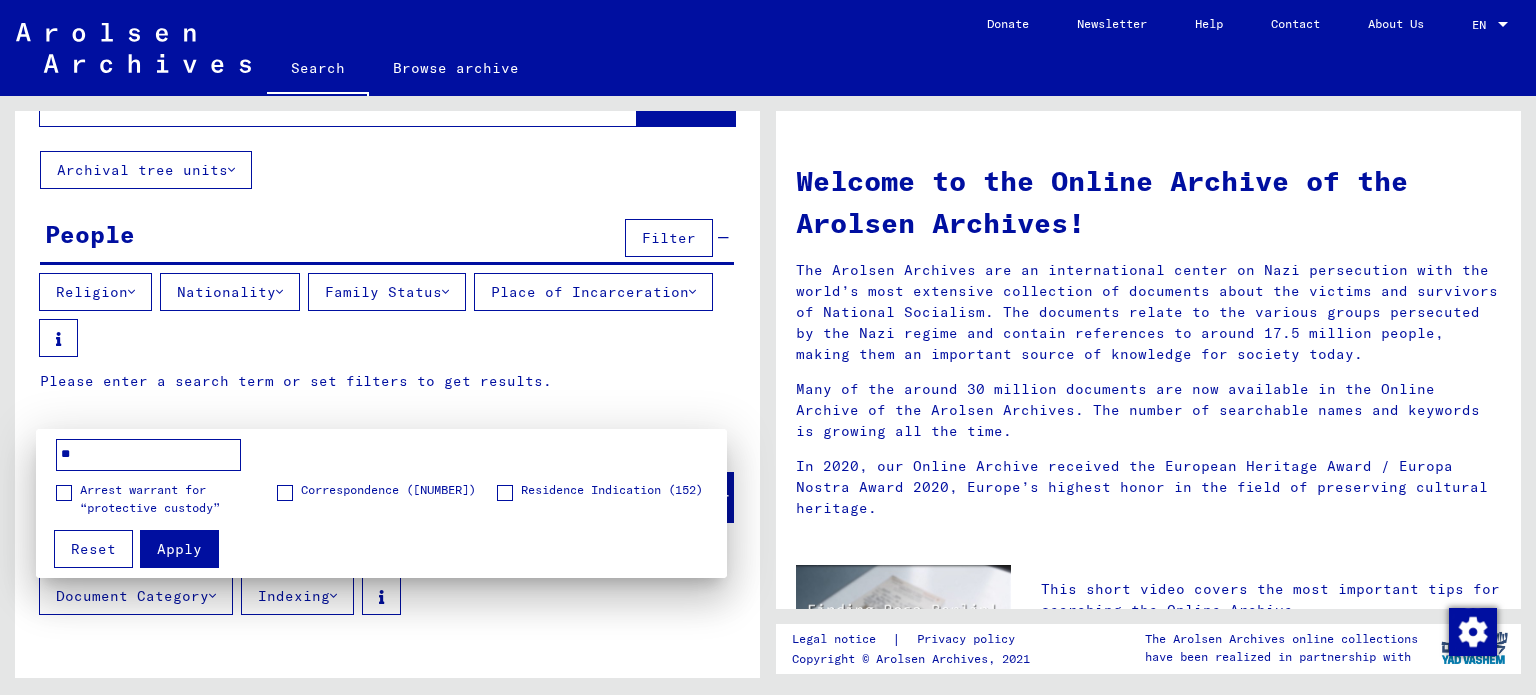 type on "*" 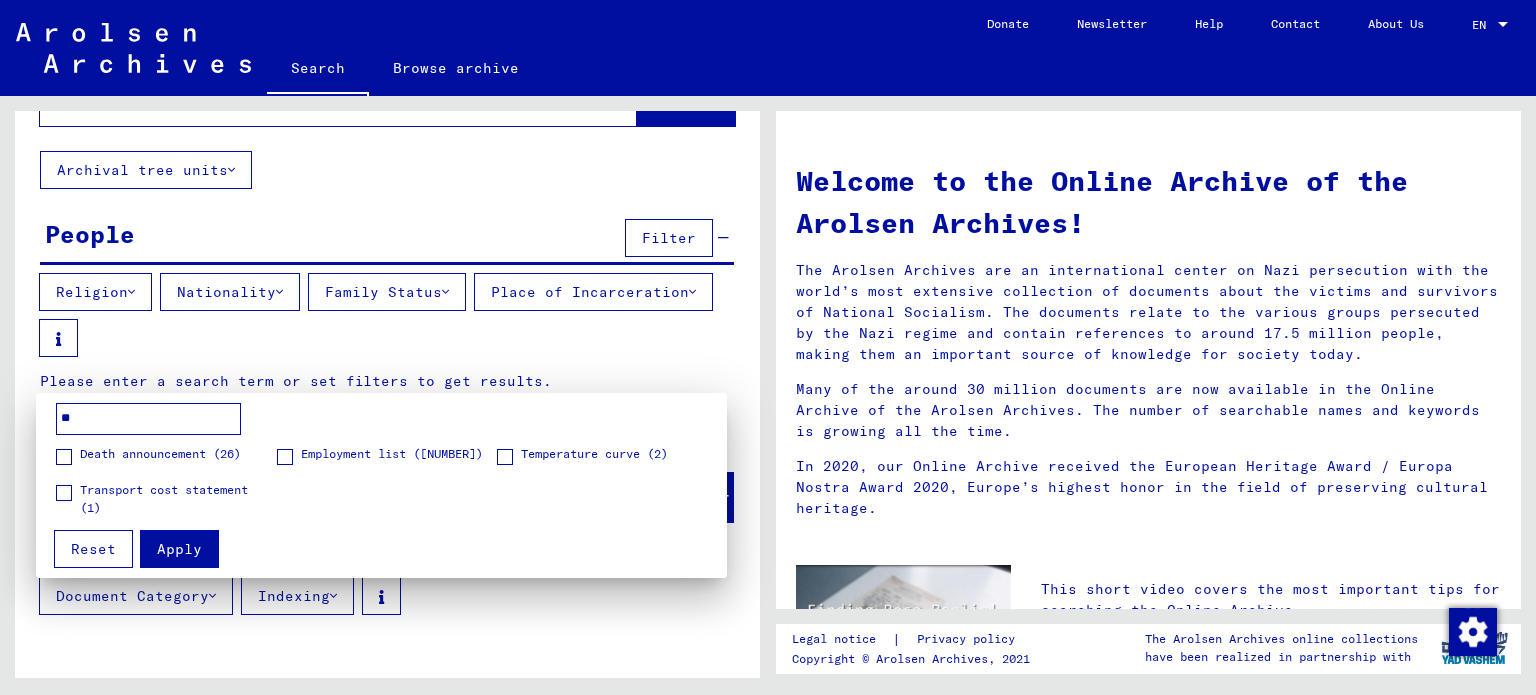 type on "*" 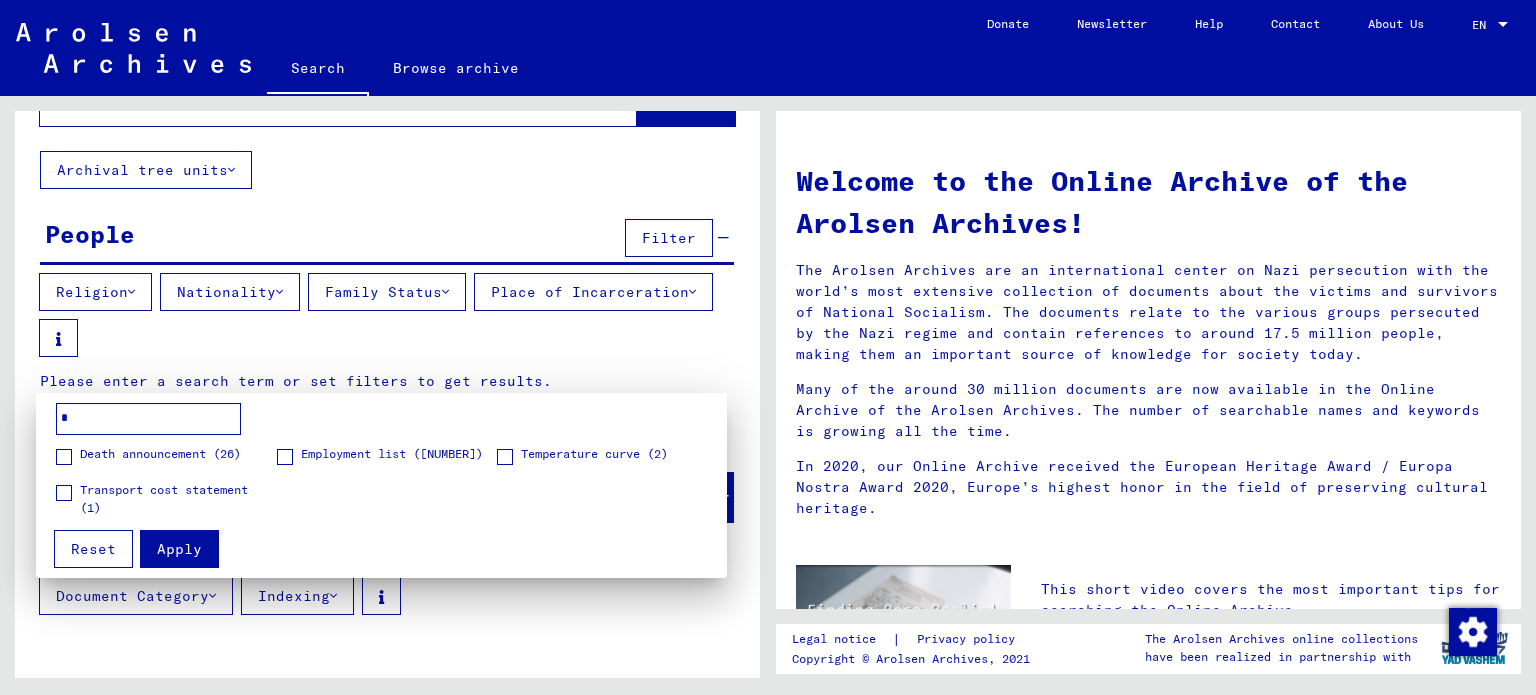 type 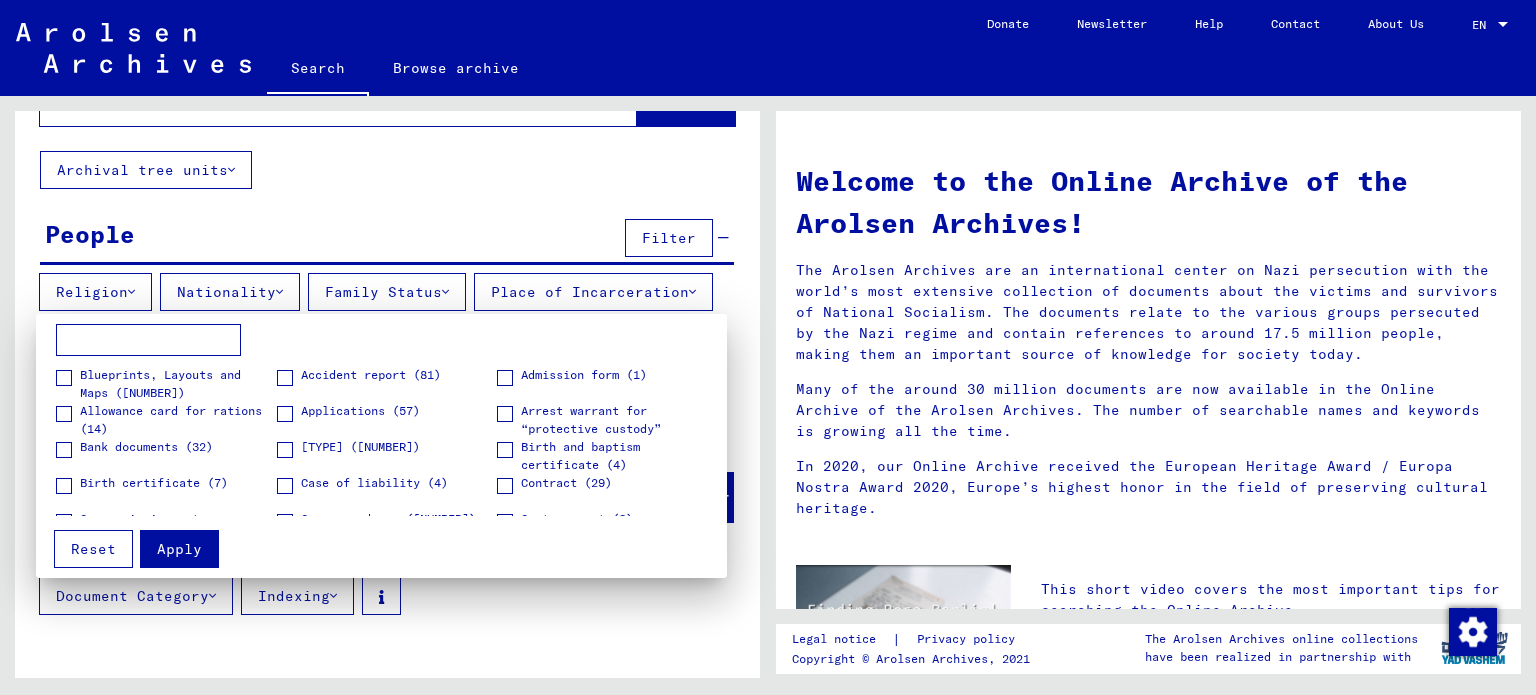 click at bounding box center [768, 347] 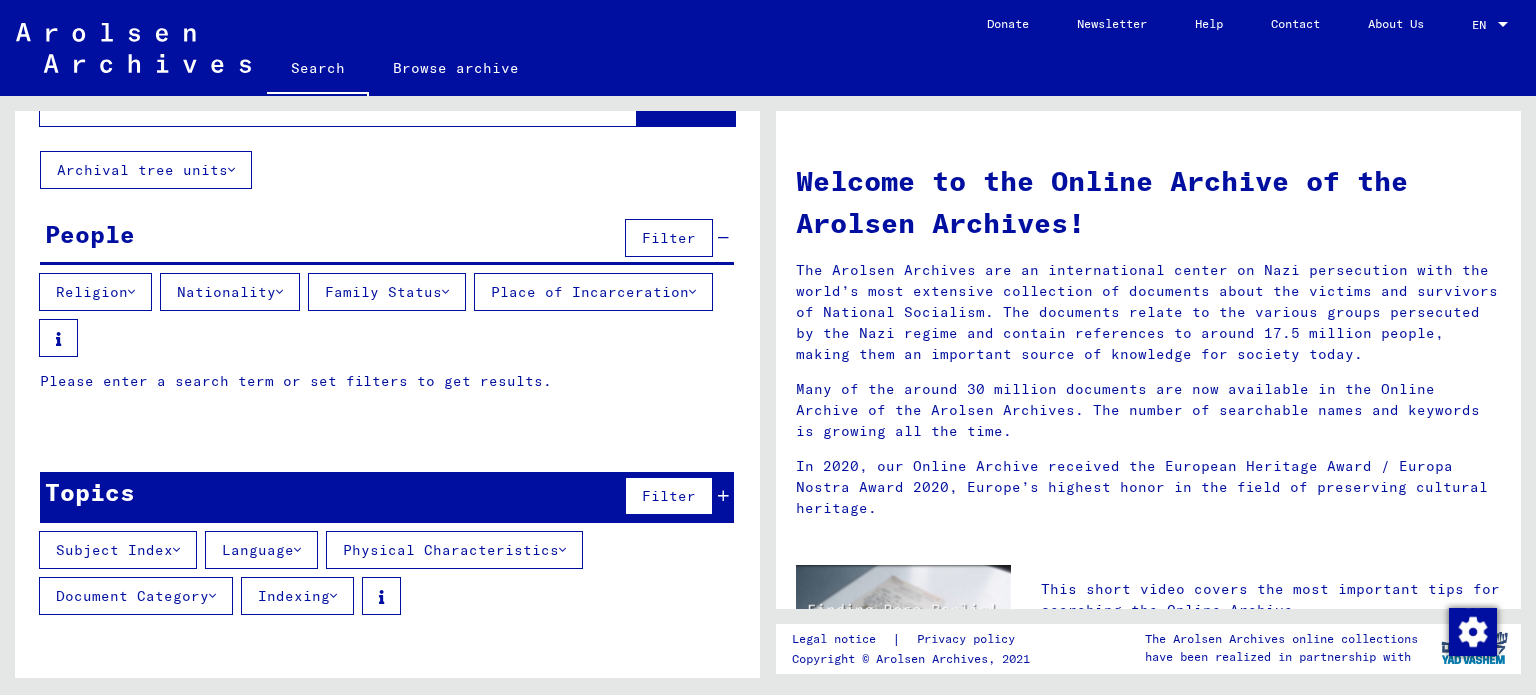 click on "Family Status" at bounding box center [387, 292] 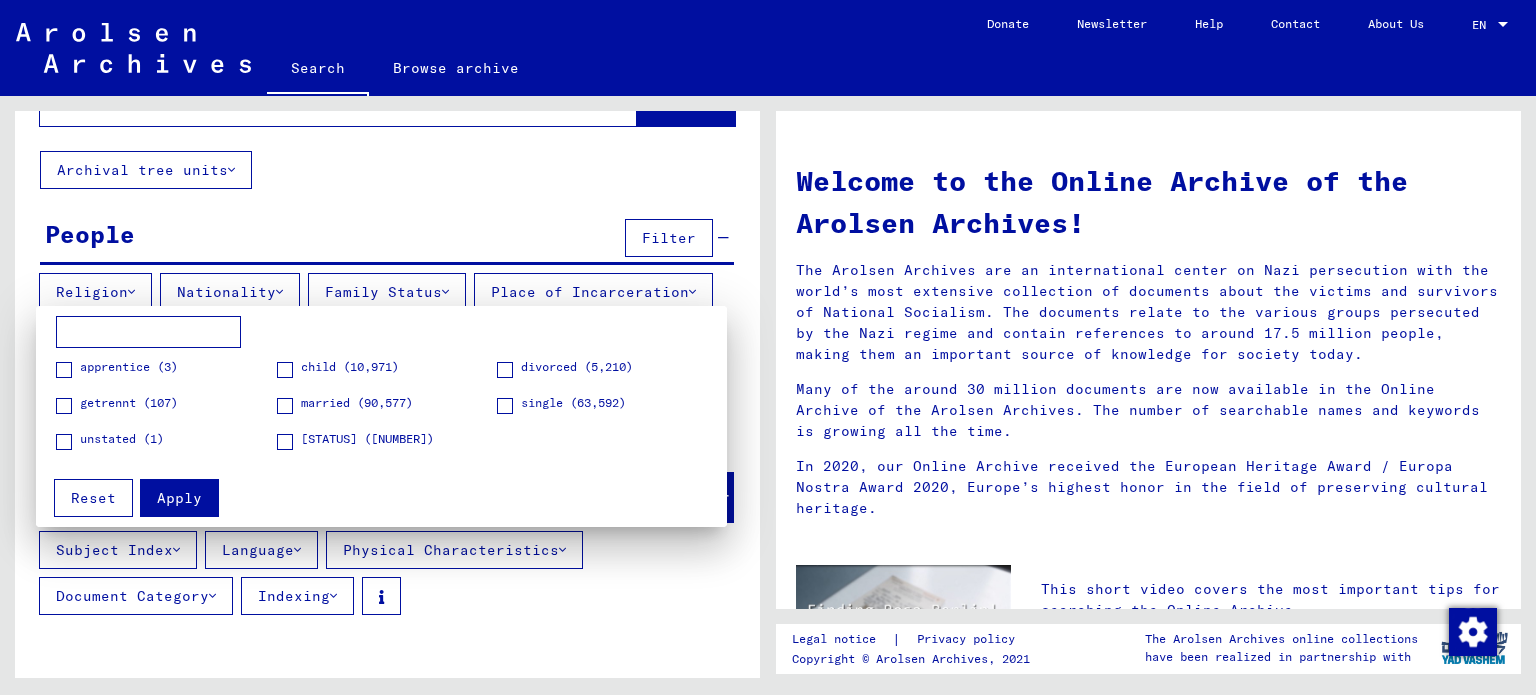 click at bounding box center (768, 347) 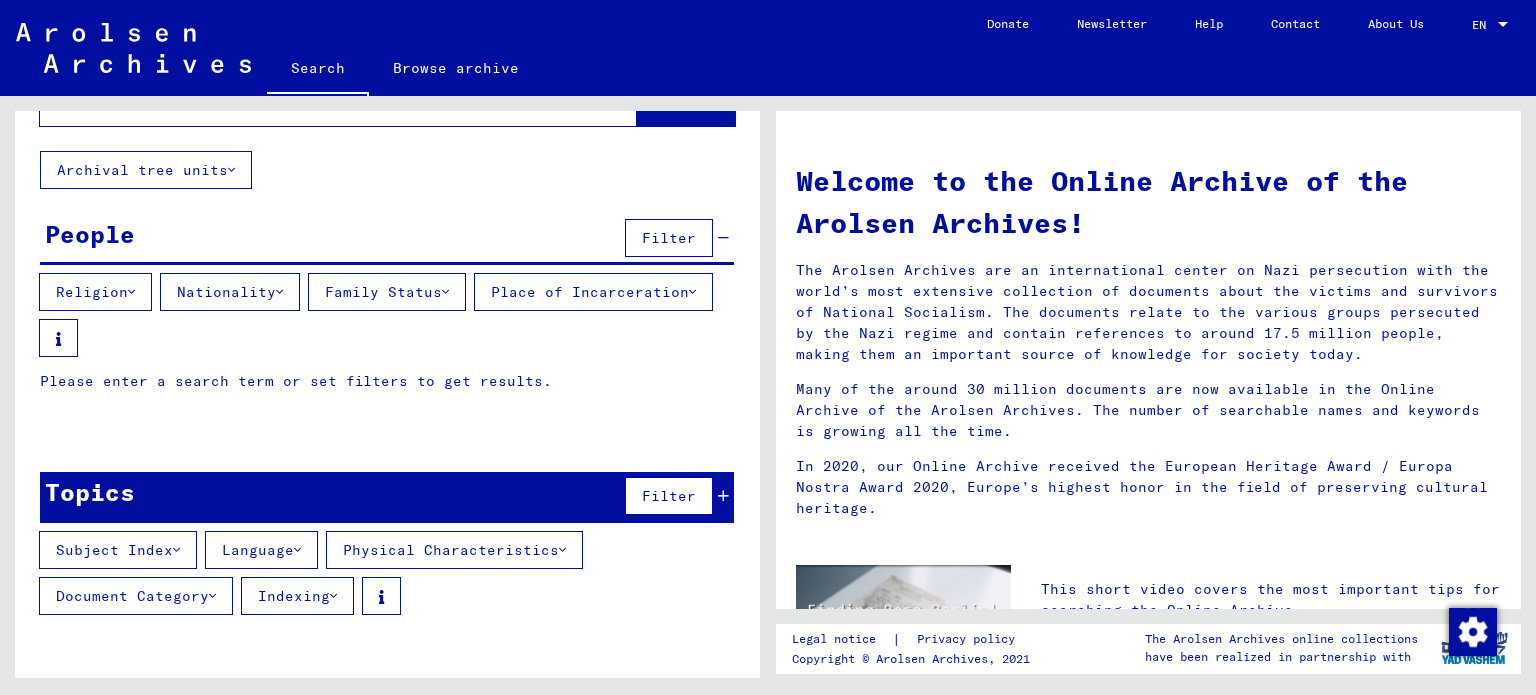 click at bounding box center (176, 550) 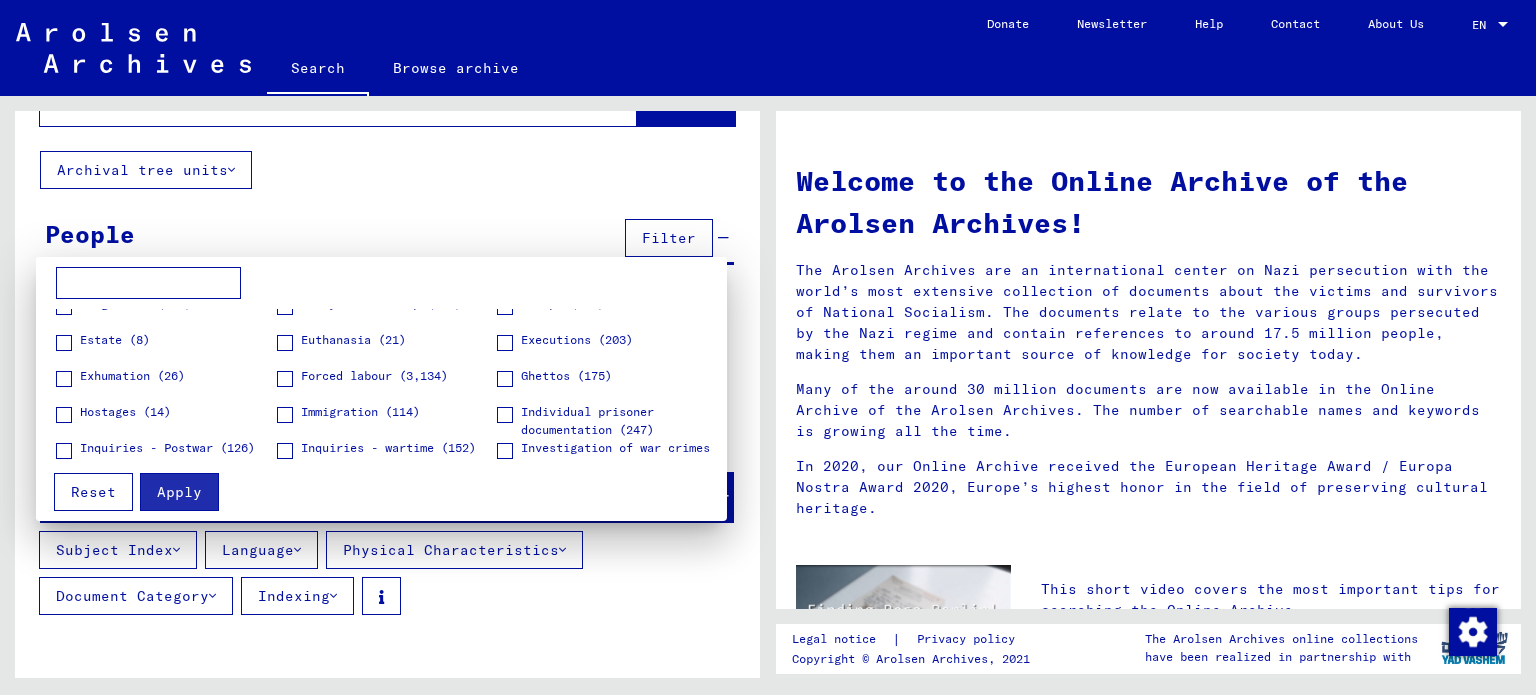 scroll, scrollTop: 300, scrollLeft: 0, axis: vertical 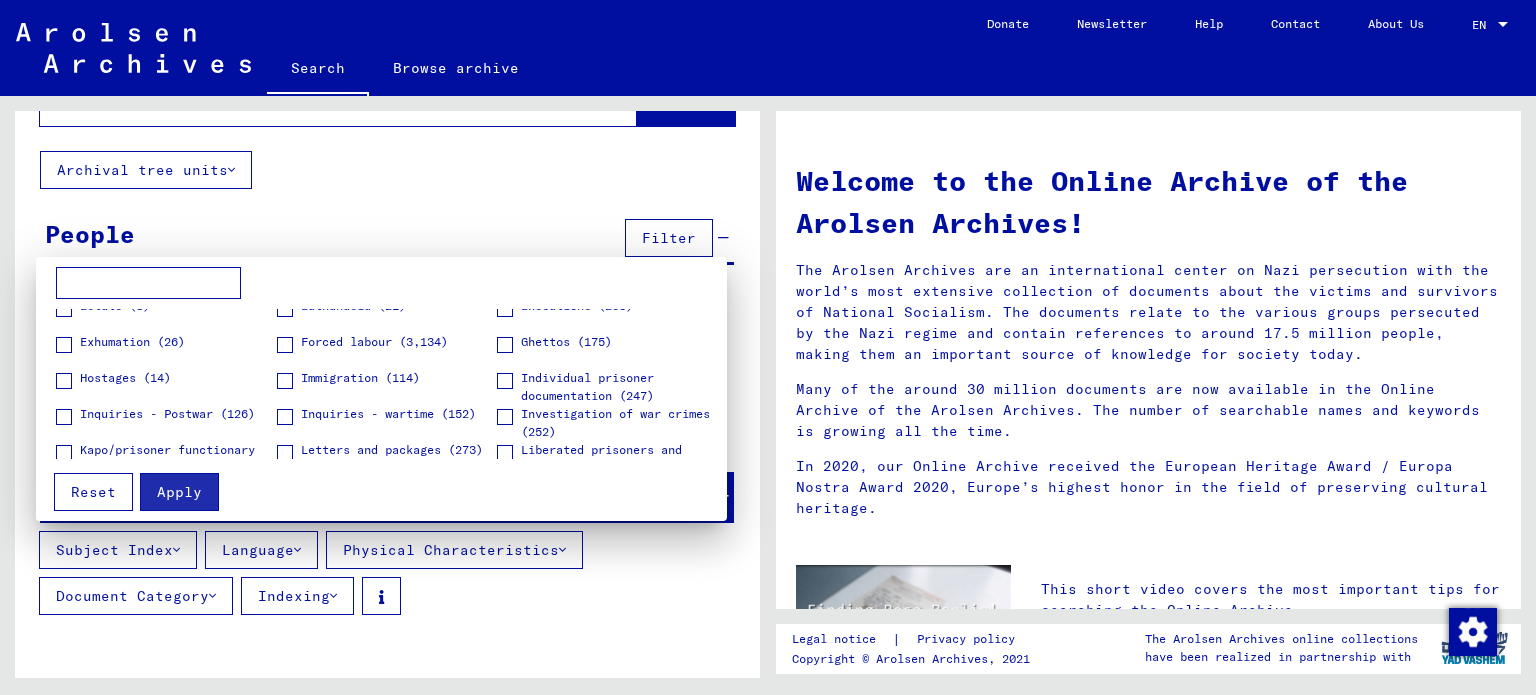 click at bounding box center (148, 283) 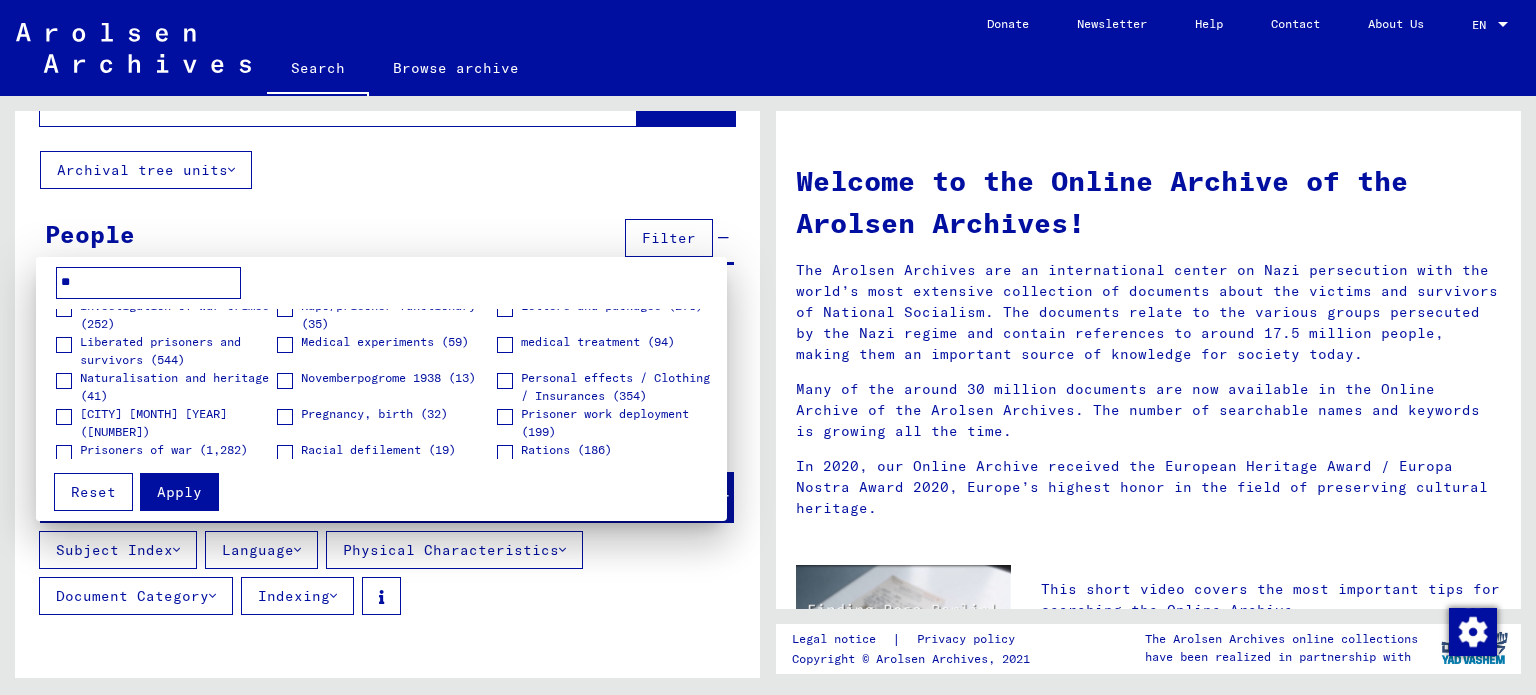 scroll, scrollTop: 0, scrollLeft: 0, axis: both 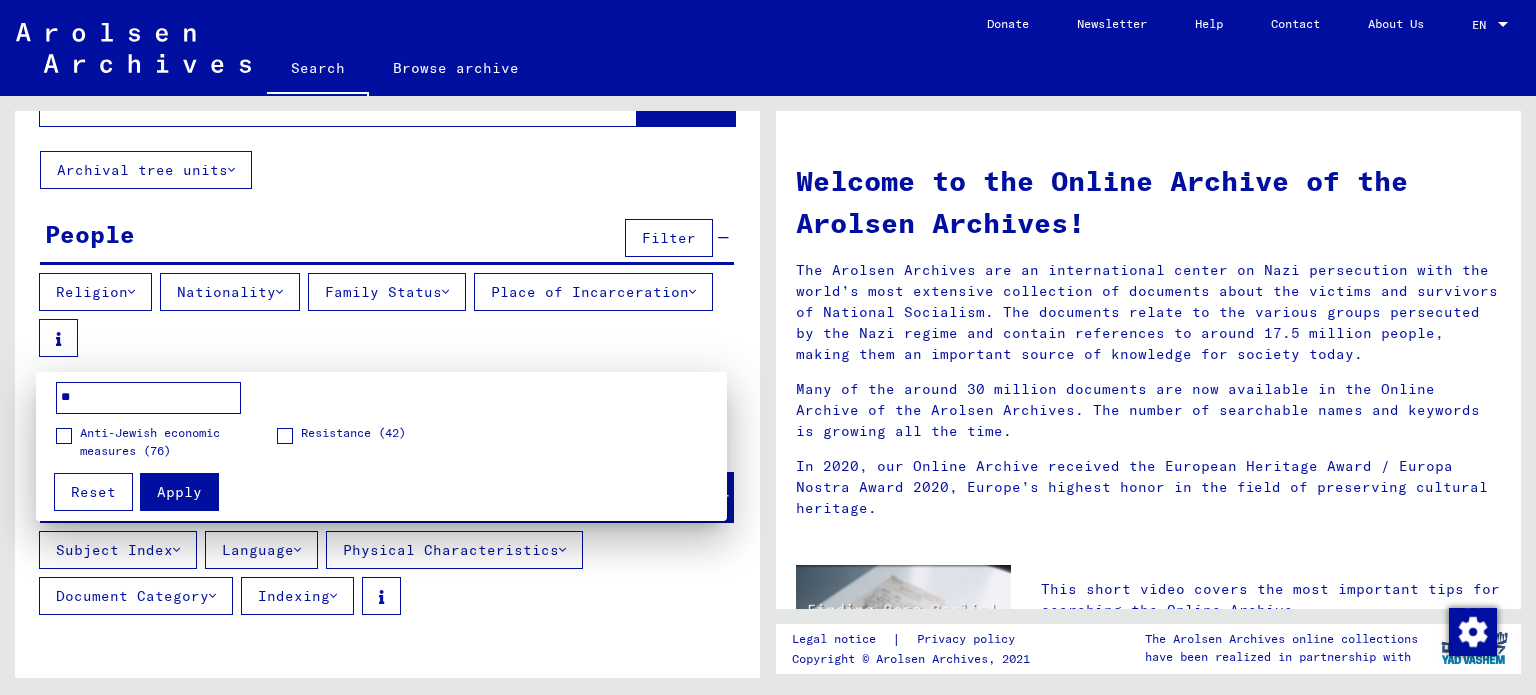 type on "*" 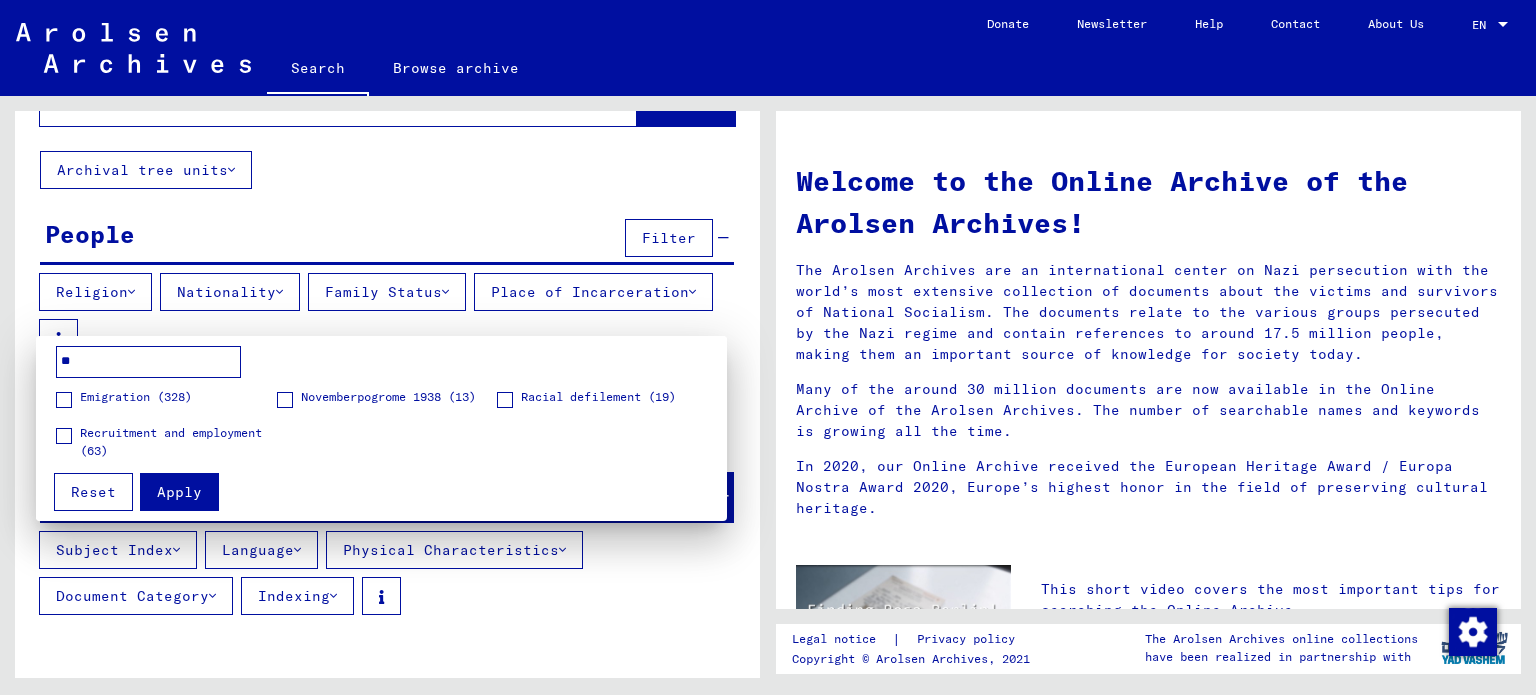 type on "**" 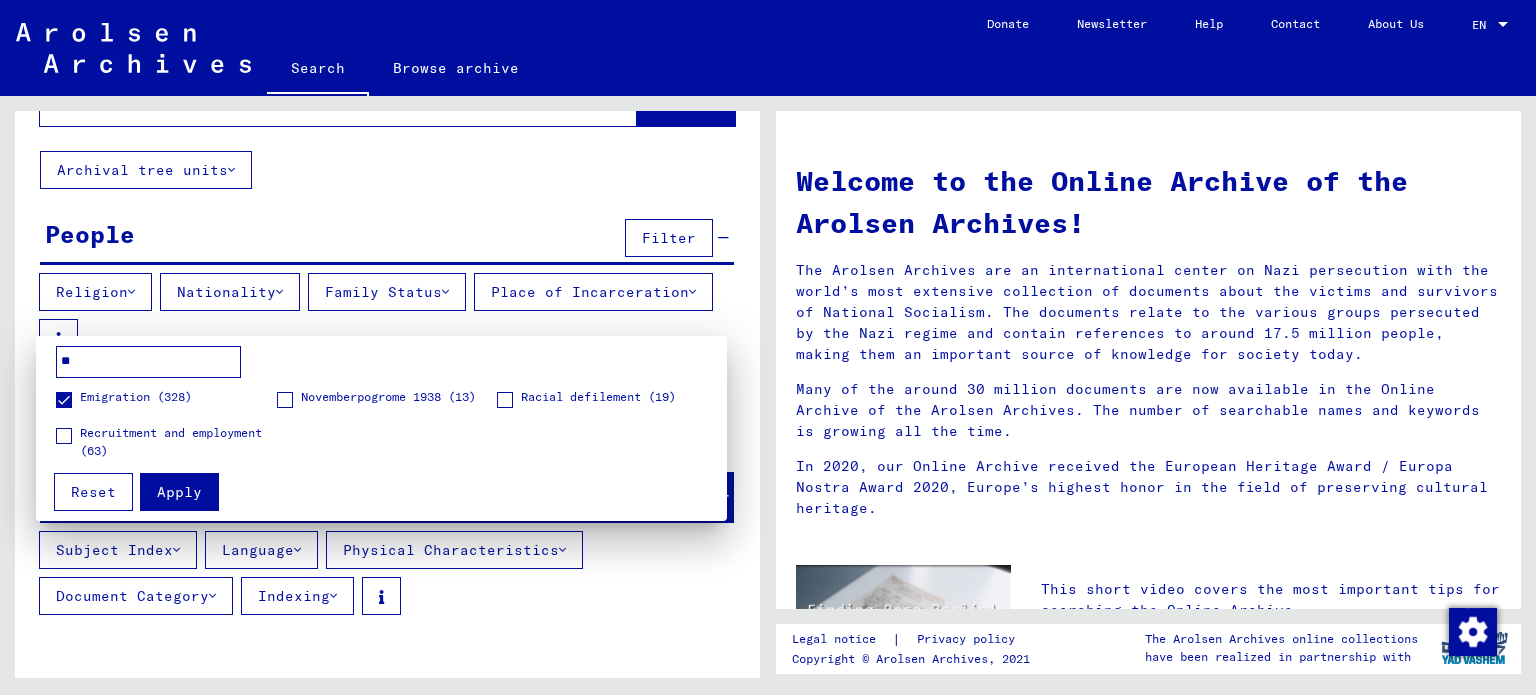 click on "Apply" at bounding box center (179, 492) 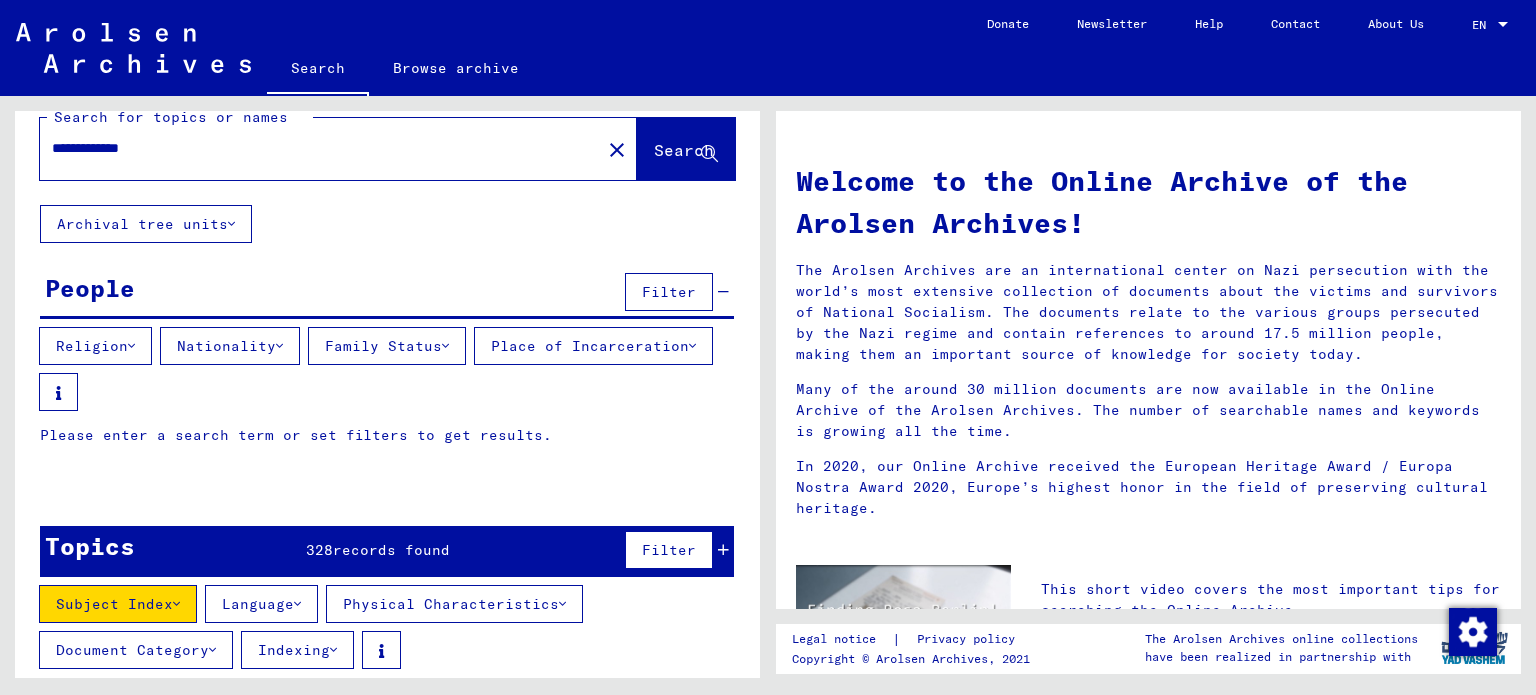 scroll, scrollTop: 0, scrollLeft: 0, axis: both 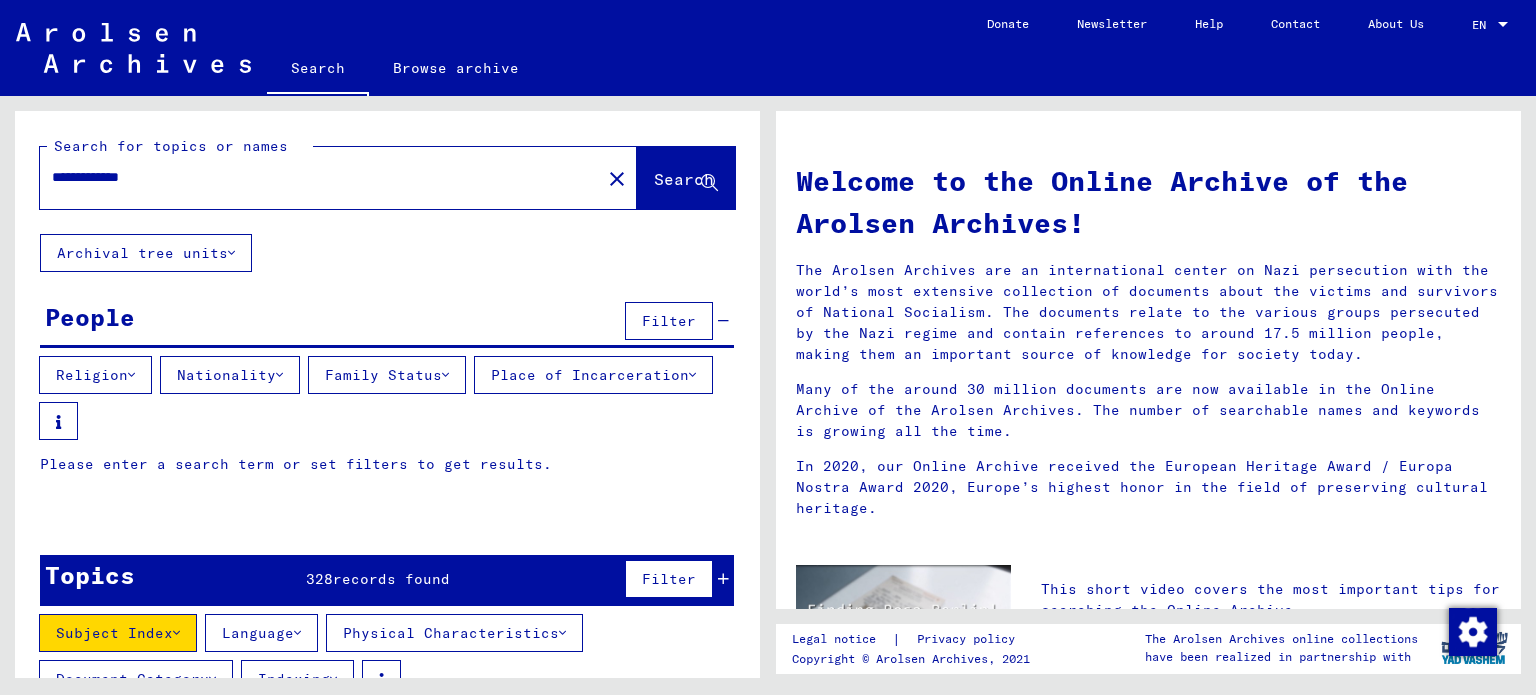 click on "Search" 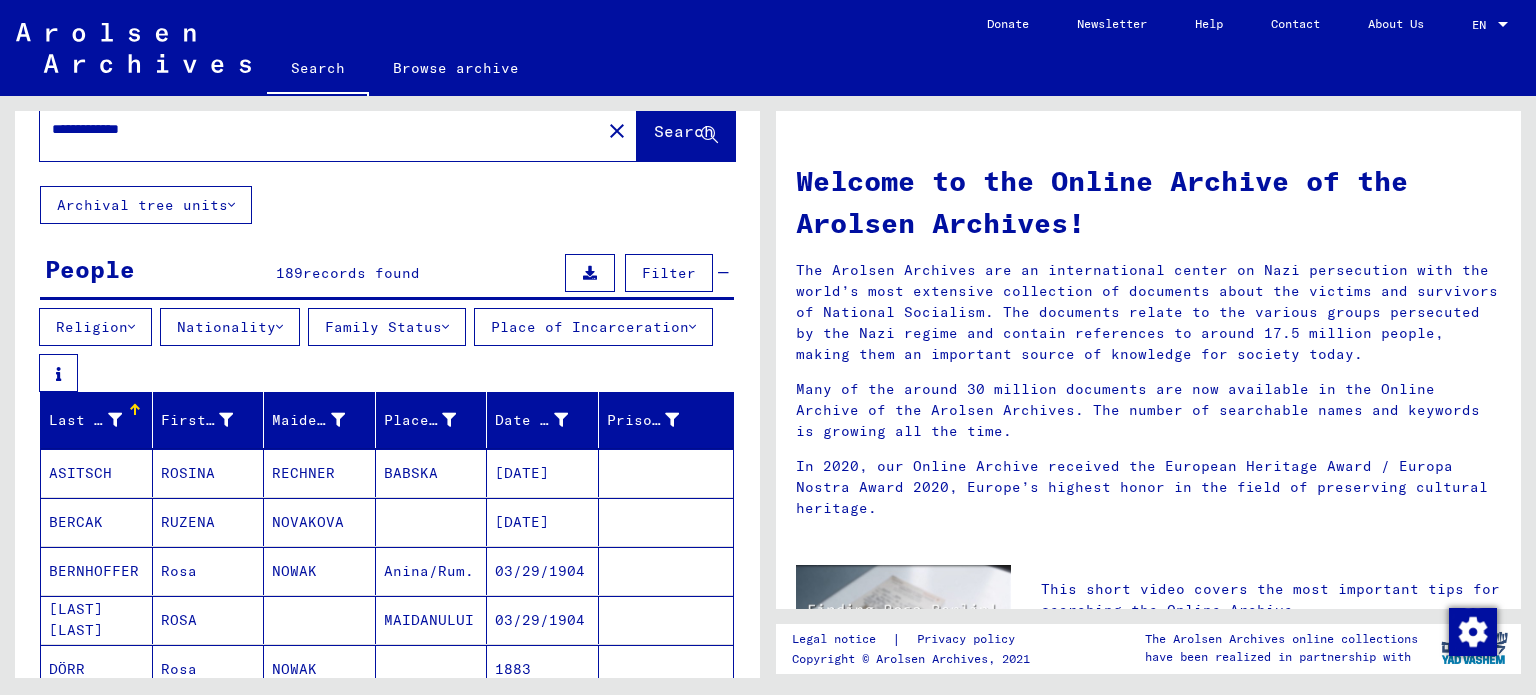 scroll, scrollTop: 0, scrollLeft: 0, axis: both 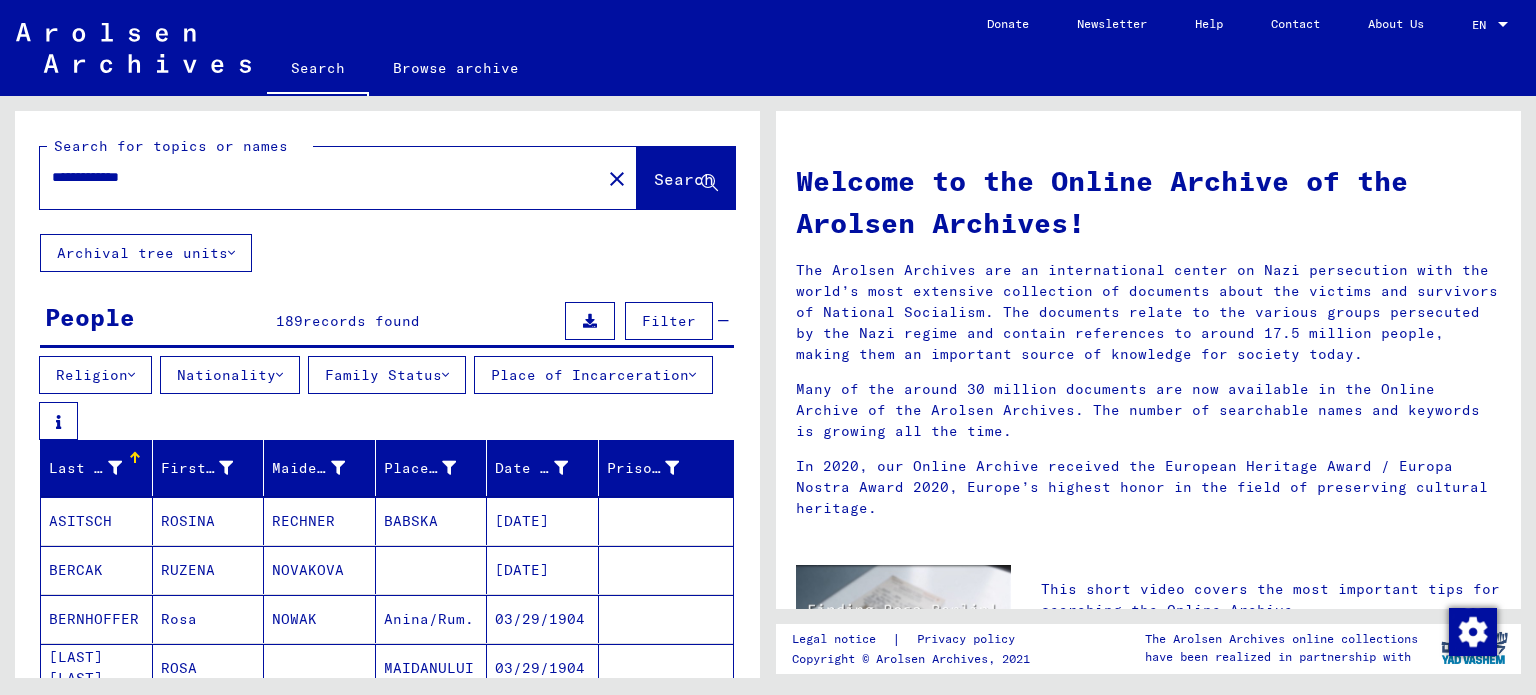 click on "**********" at bounding box center (314, 177) 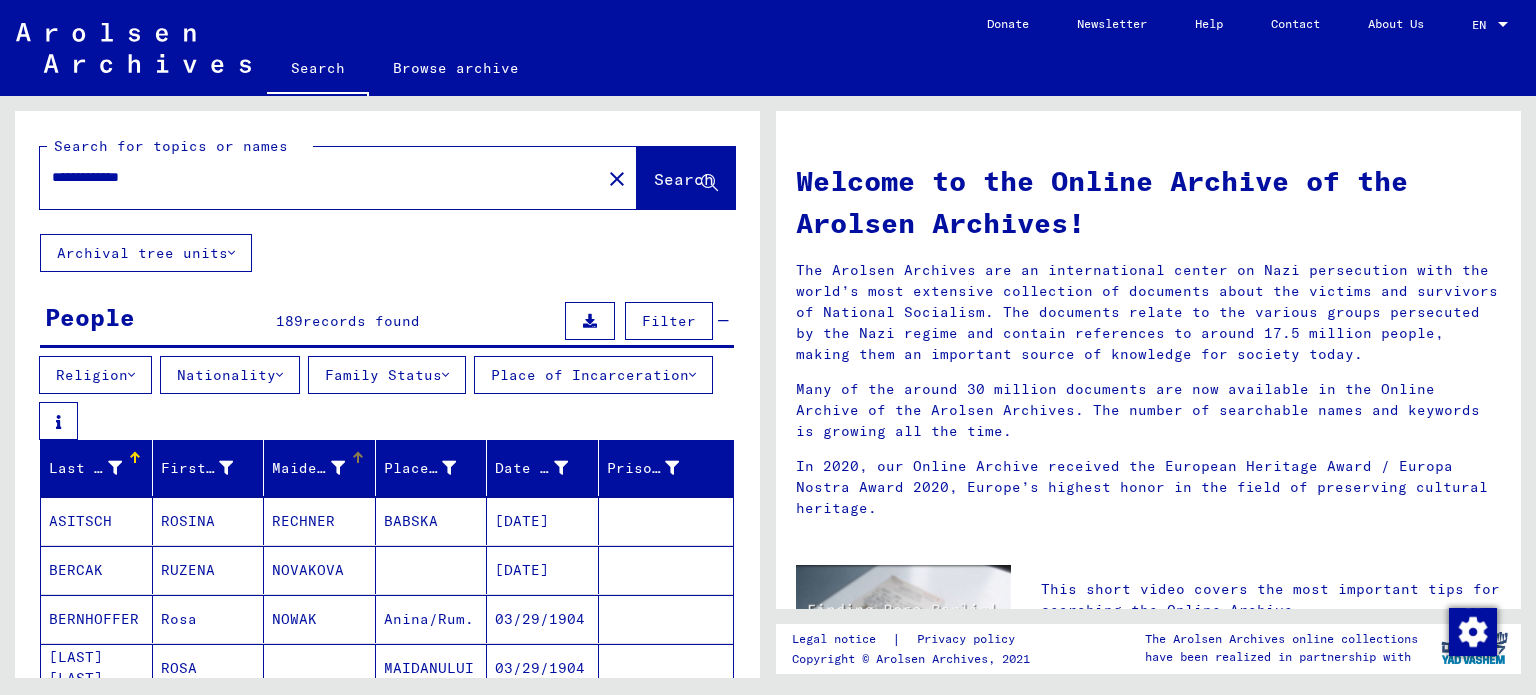scroll, scrollTop: 300, scrollLeft: 0, axis: vertical 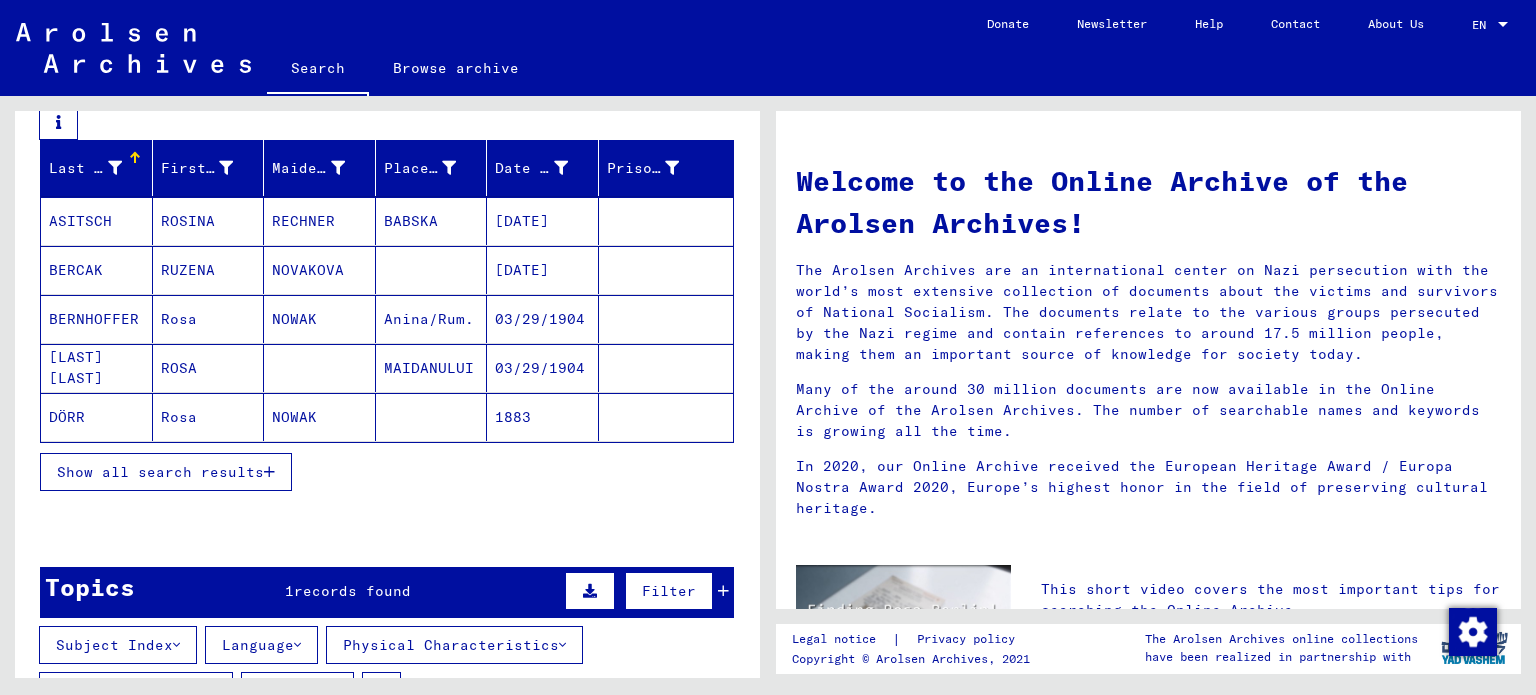 click on "Show all search results" at bounding box center [166, 472] 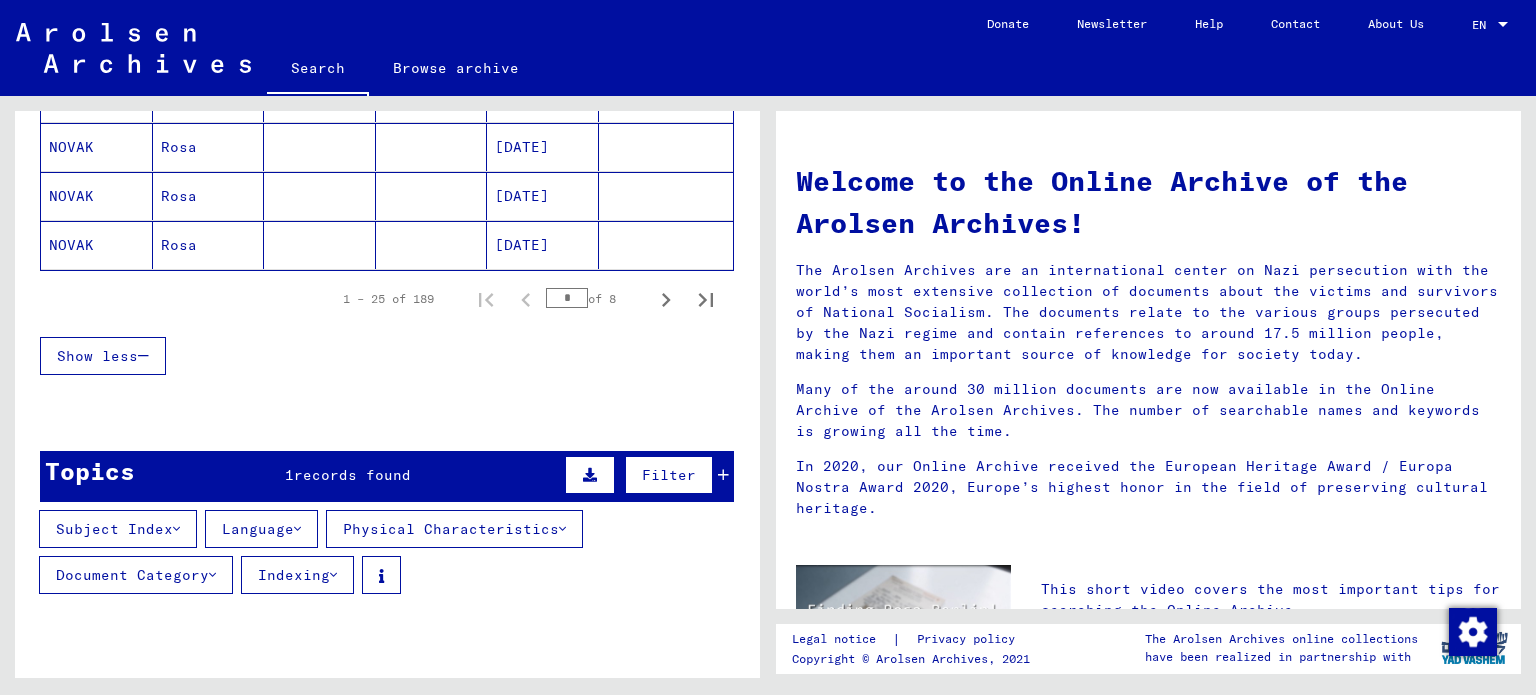 scroll, scrollTop: 1544, scrollLeft: 0, axis: vertical 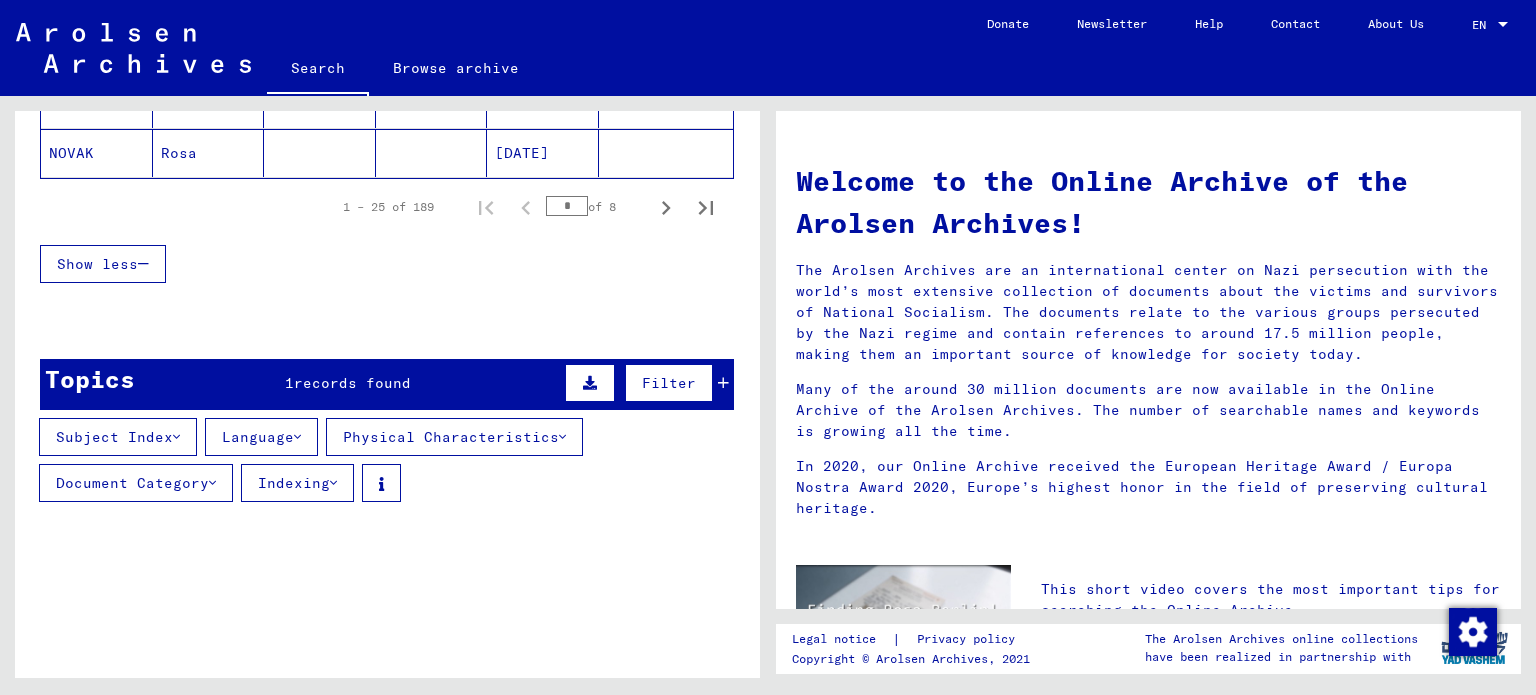 click on "Subject Index" at bounding box center [118, 437] 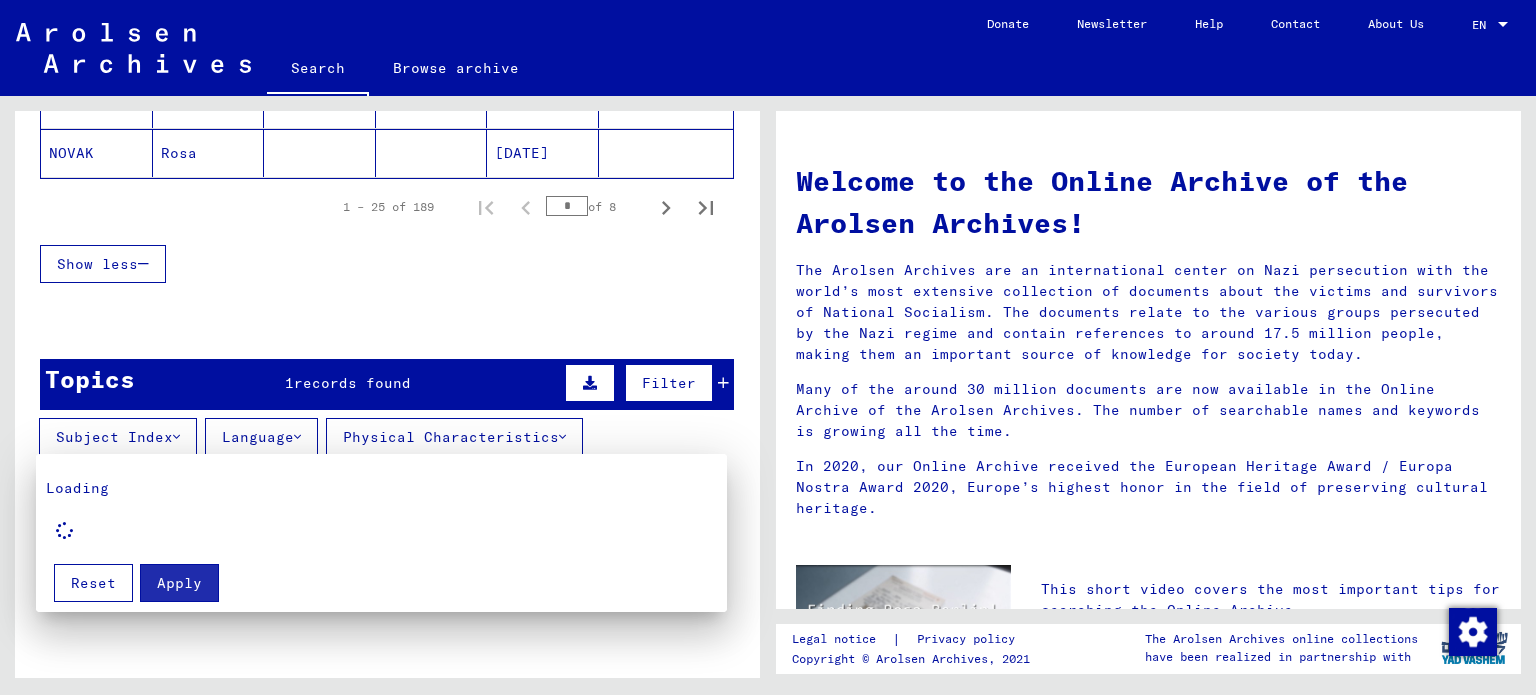 click at bounding box center (768, 347) 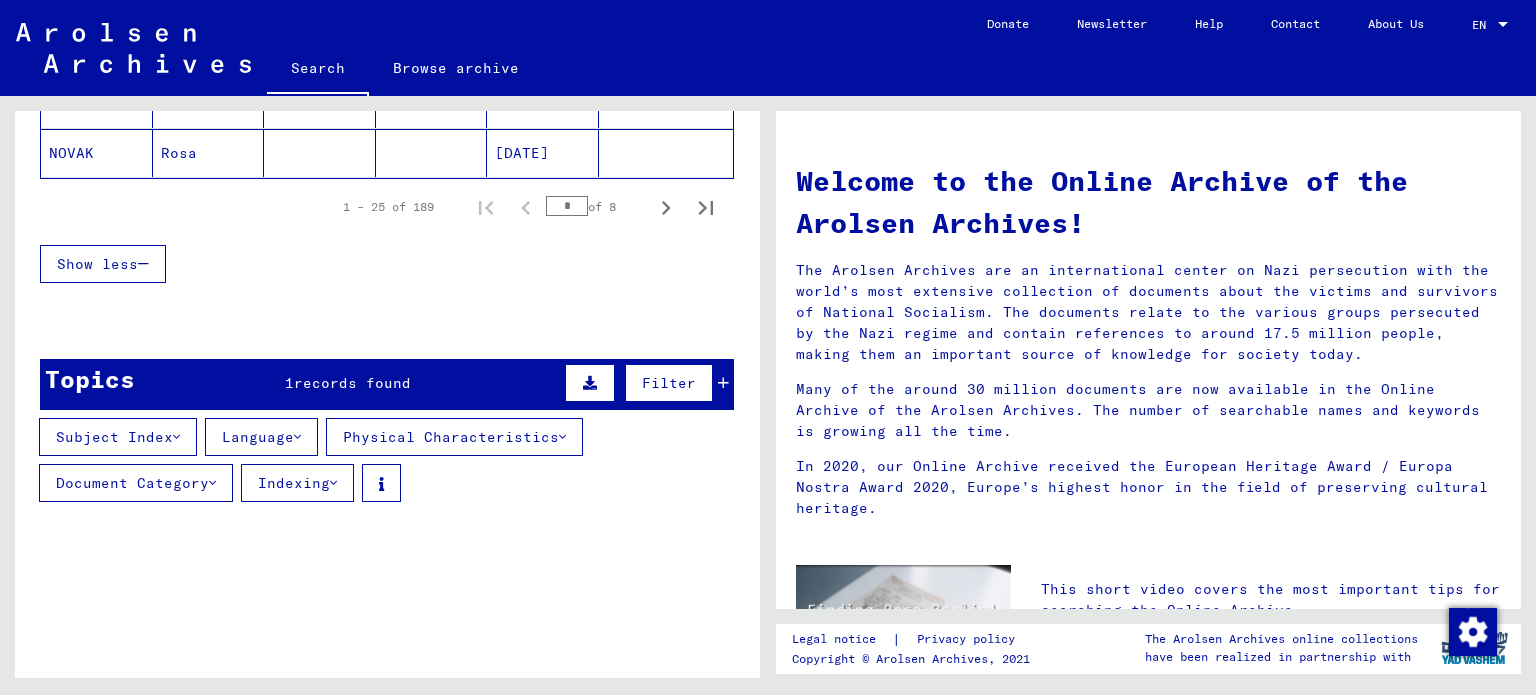 click on "Language" at bounding box center [261, 437] 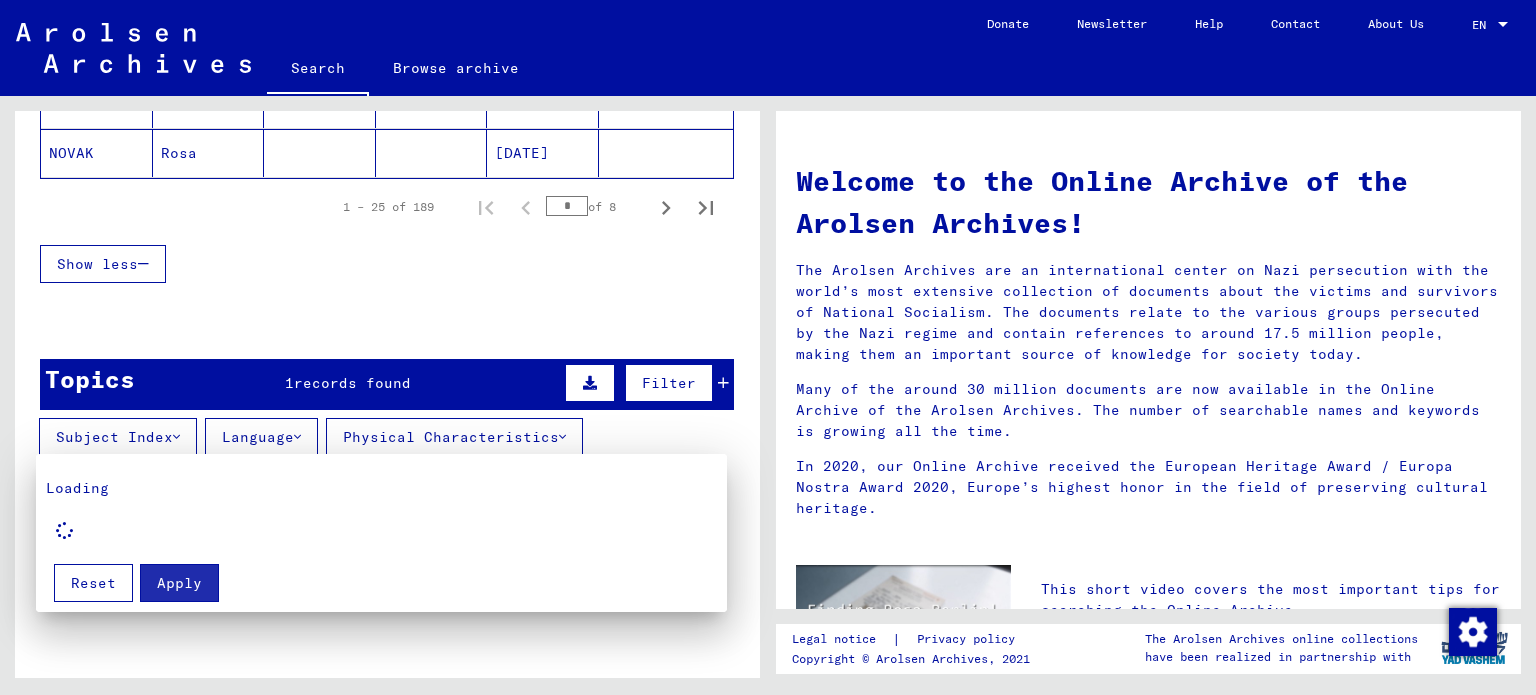 click at bounding box center [768, 347] 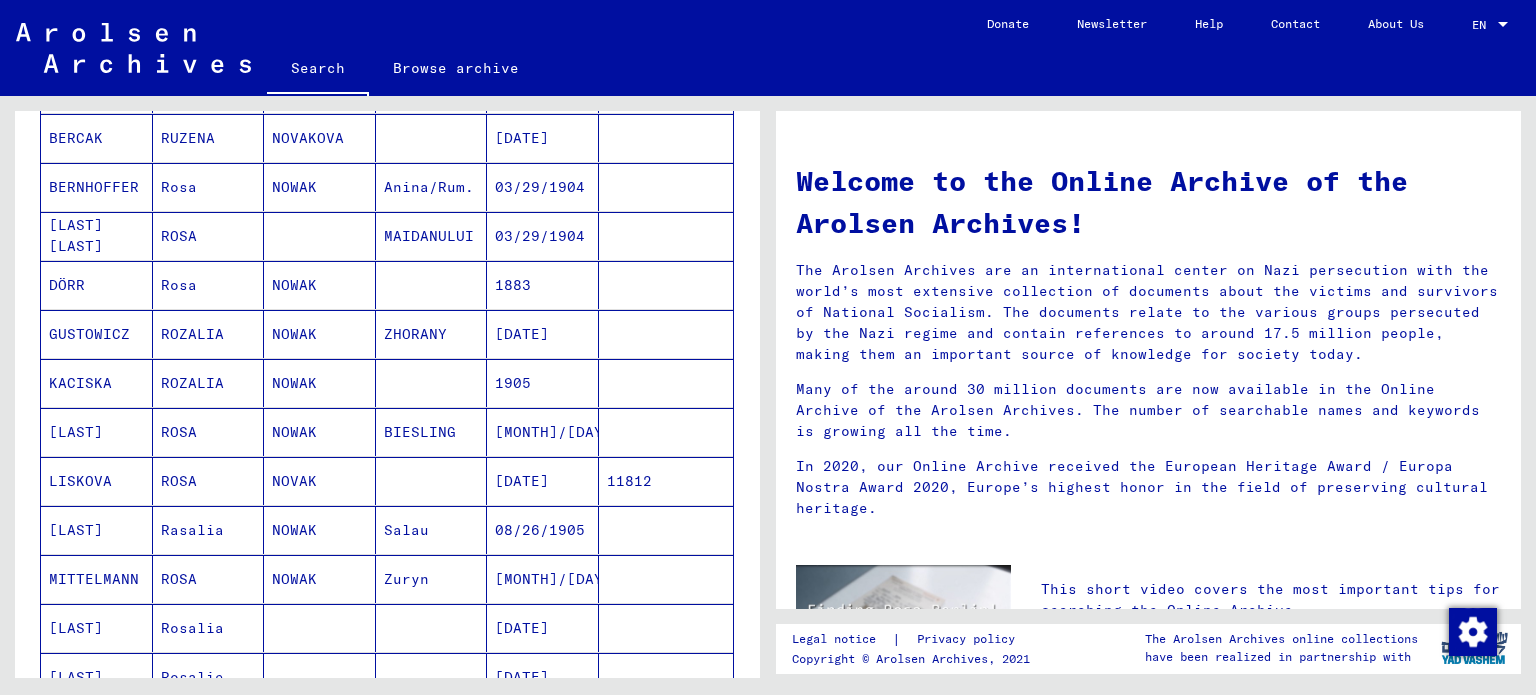 scroll, scrollTop: 244, scrollLeft: 0, axis: vertical 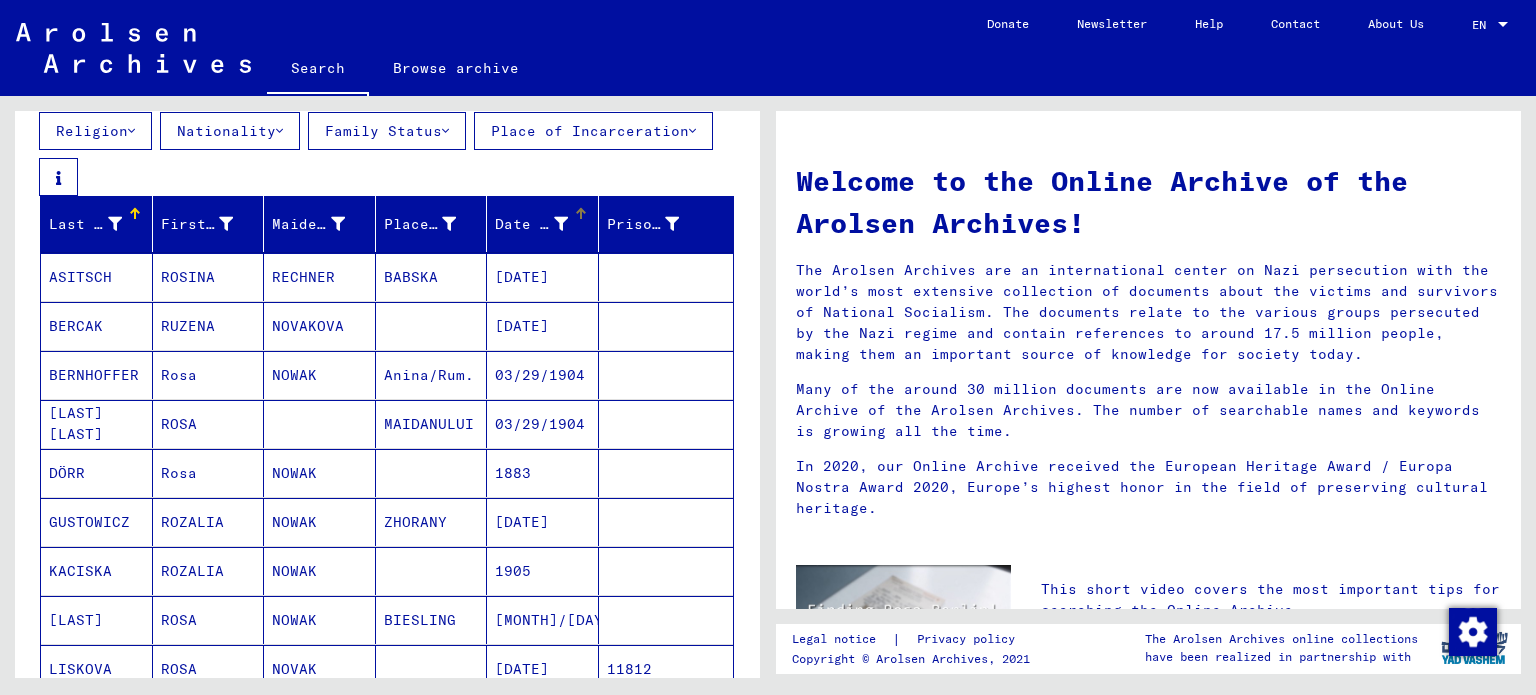 click at bounding box center [561, 224] 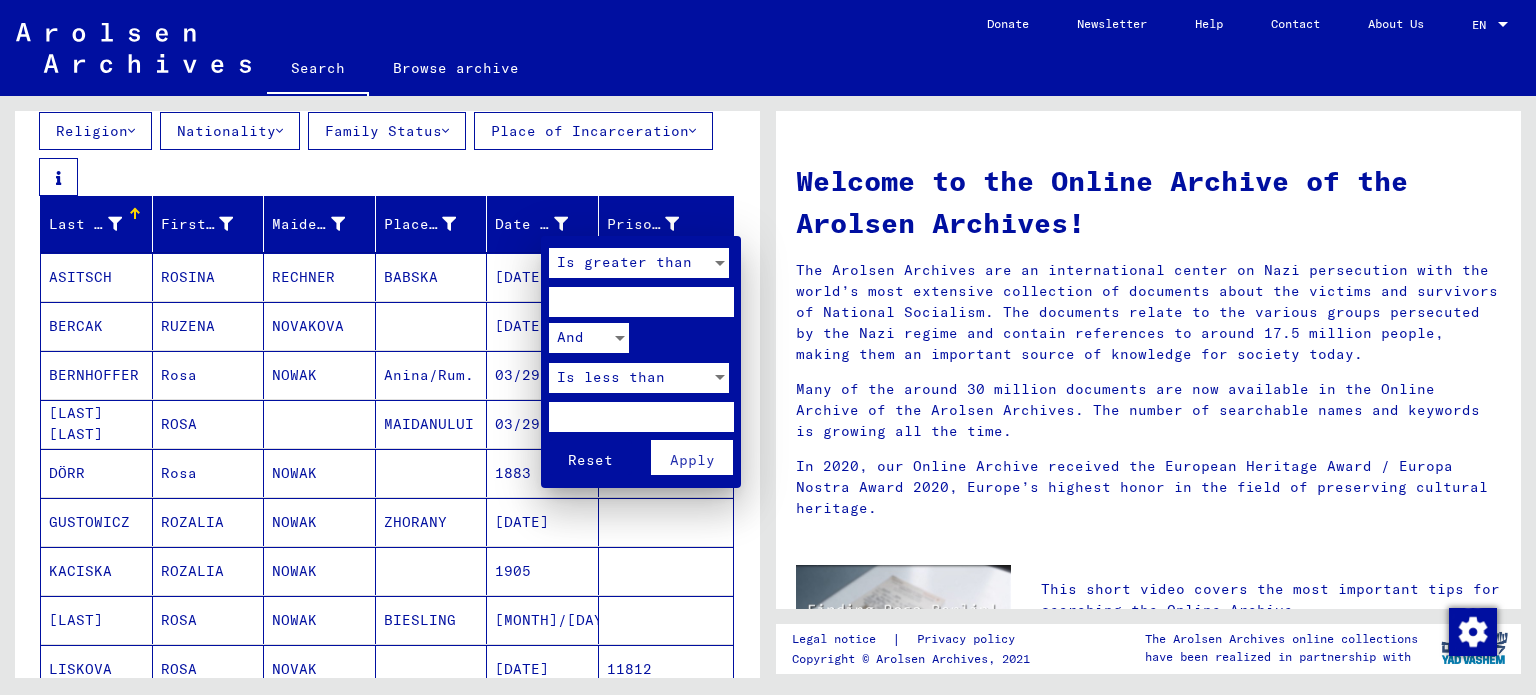 click on "Is greater than" at bounding box center (624, 262) 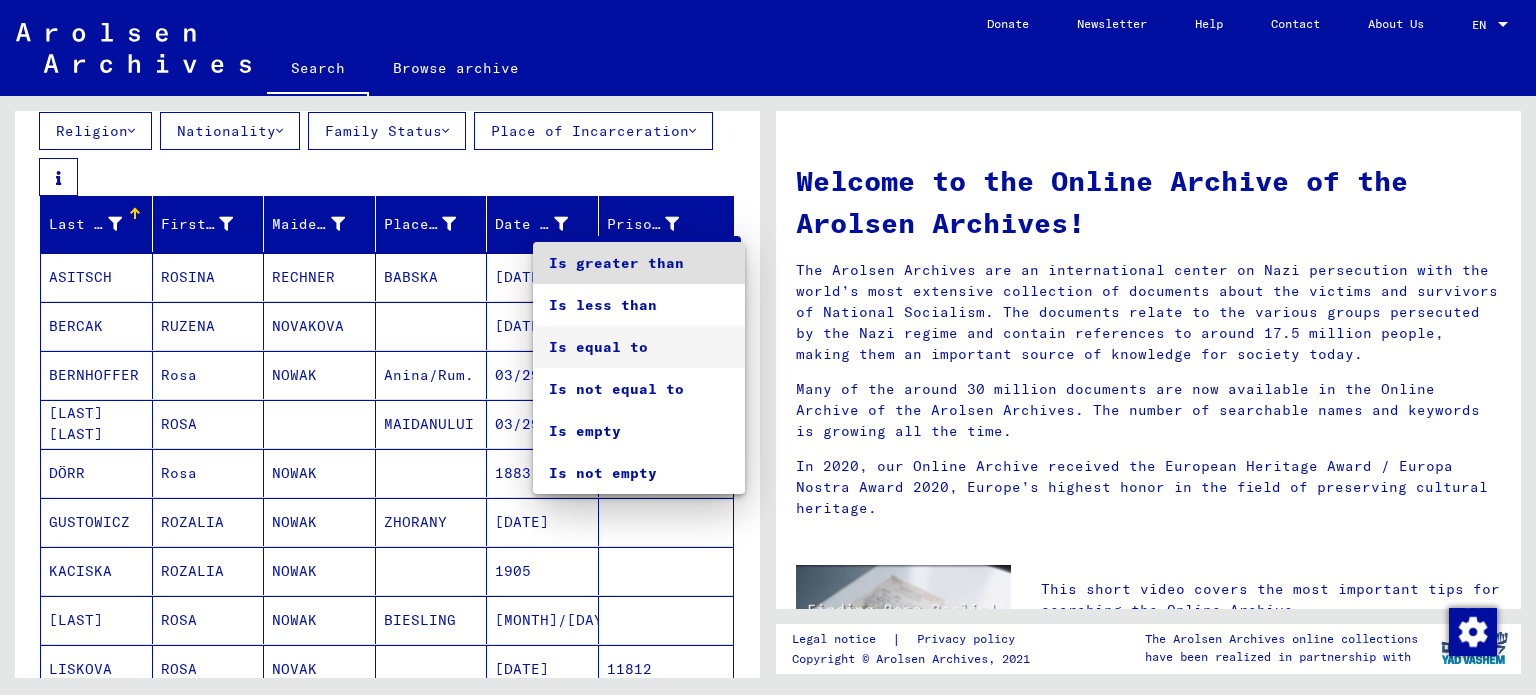click on "Is equal to" at bounding box center [639, 347] 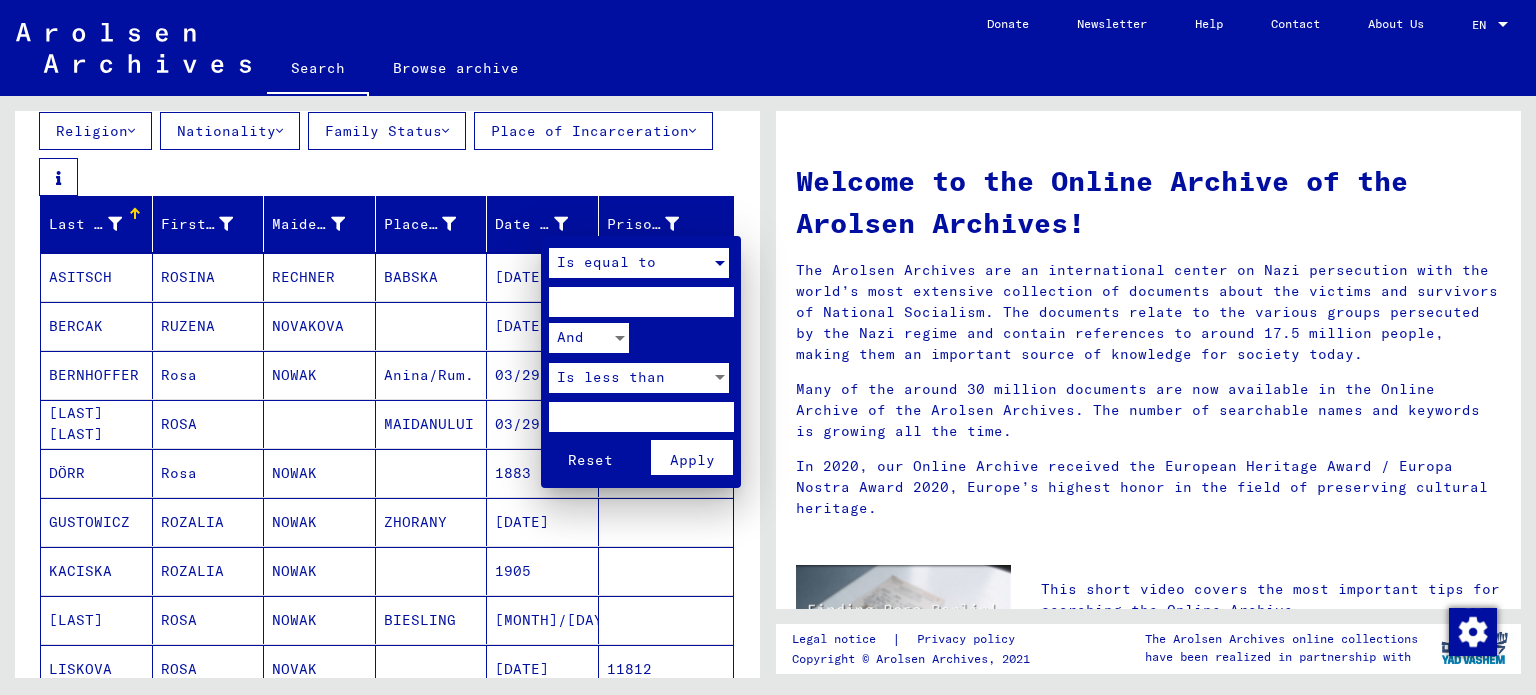 click at bounding box center (641, 302) 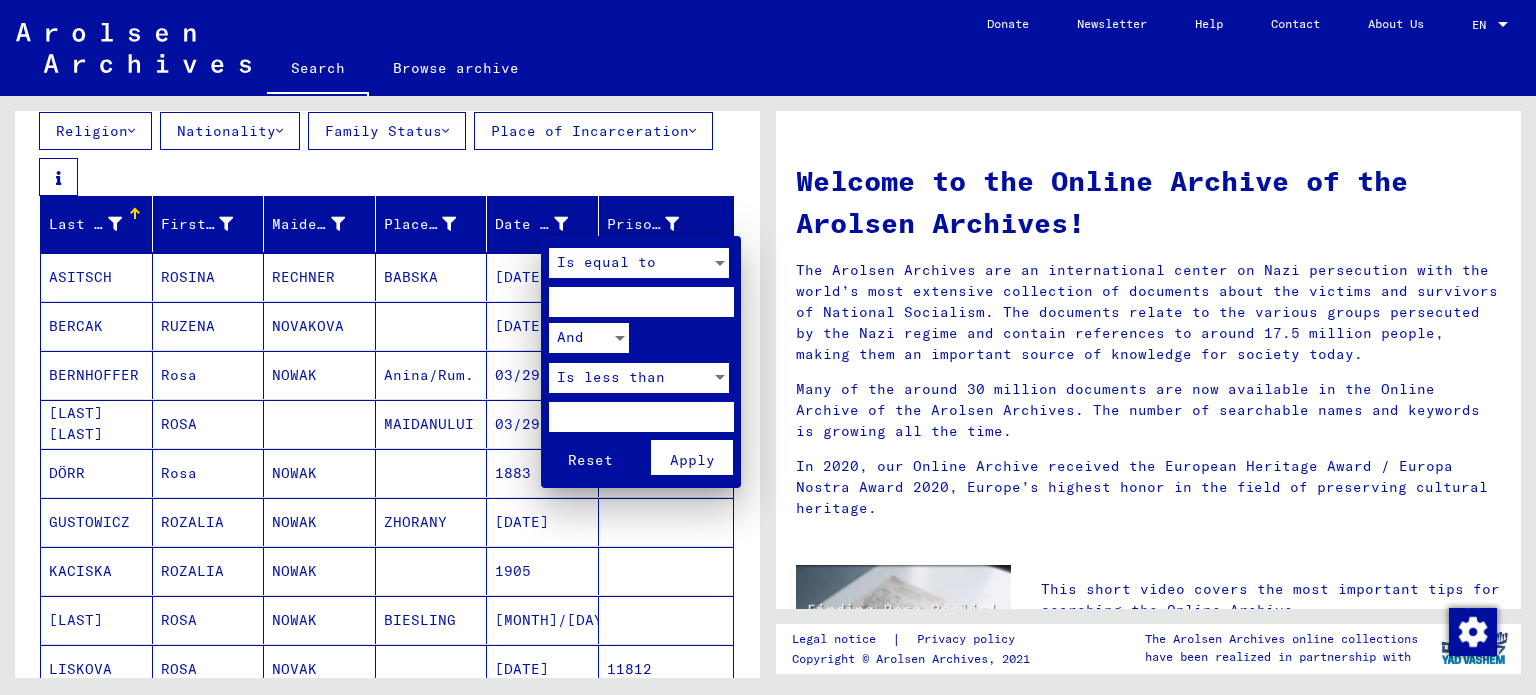 type on "****" 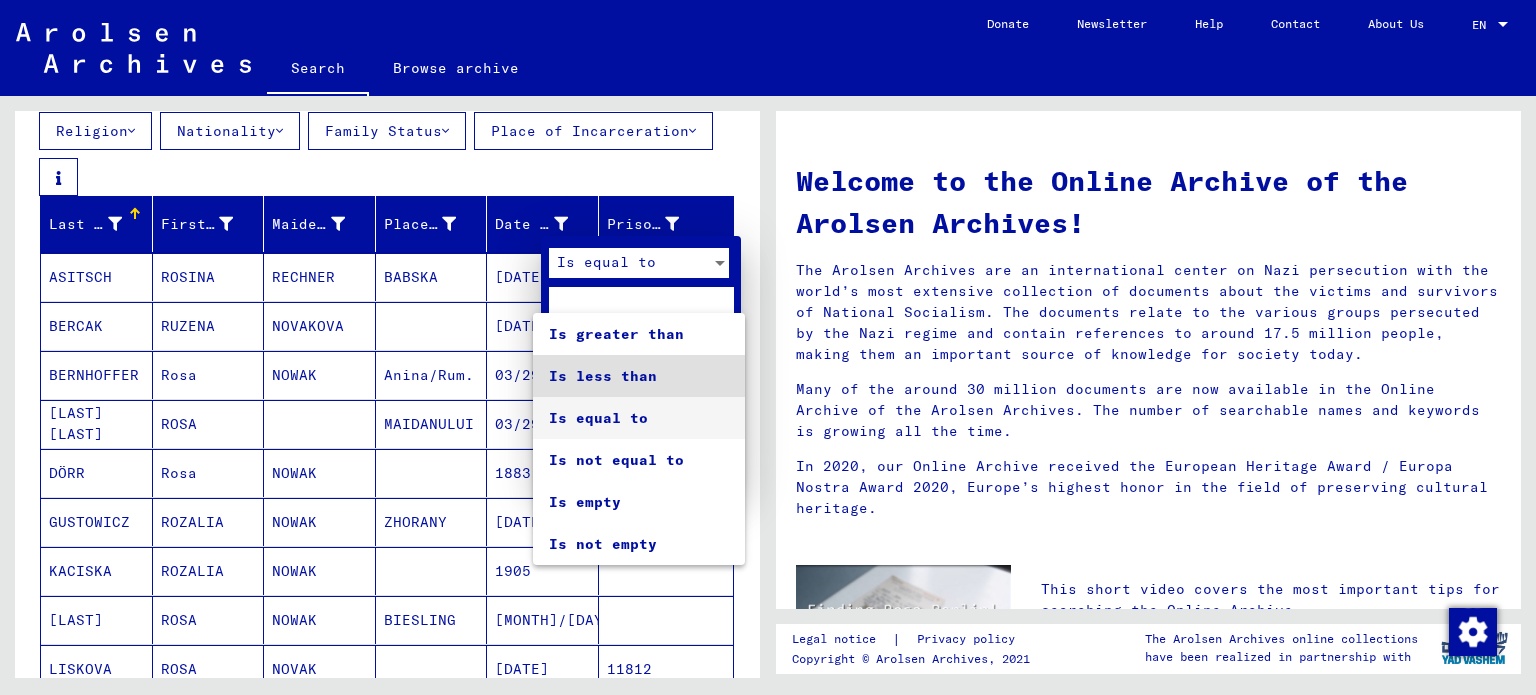 click on "Is equal to" at bounding box center [639, 418] 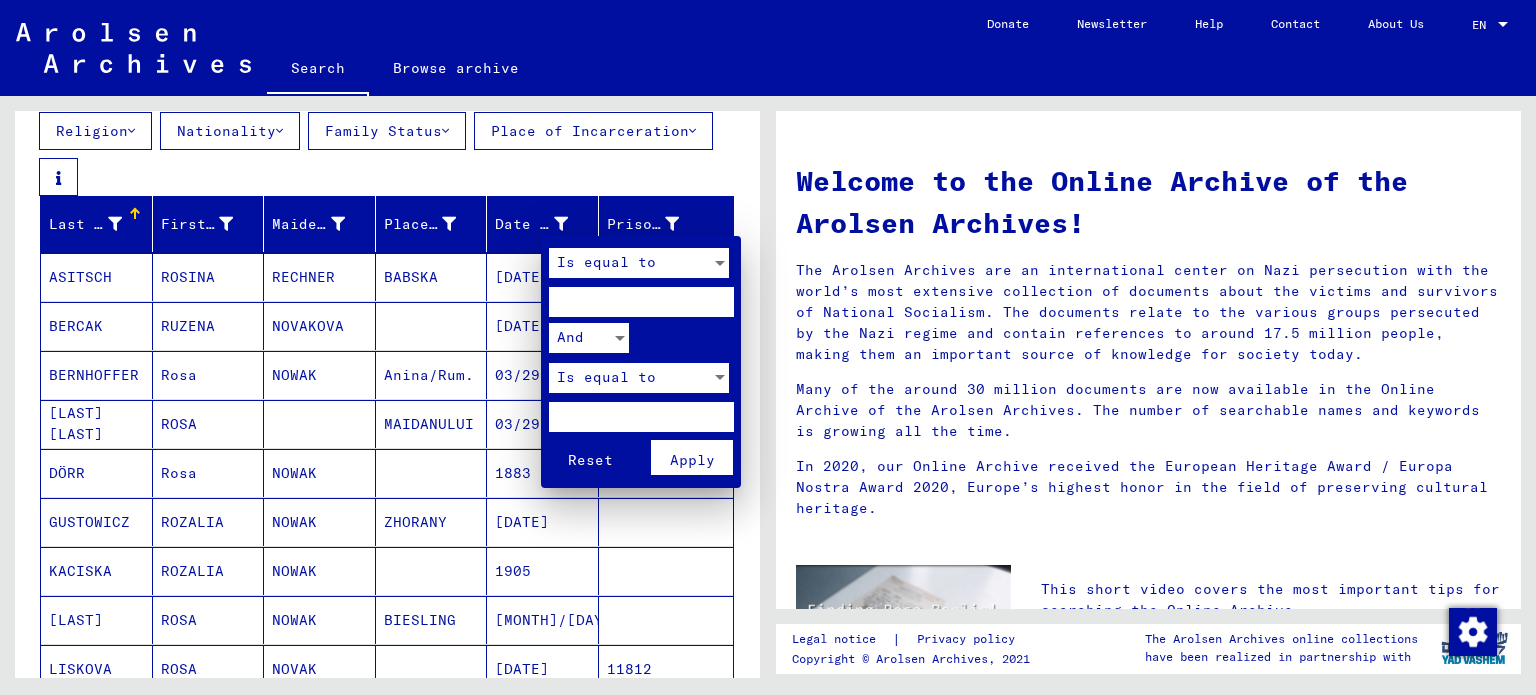 click at bounding box center [641, 417] 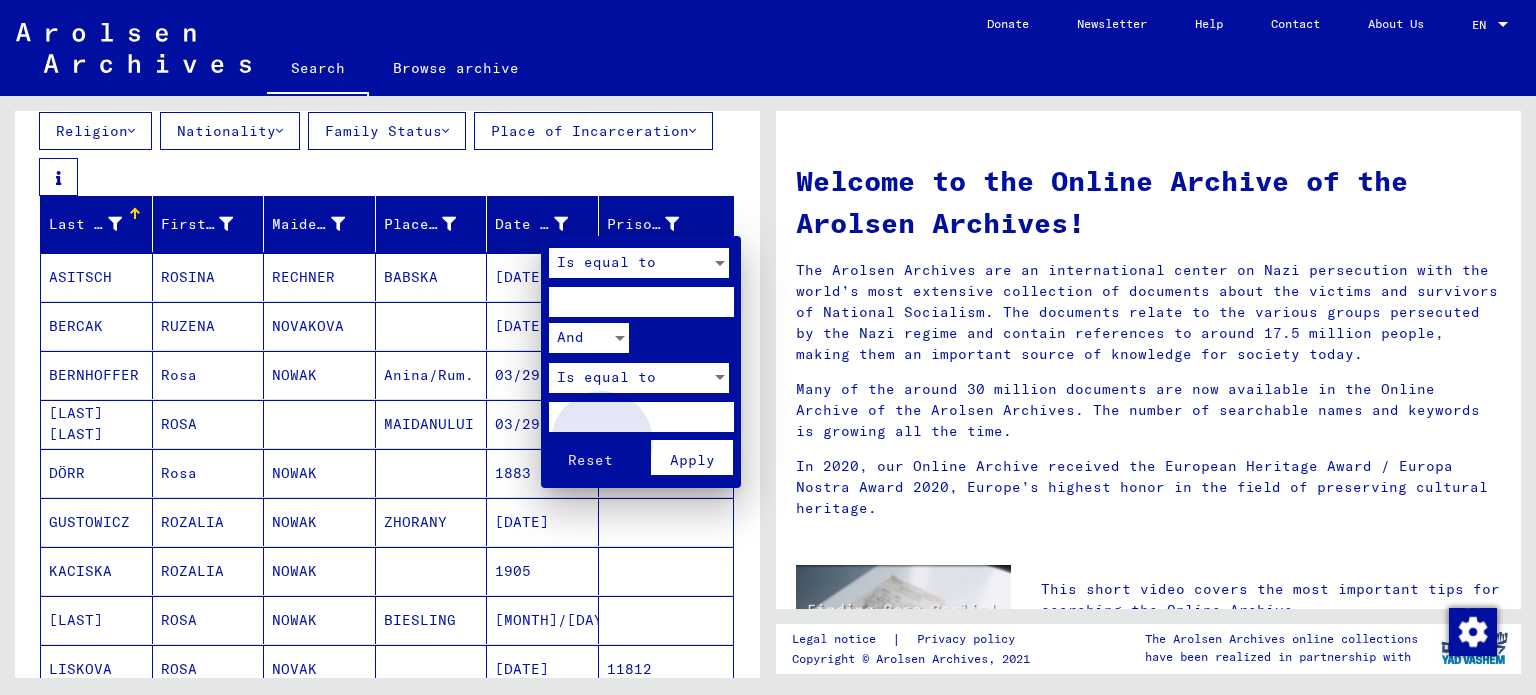 click on "Apply" at bounding box center (692, 457) 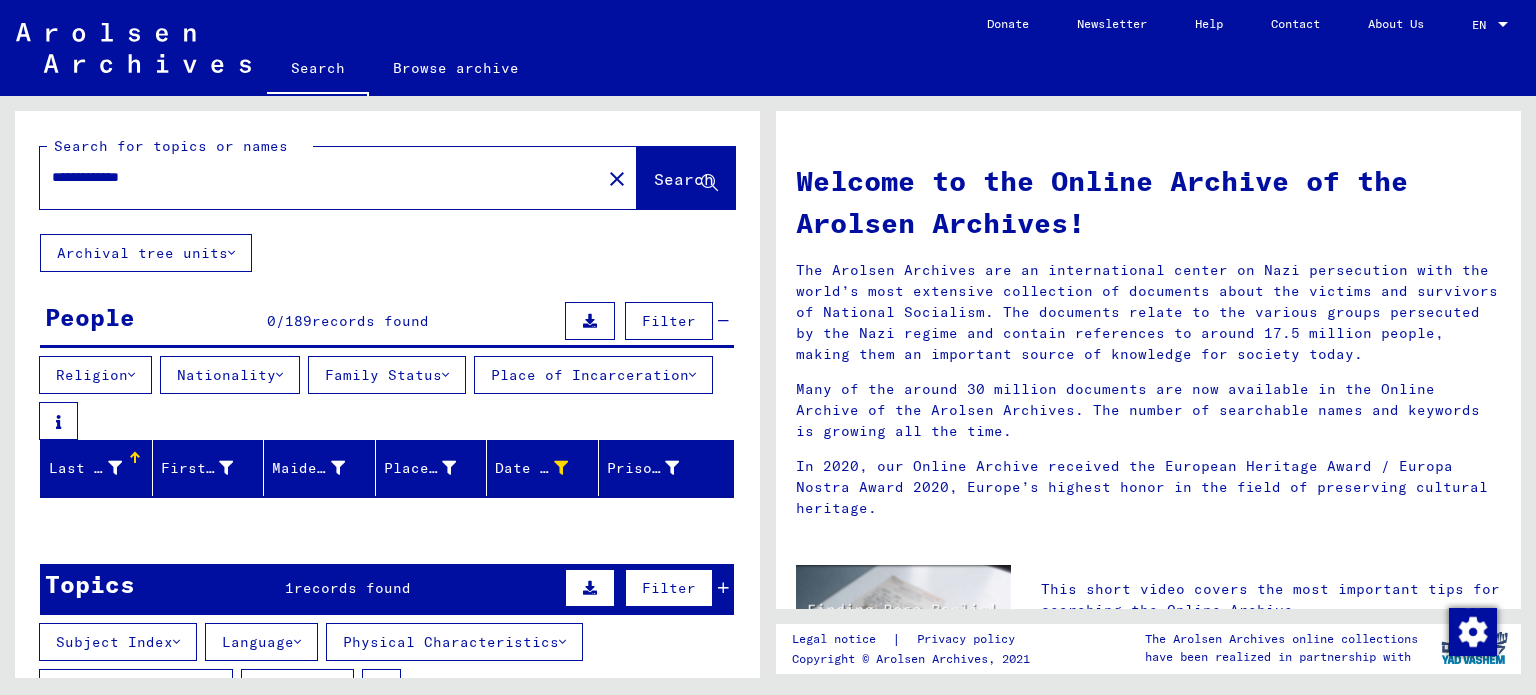 scroll, scrollTop: 0, scrollLeft: 0, axis: both 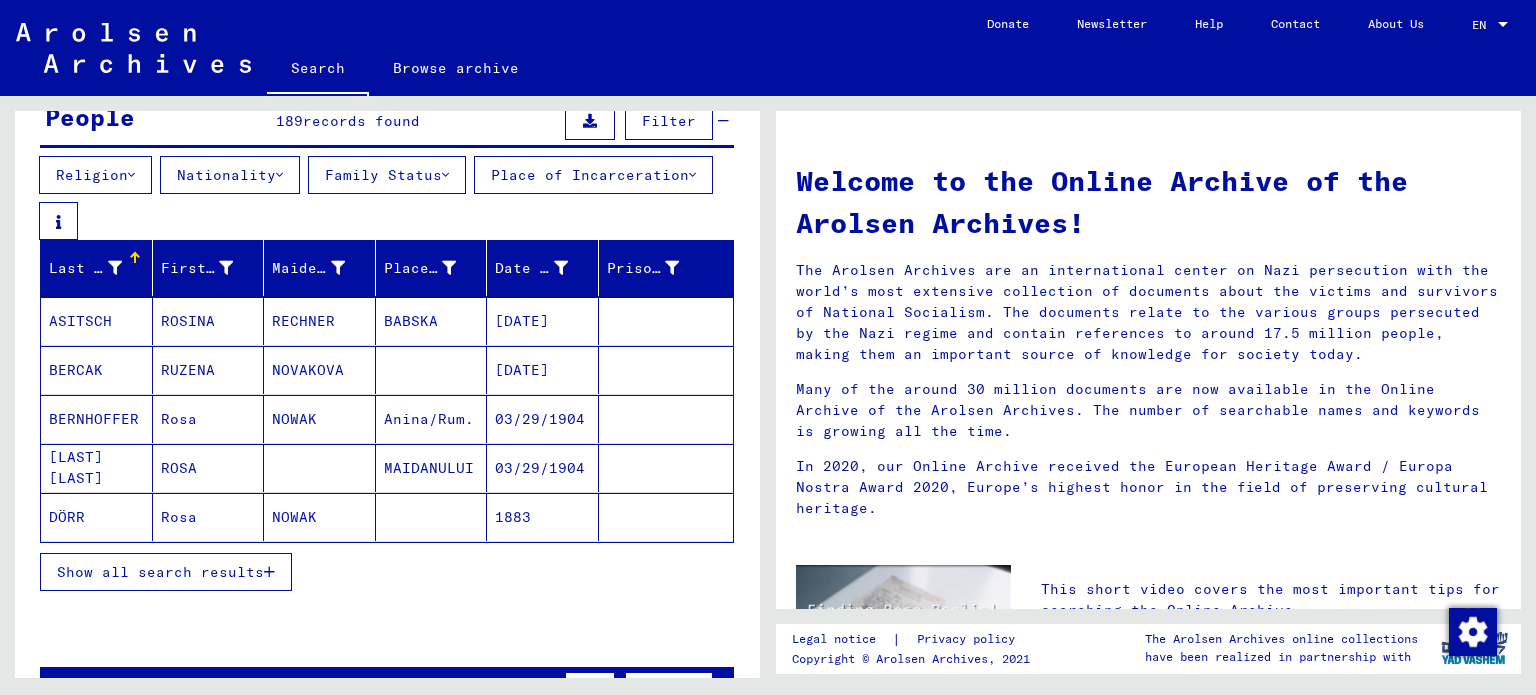 click on "Show all search results" at bounding box center [166, 572] 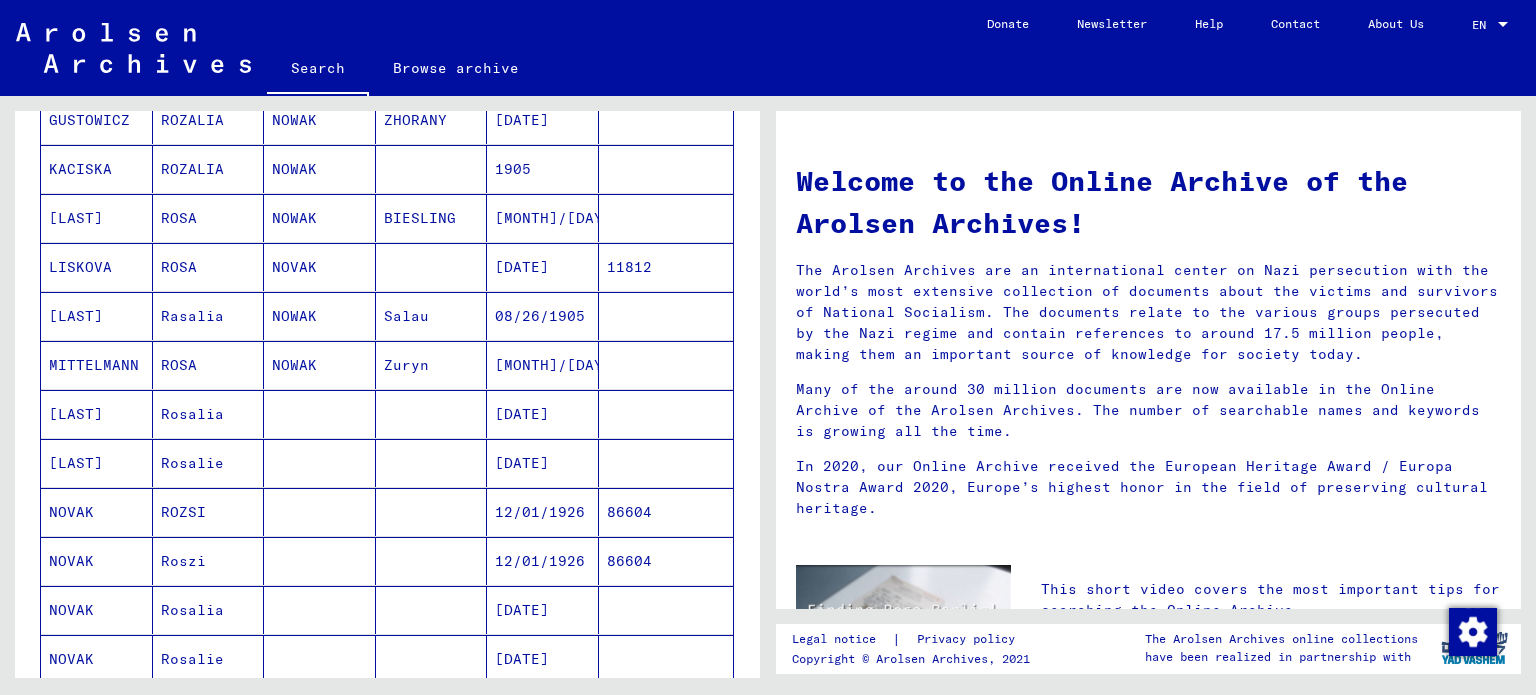 scroll, scrollTop: 300, scrollLeft: 0, axis: vertical 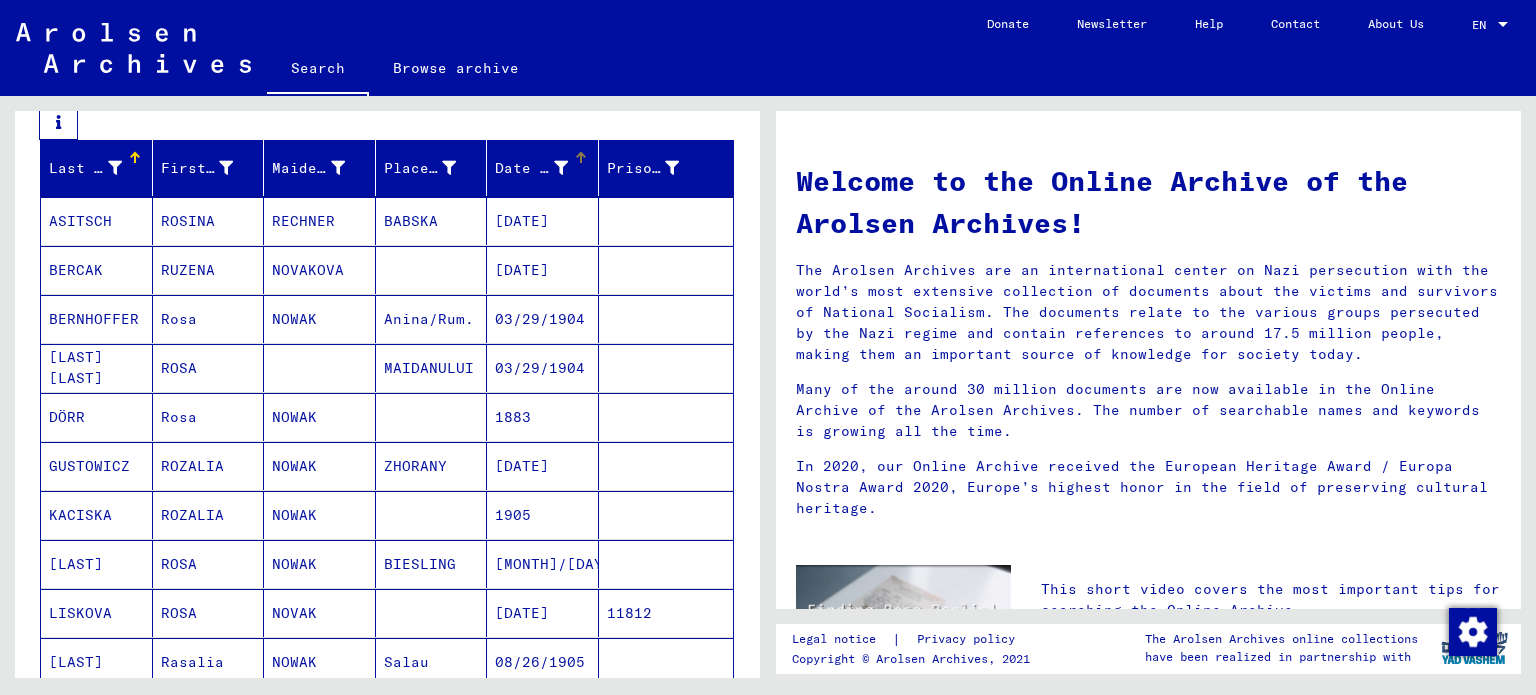 click on "Date of Birth" at bounding box center [534, 168] 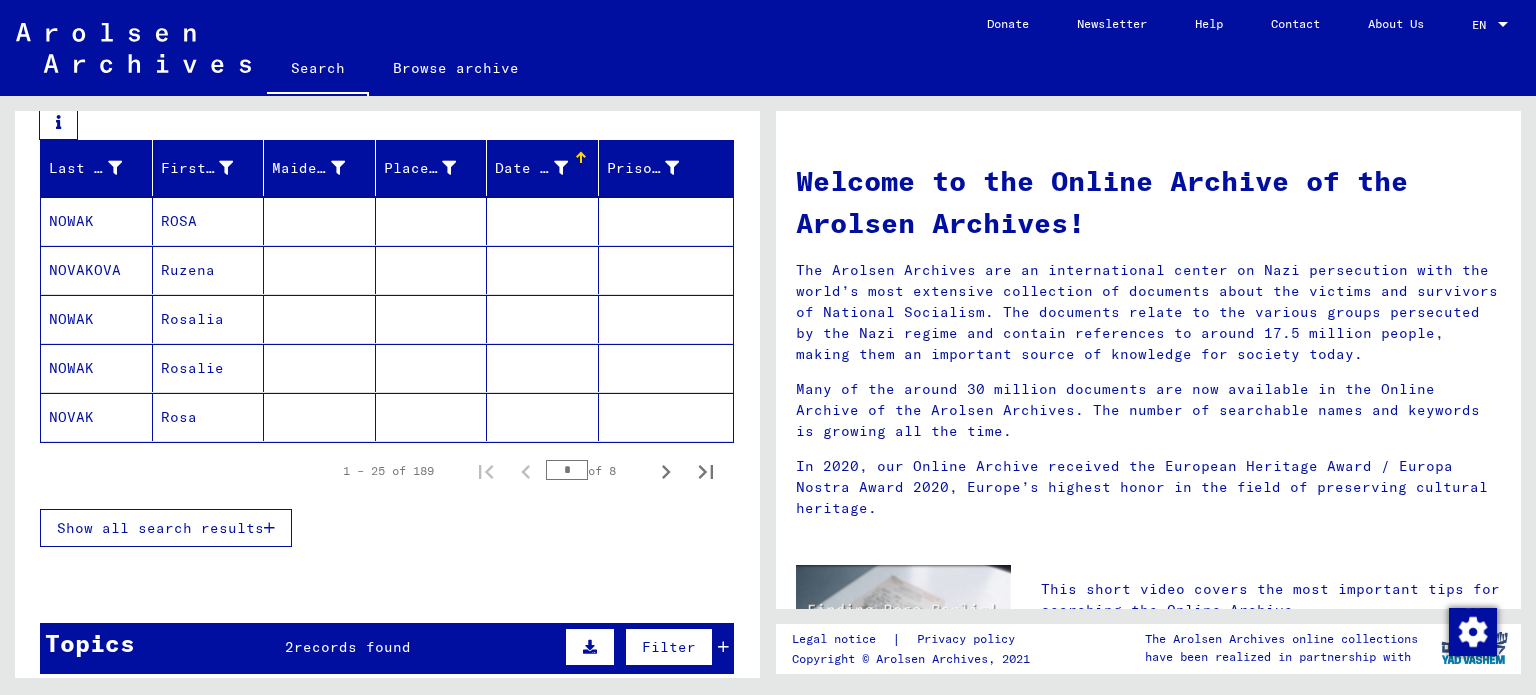 click on "Rosa" 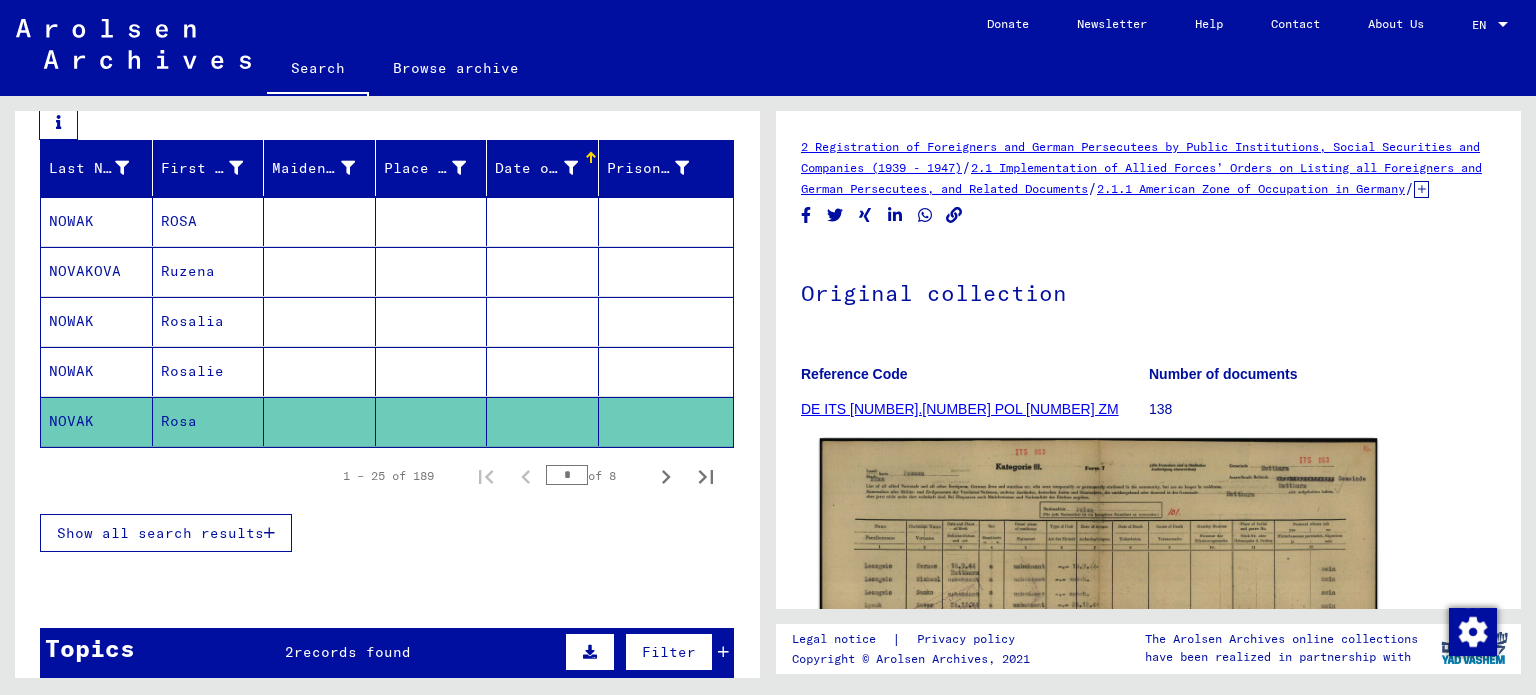 scroll, scrollTop: 0, scrollLeft: 0, axis: both 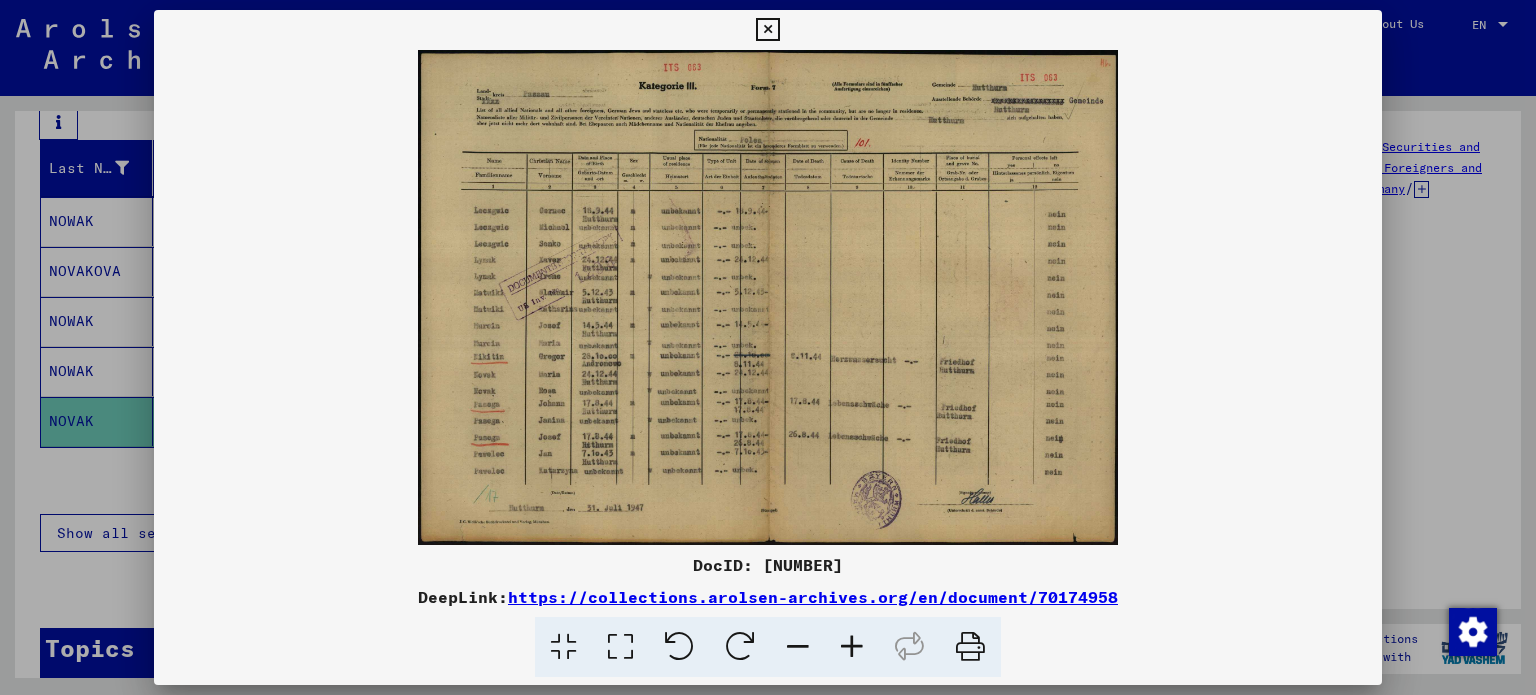 click at bounding box center (852, 647) 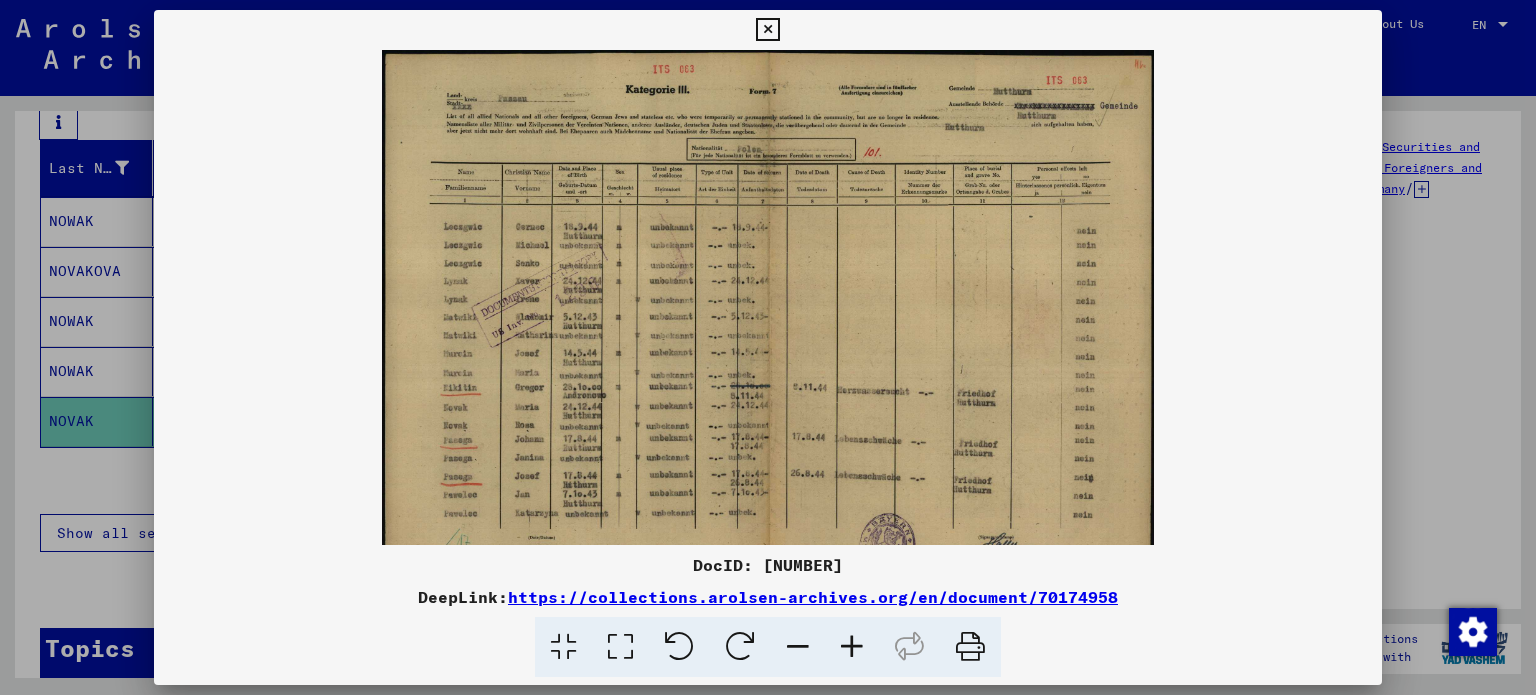 click at bounding box center (852, 647) 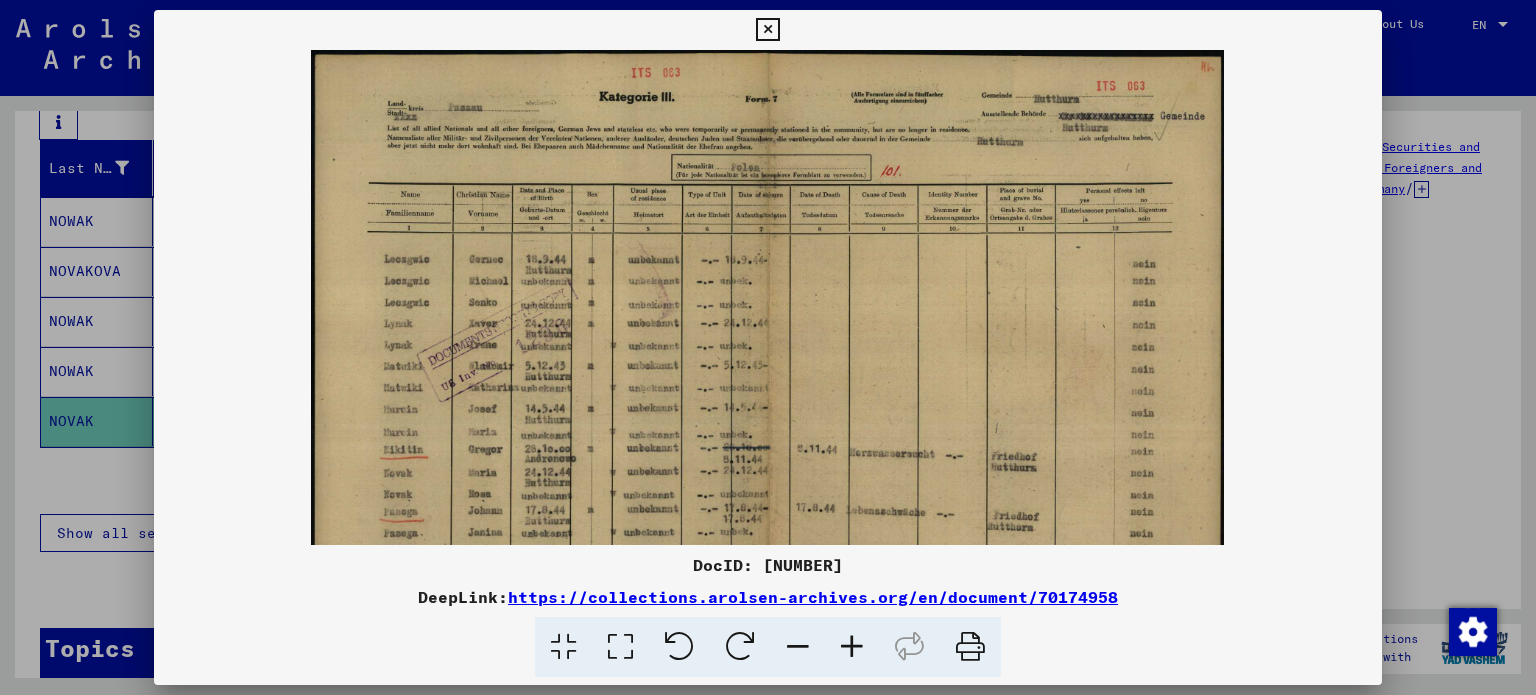 click at bounding box center [852, 647] 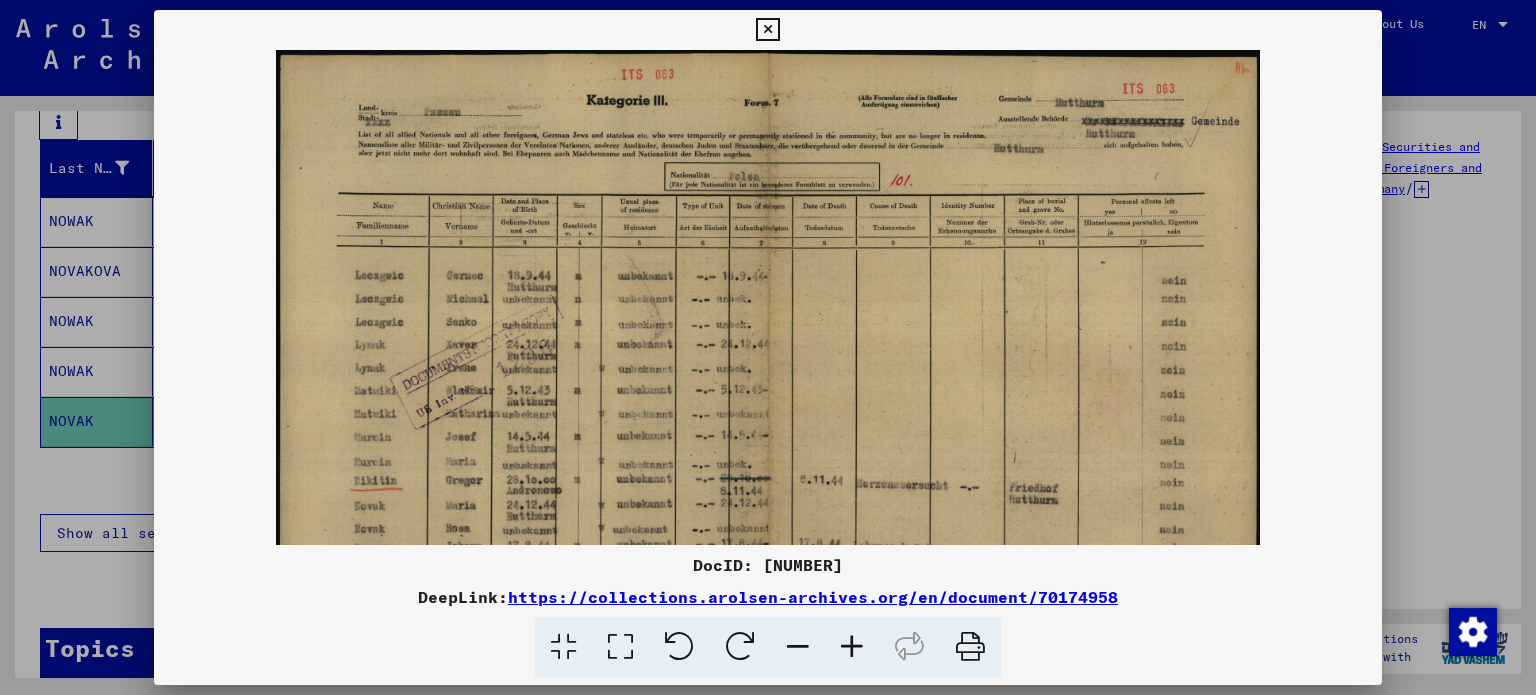 click at bounding box center (852, 647) 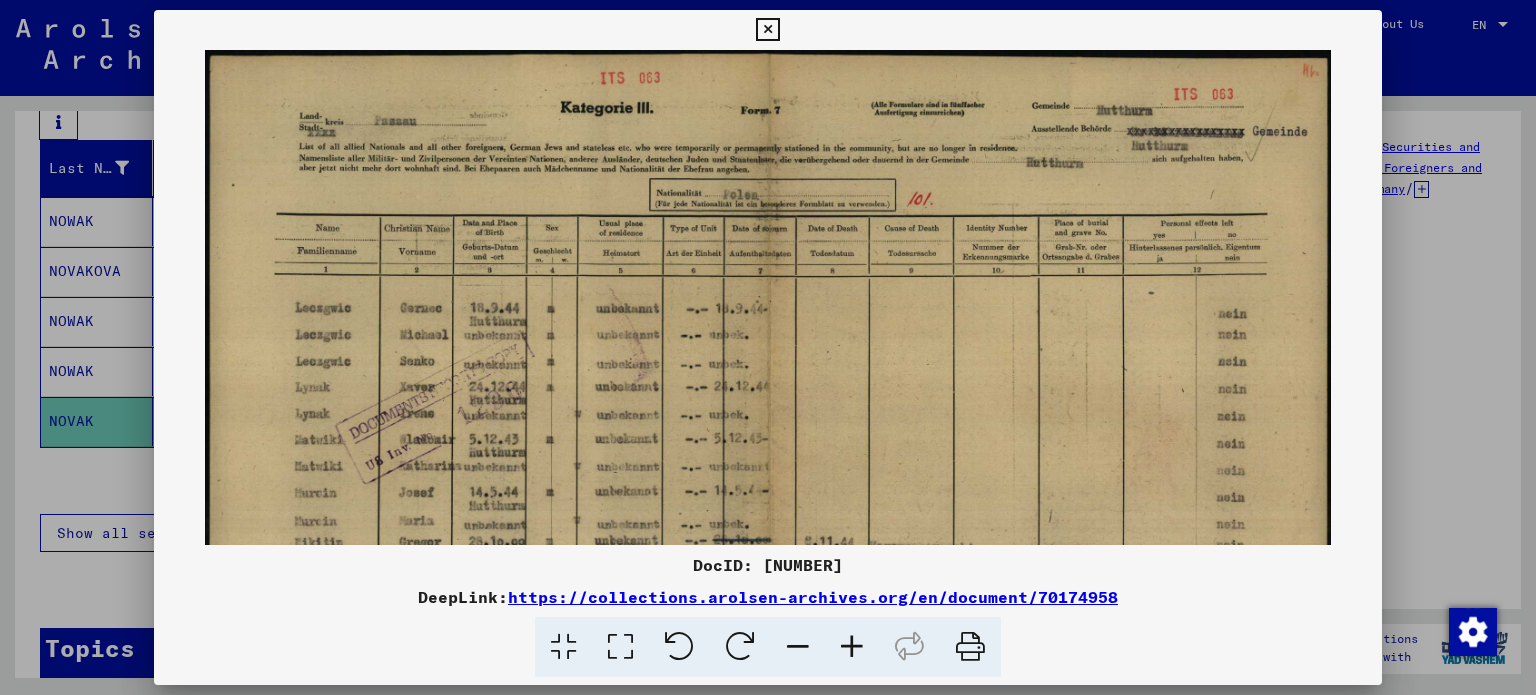 click at bounding box center (852, 647) 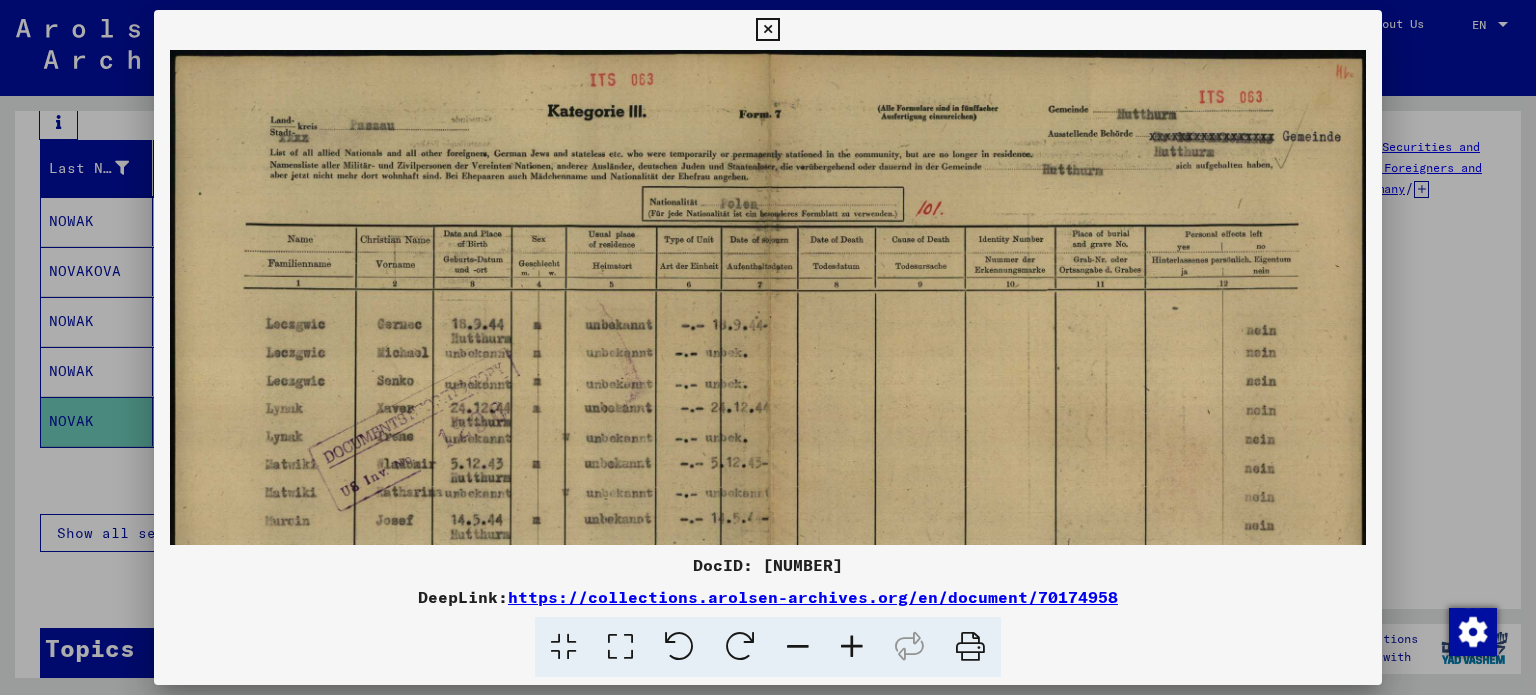click at bounding box center [852, 647] 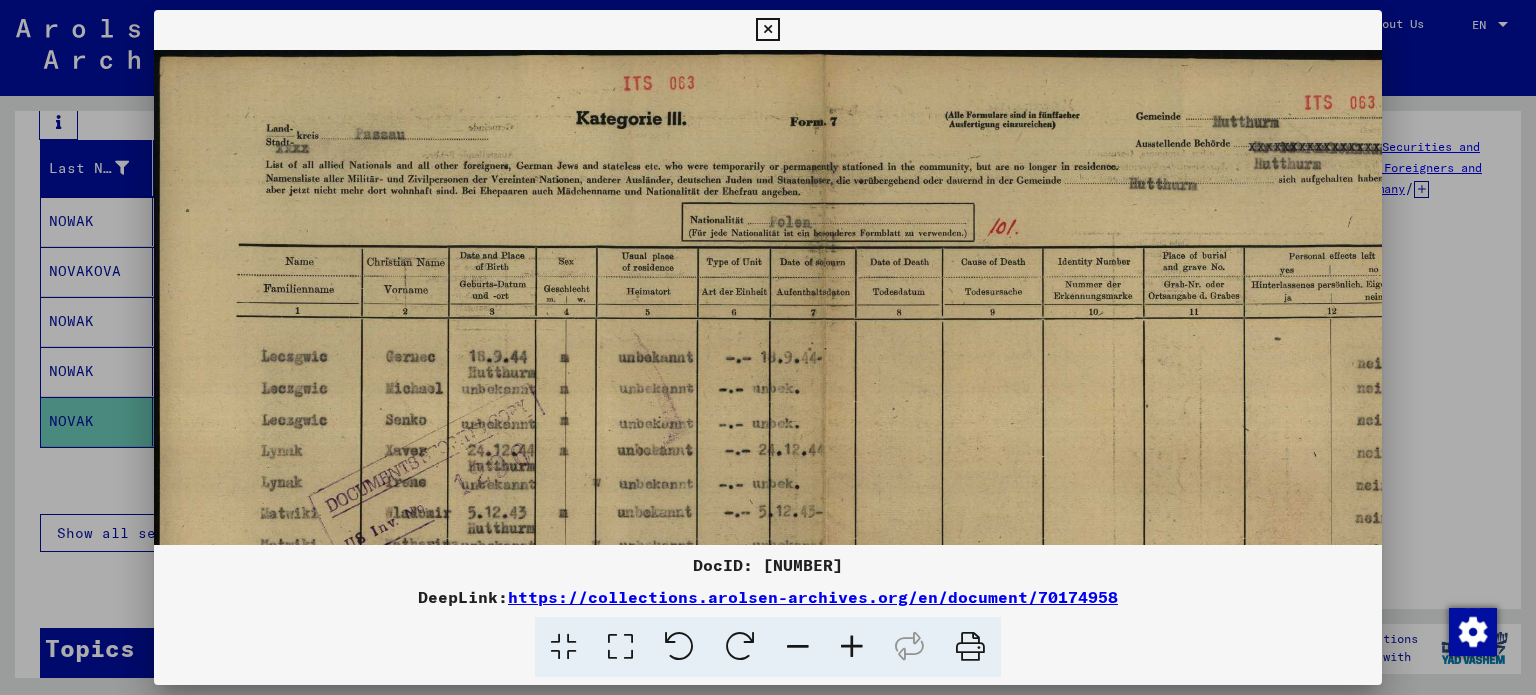 click at bounding box center [852, 647] 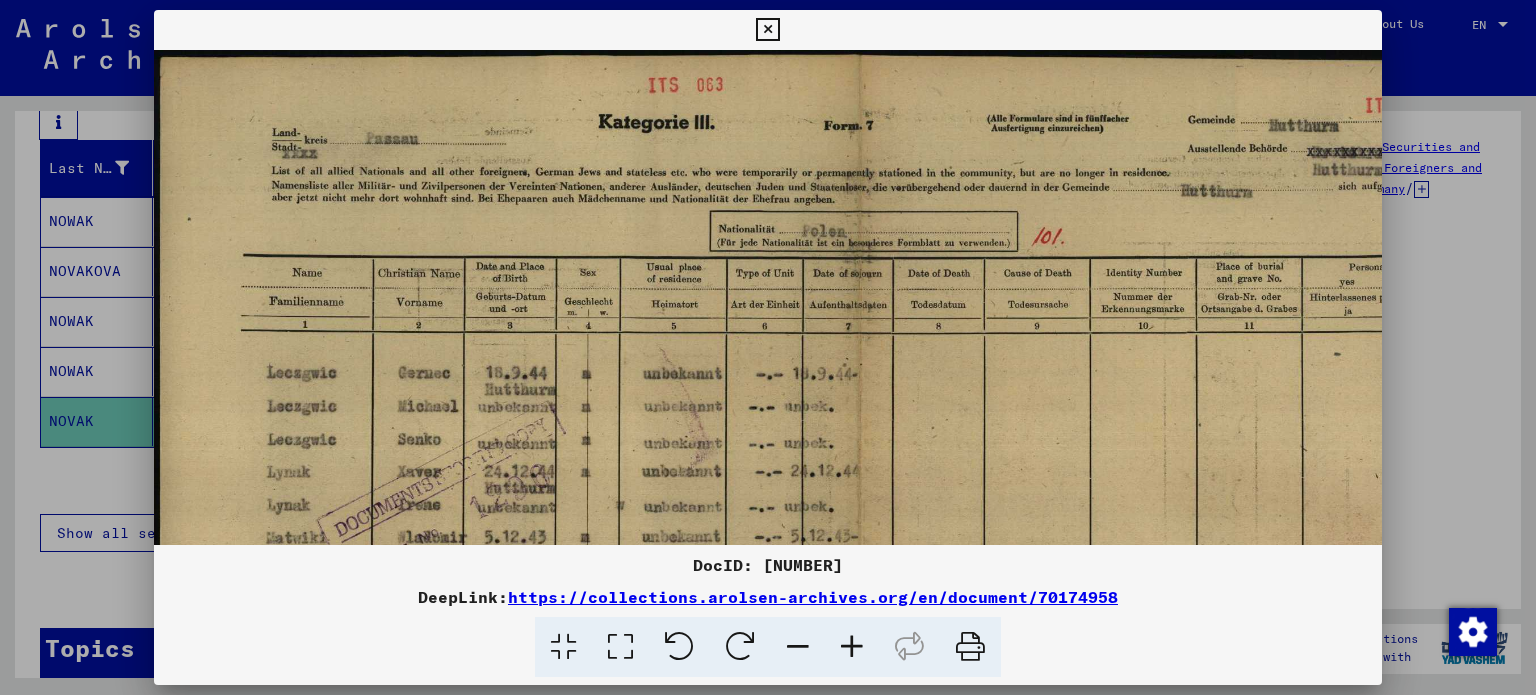 click at bounding box center [852, 647] 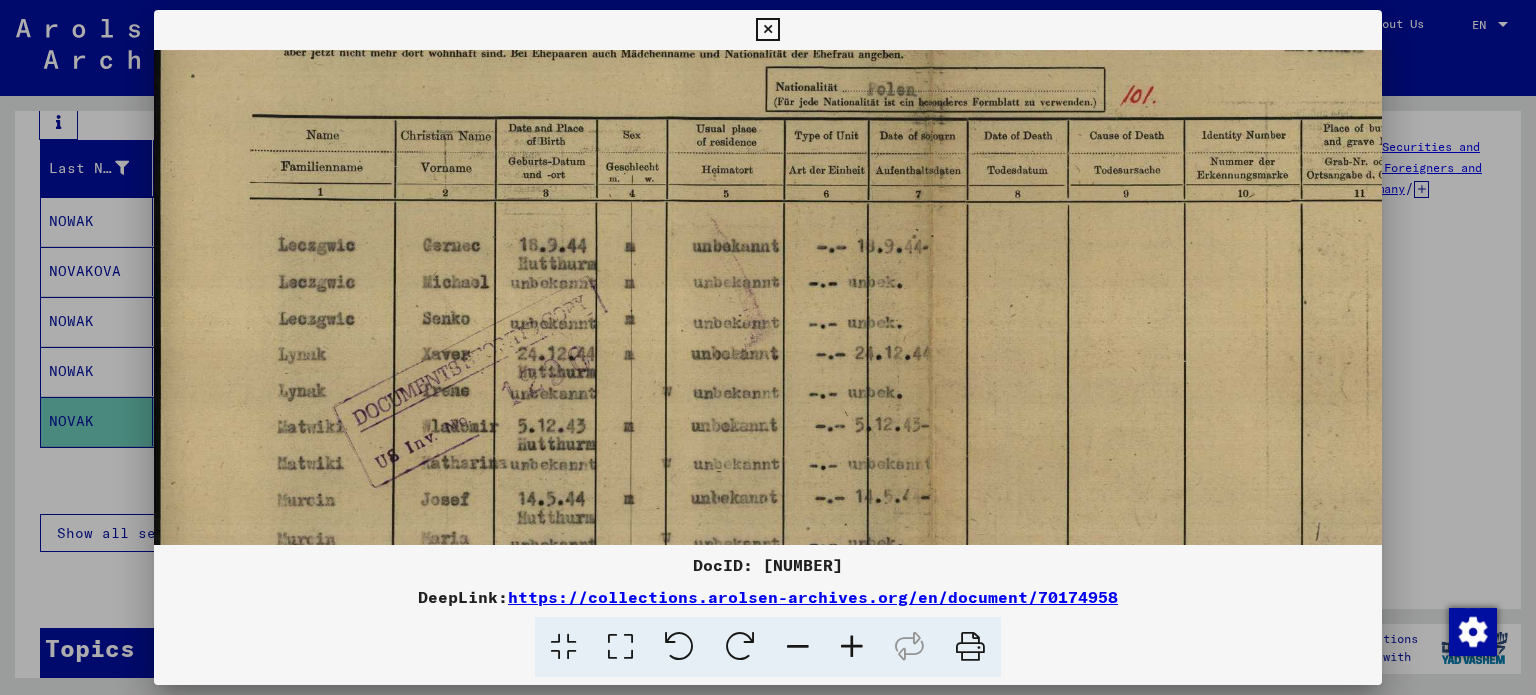 scroll, scrollTop: 328, scrollLeft: 36, axis: both 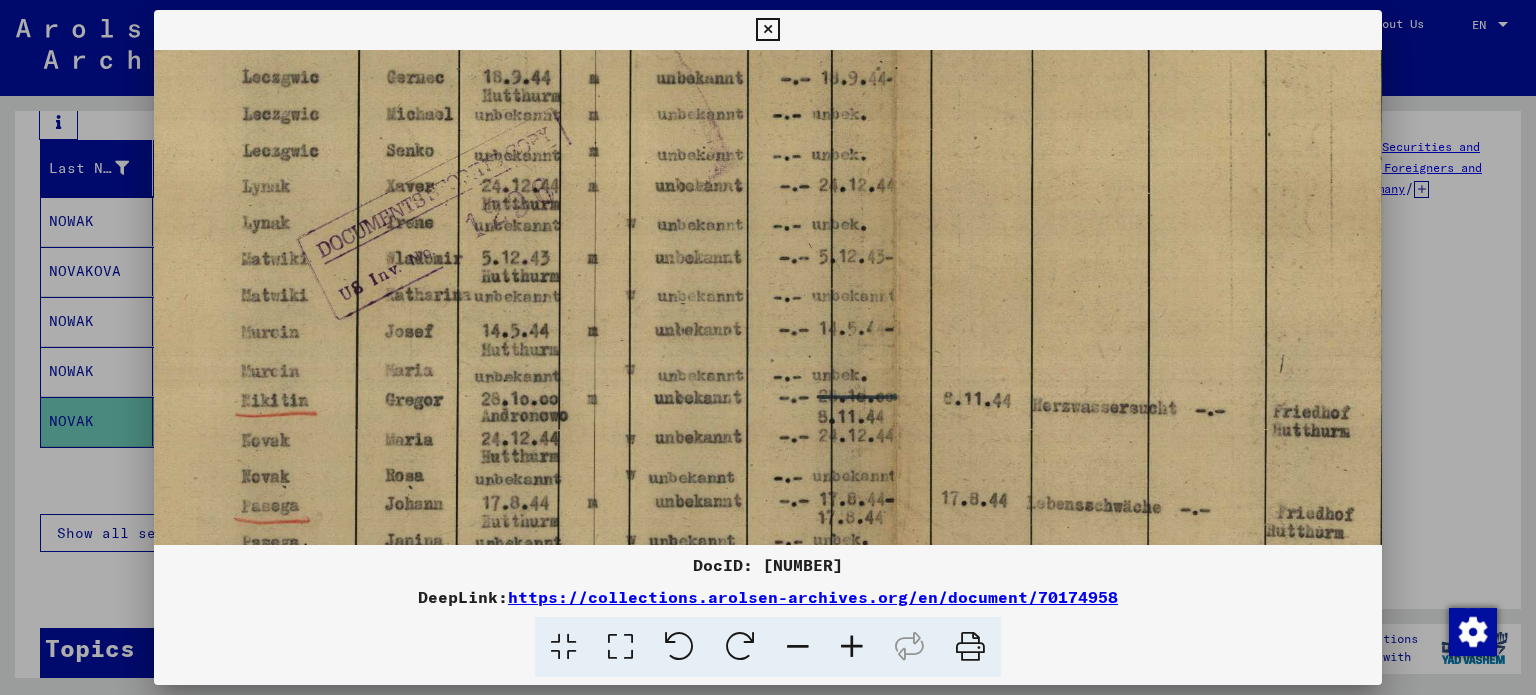 drag, startPoint x: 896, startPoint y: 327, endPoint x: 862, endPoint y: 60, distance: 269.1561 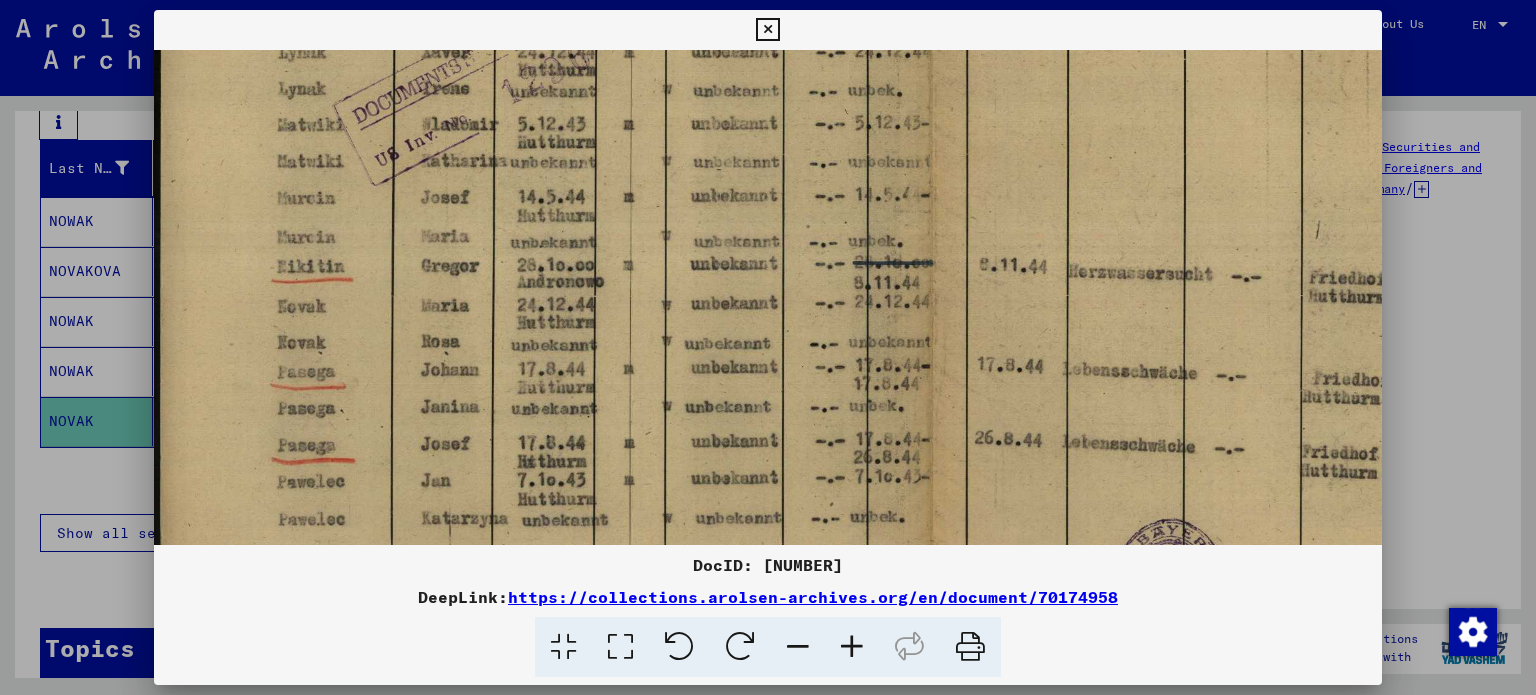 scroll, scrollTop: 492, scrollLeft: 0, axis: vertical 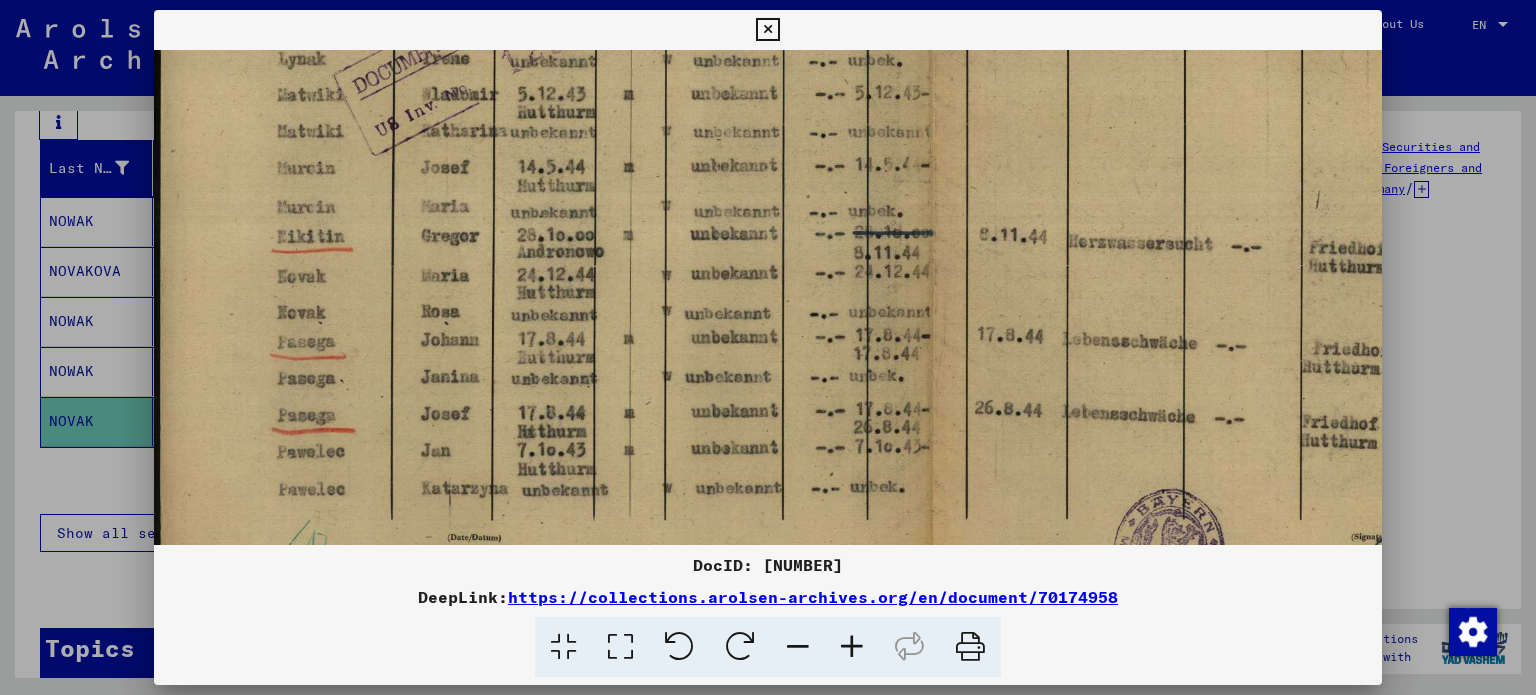 drag, startPoint x: 802, startPoint y: 339, endPoint x: 858, endPoint y: 177, distance: 171.40594 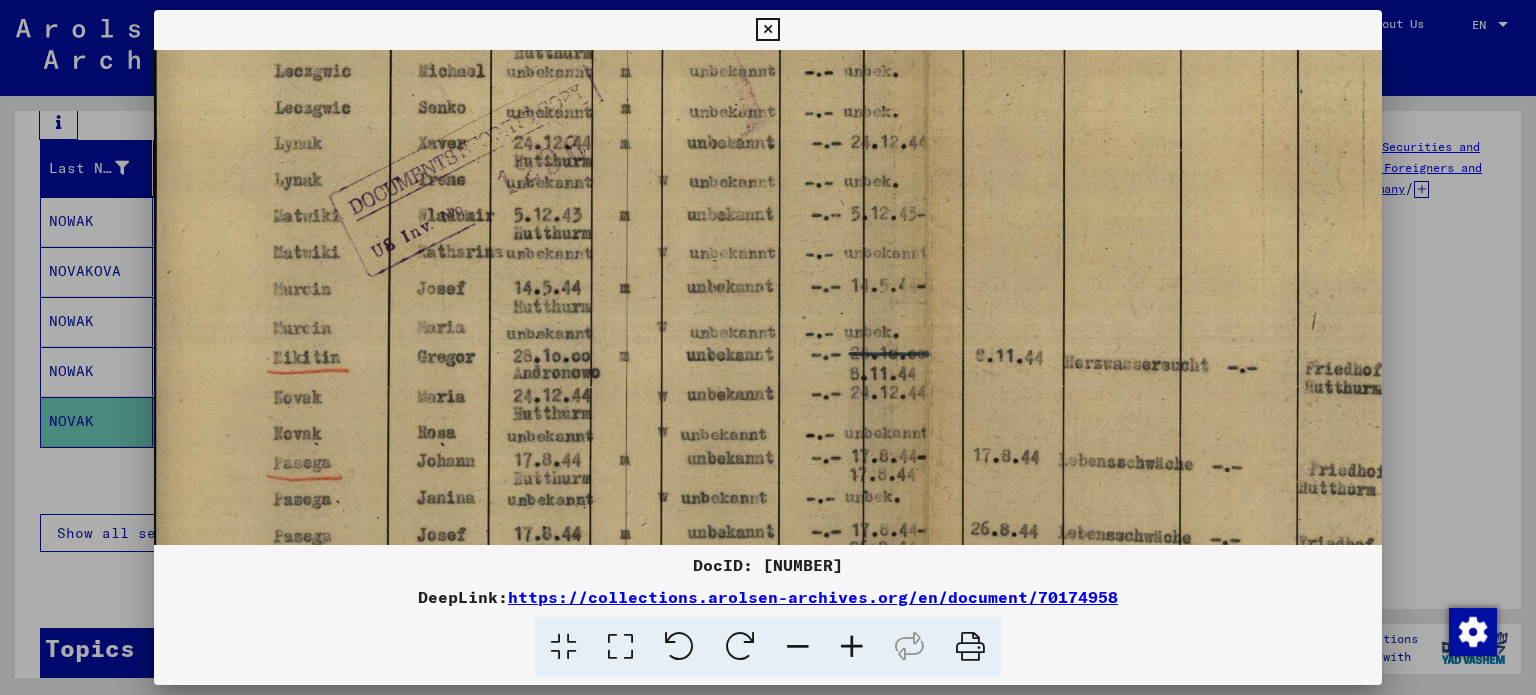 scroll, scrollTop: 373, scrollLeft: 4, axis: both 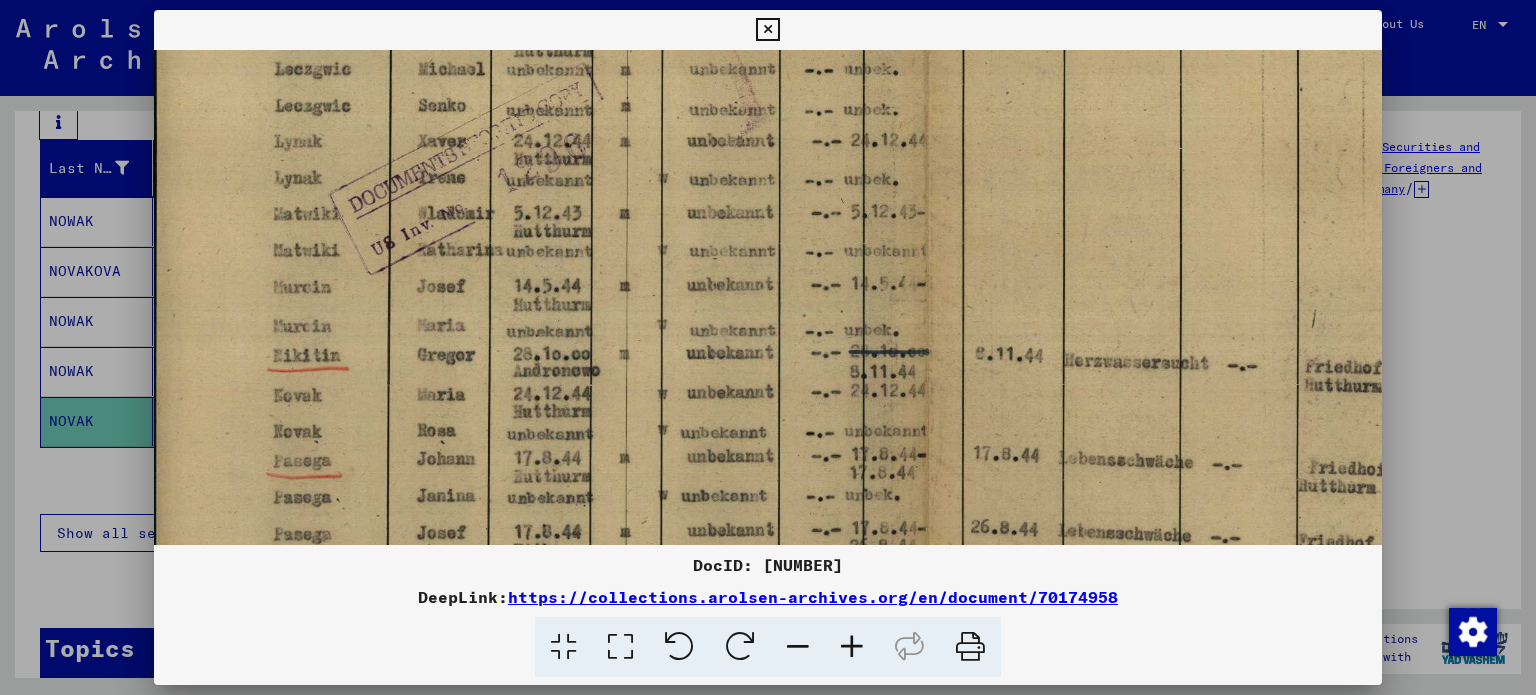 drag, startPoint x: 904, startPoint y: 263, endPoint x: 976, endPoint y: 306, distance: 83.86298 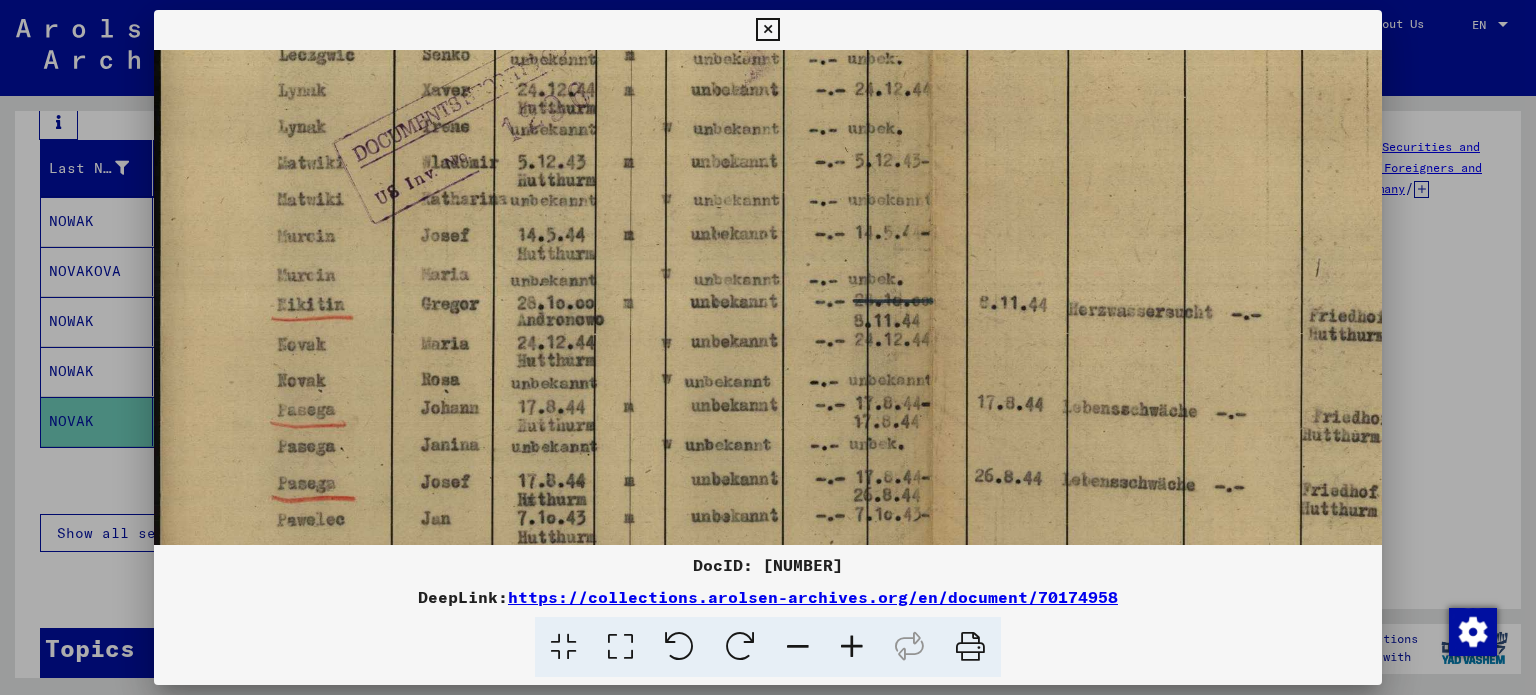 scroll, scrollTop: 440, scrollLeft: 2, axis: both 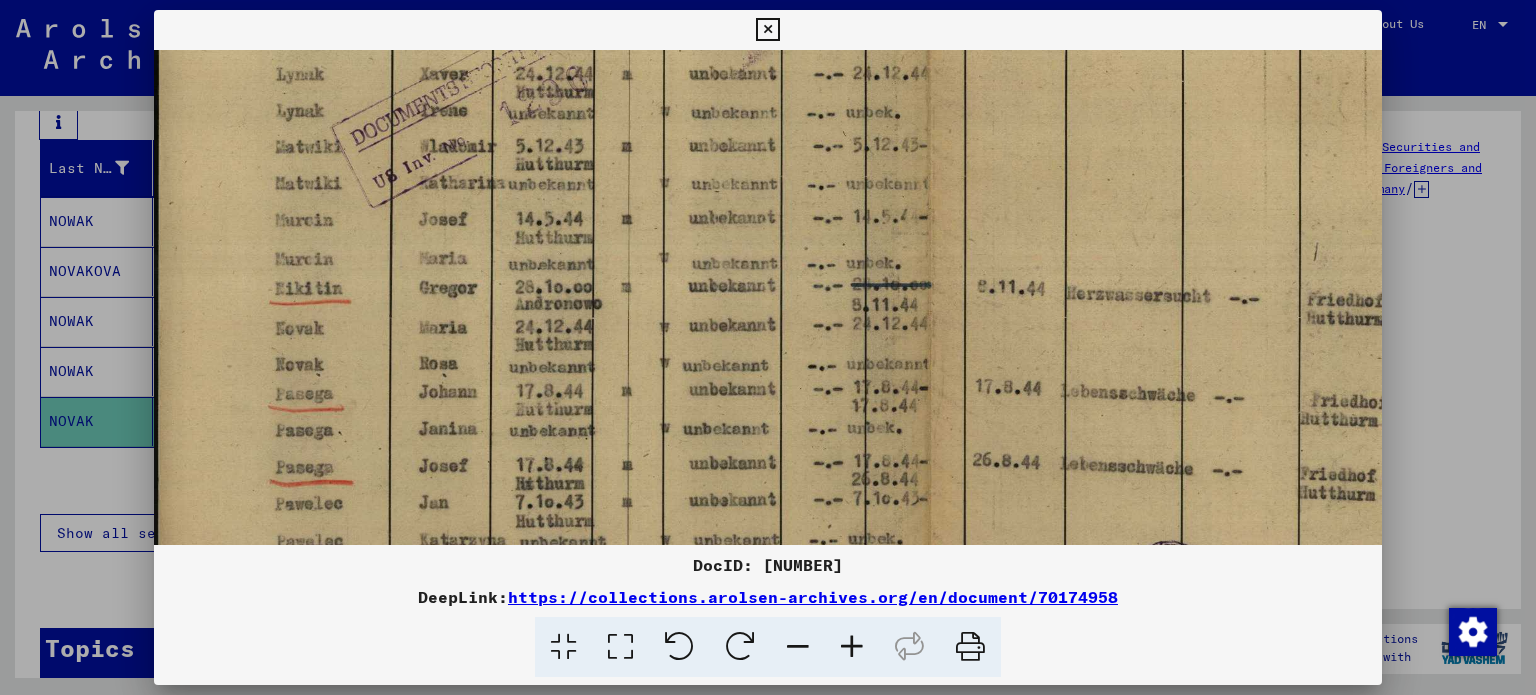 drag, startPoint x: 732, startPoint y: 438, endPoint x: 737, endPoint y: 373, distance: 65.192024 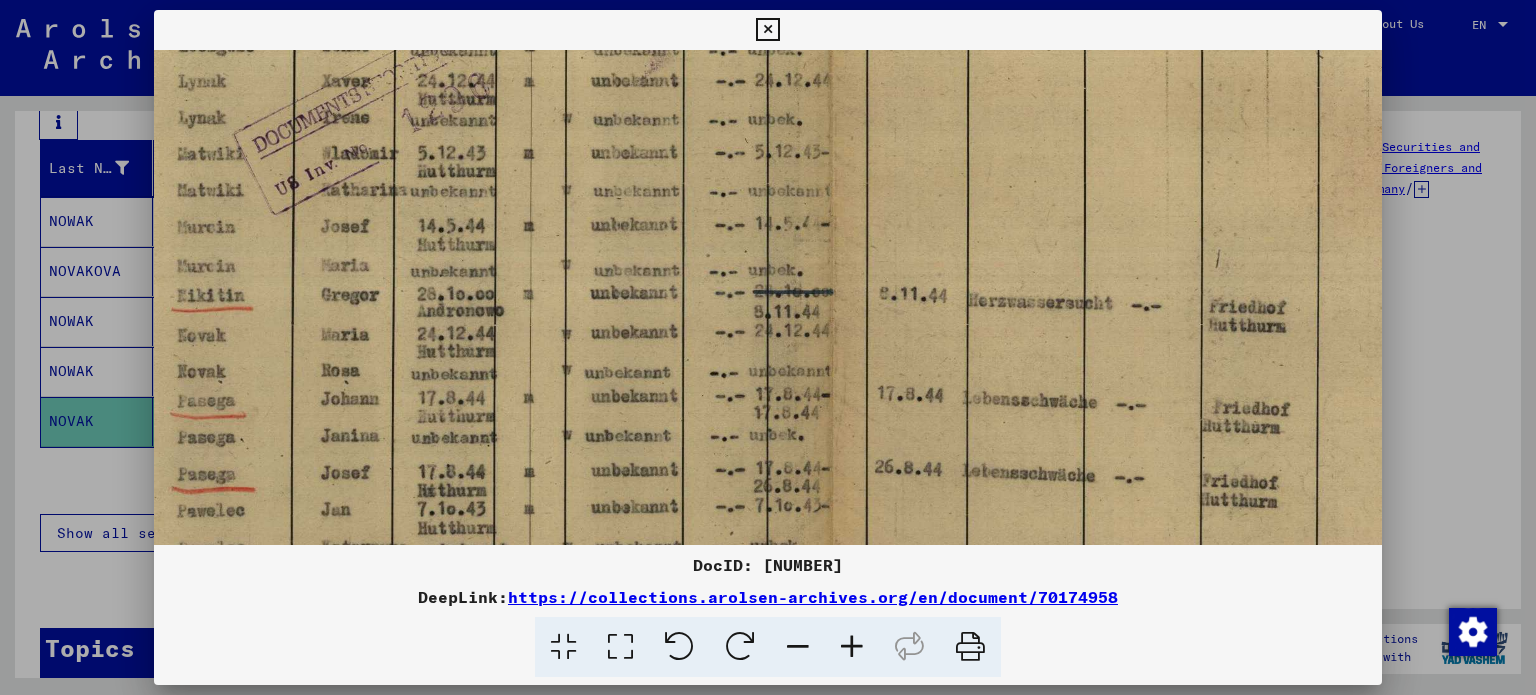 scroll, scrollTop: 424, scrollLeft: 321, axis: both 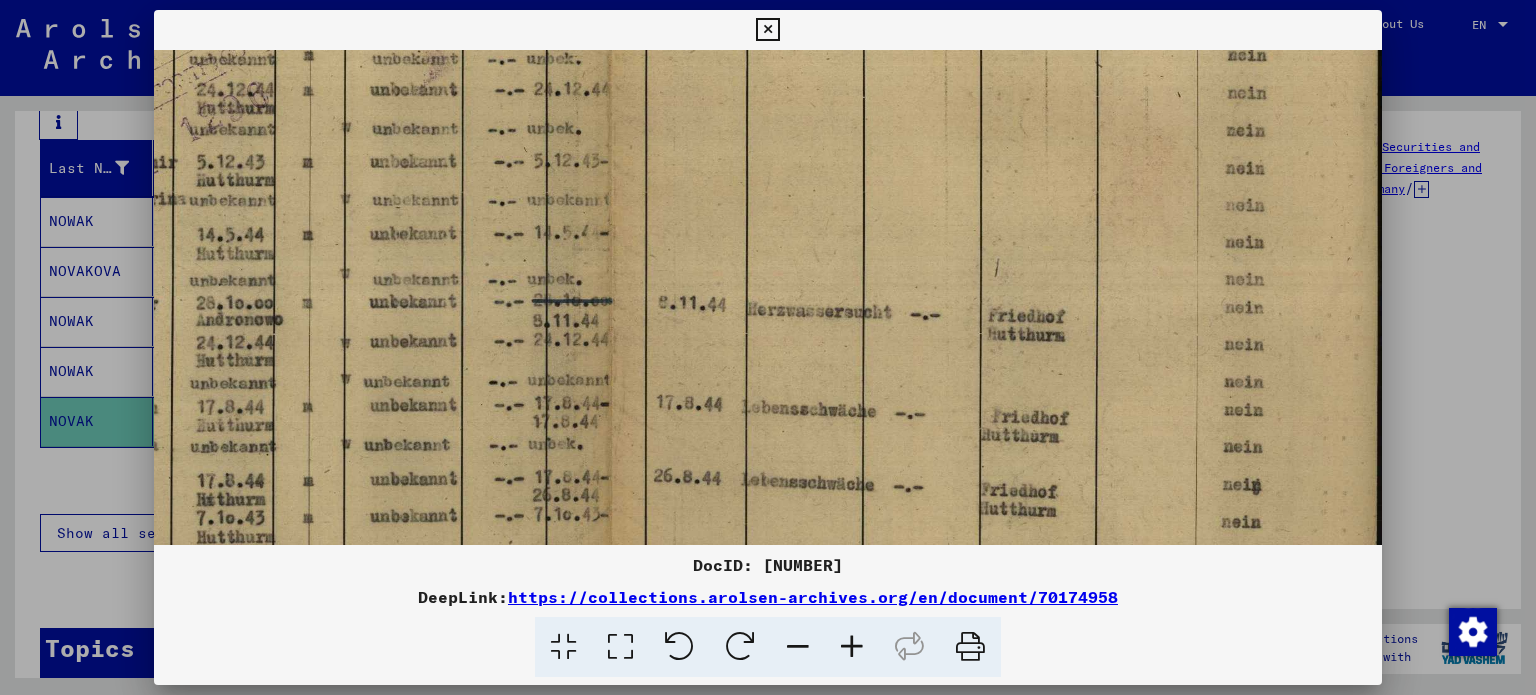 drag, startPoint x: 981, startPoint y: 371, endPoint x: 637, endPoint y: 389, distance: 344.4706 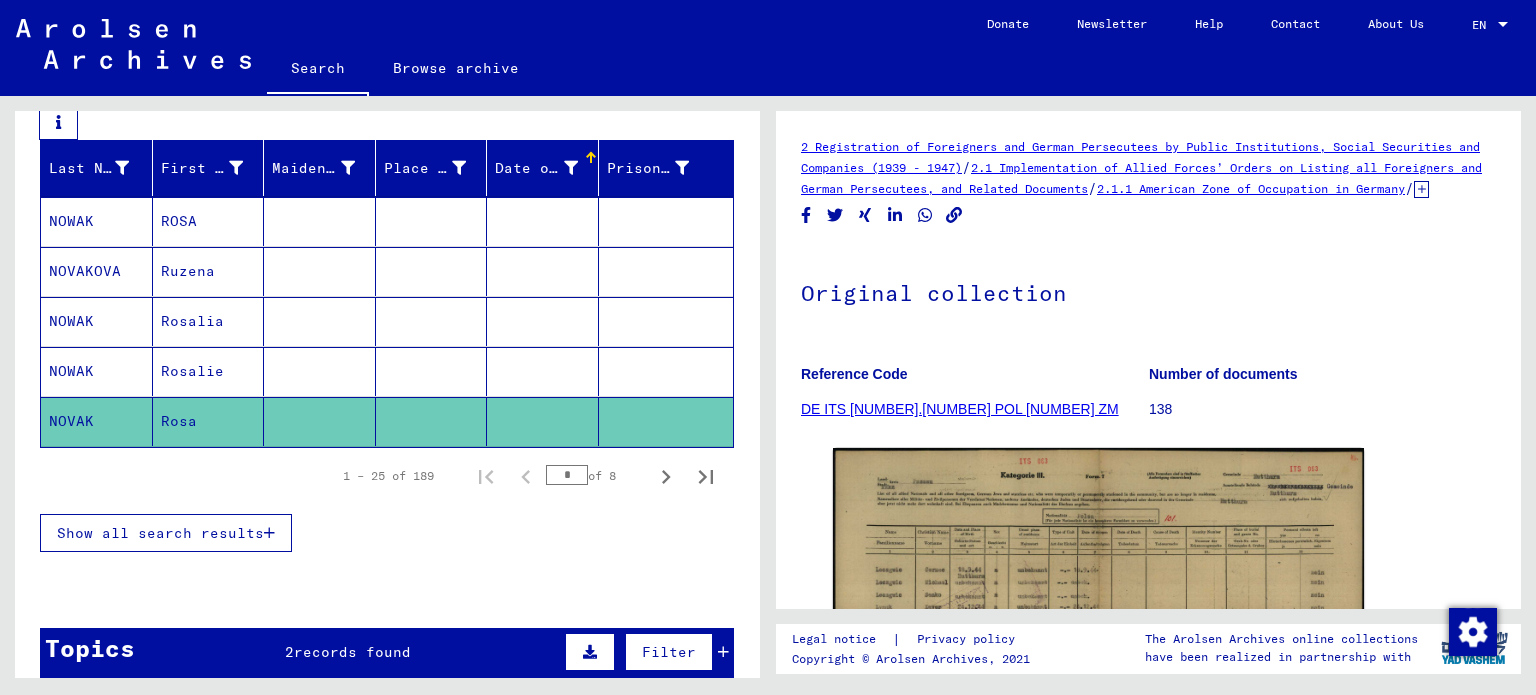click on "Rosalie" at bounding box center (209, 421) 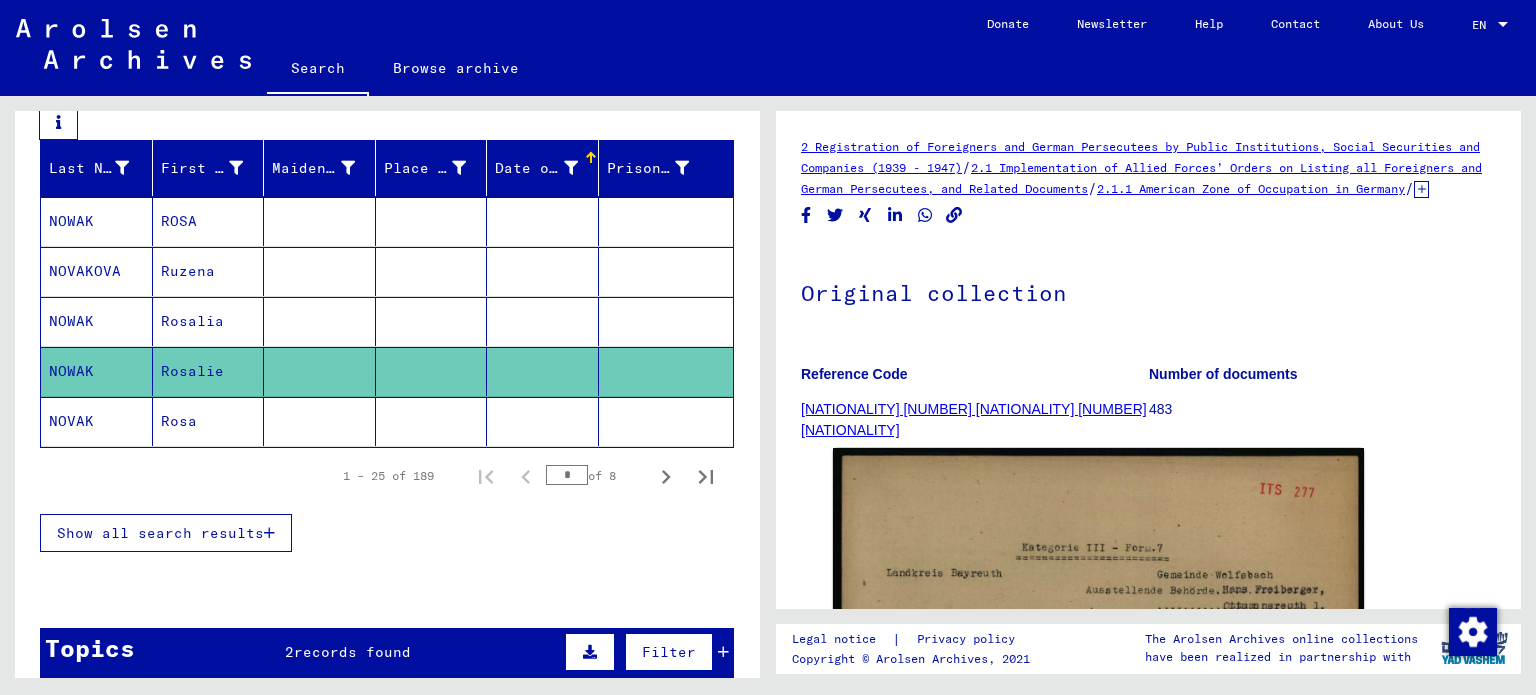 scroll, scrollTop: 0, scrollLeft: 0, axis: both 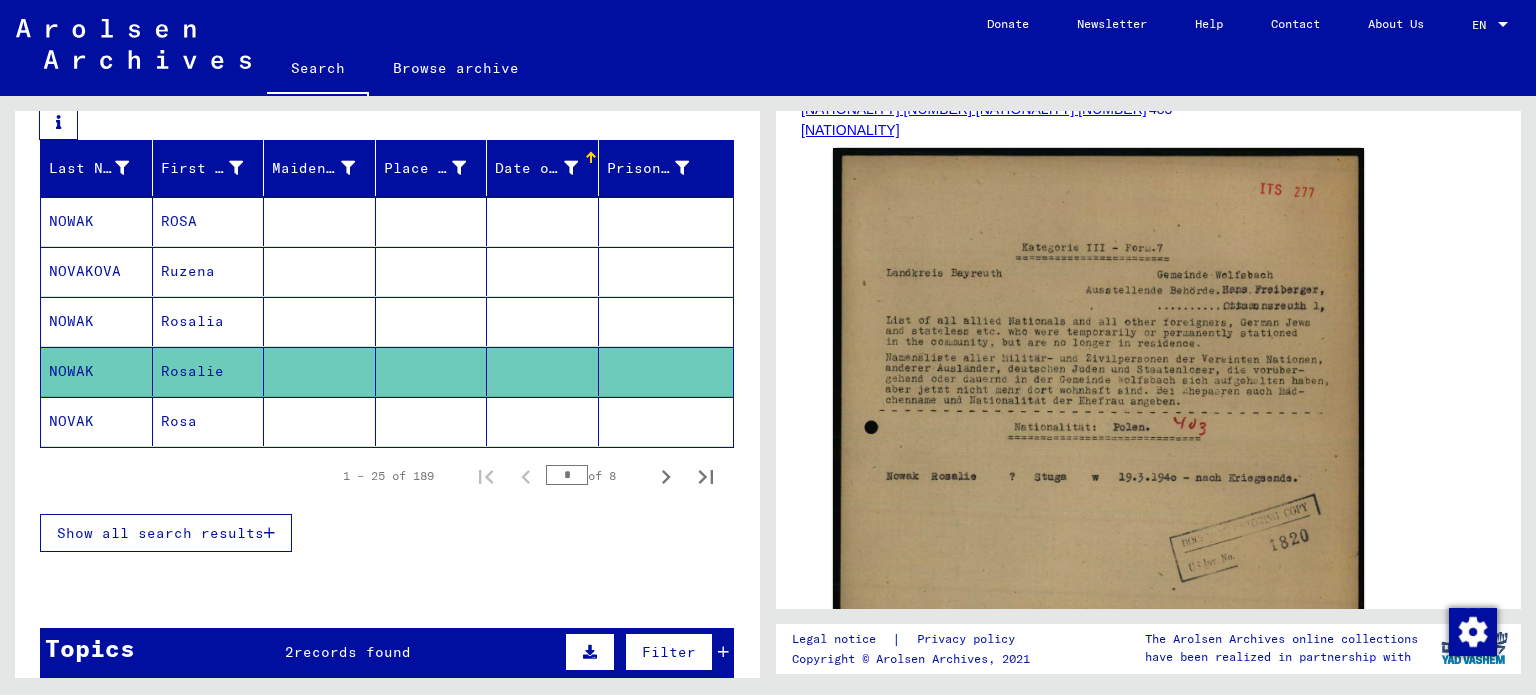 click at bounding box center [543, 371] 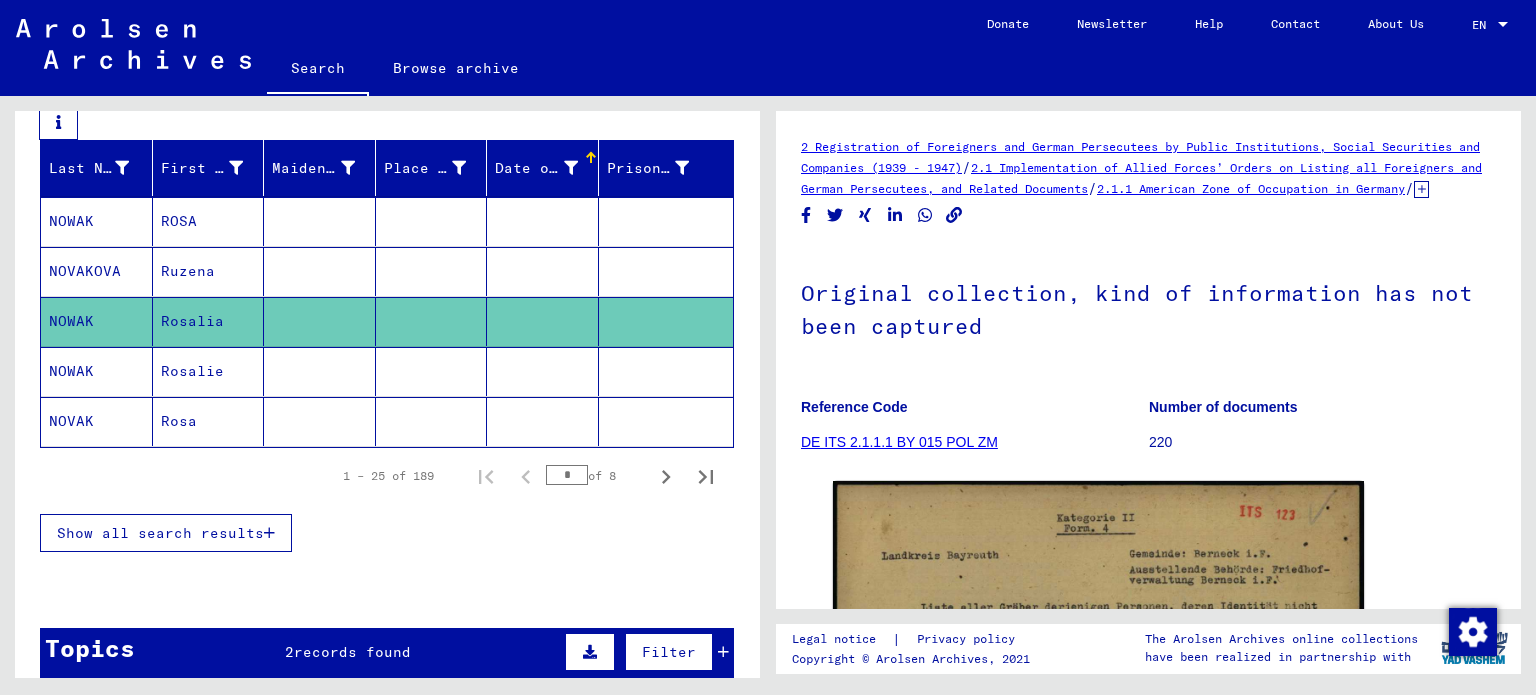 scroll, scrollTop: 0, scrollLeft: 0, axis: both 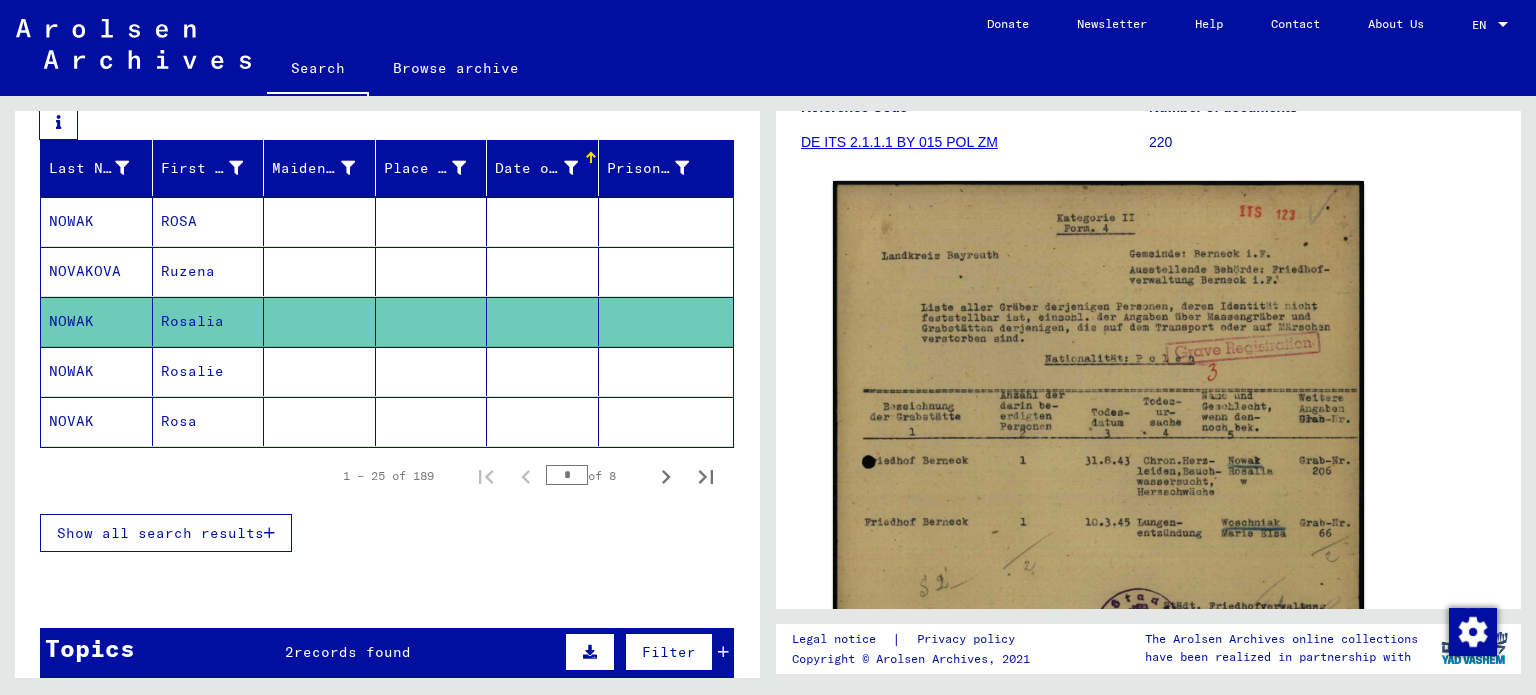 click on "Ruzena" at bounding box center (209, 321) 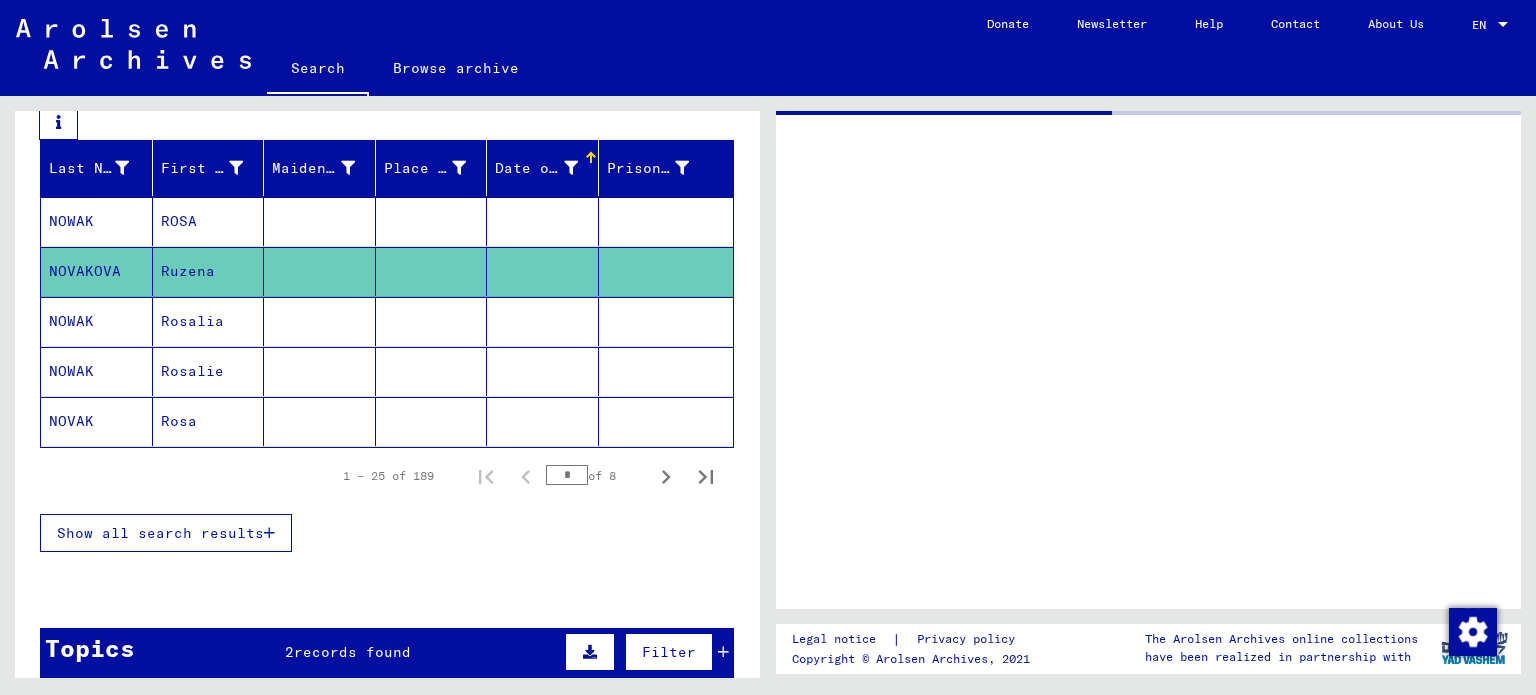 scroll, scrollTop: 0, scrollLeft: 0, axis: both 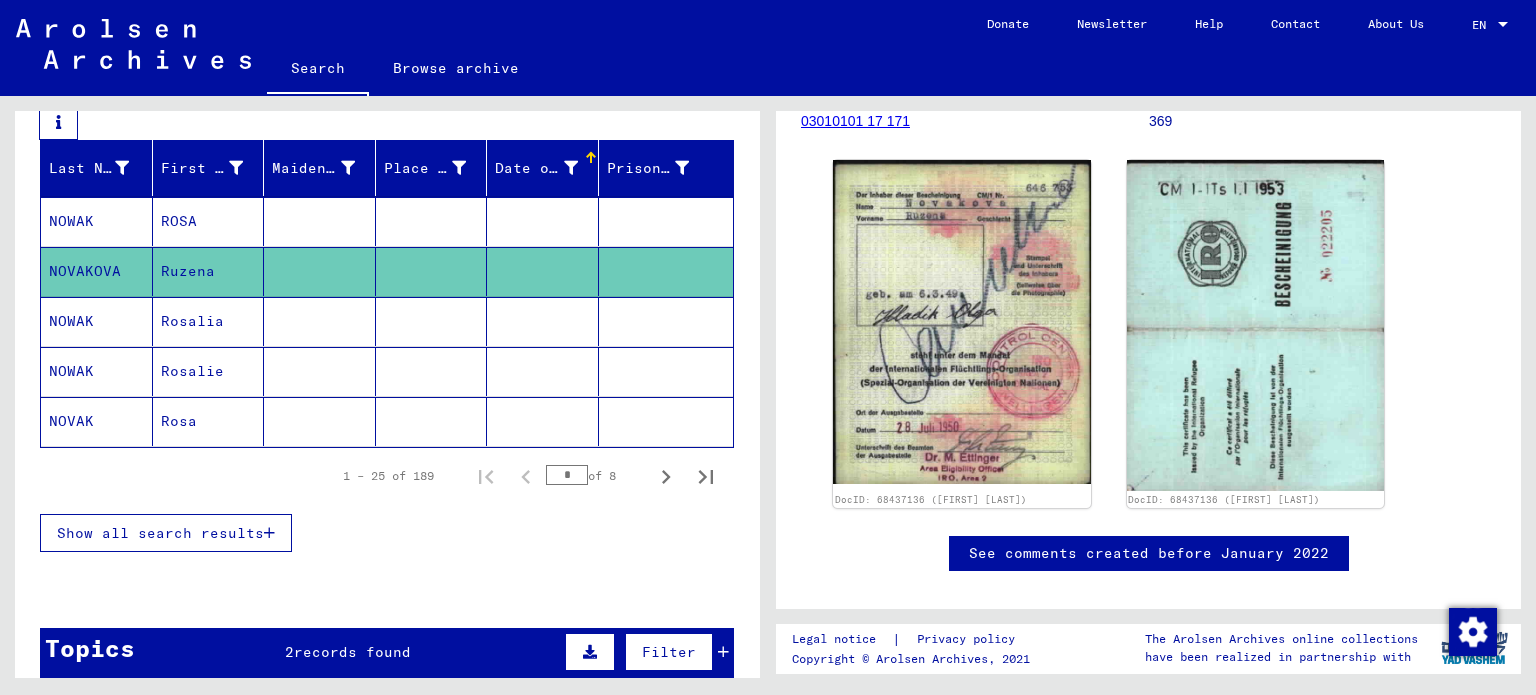 click on "ROSA" at bounding box center (209, 271) 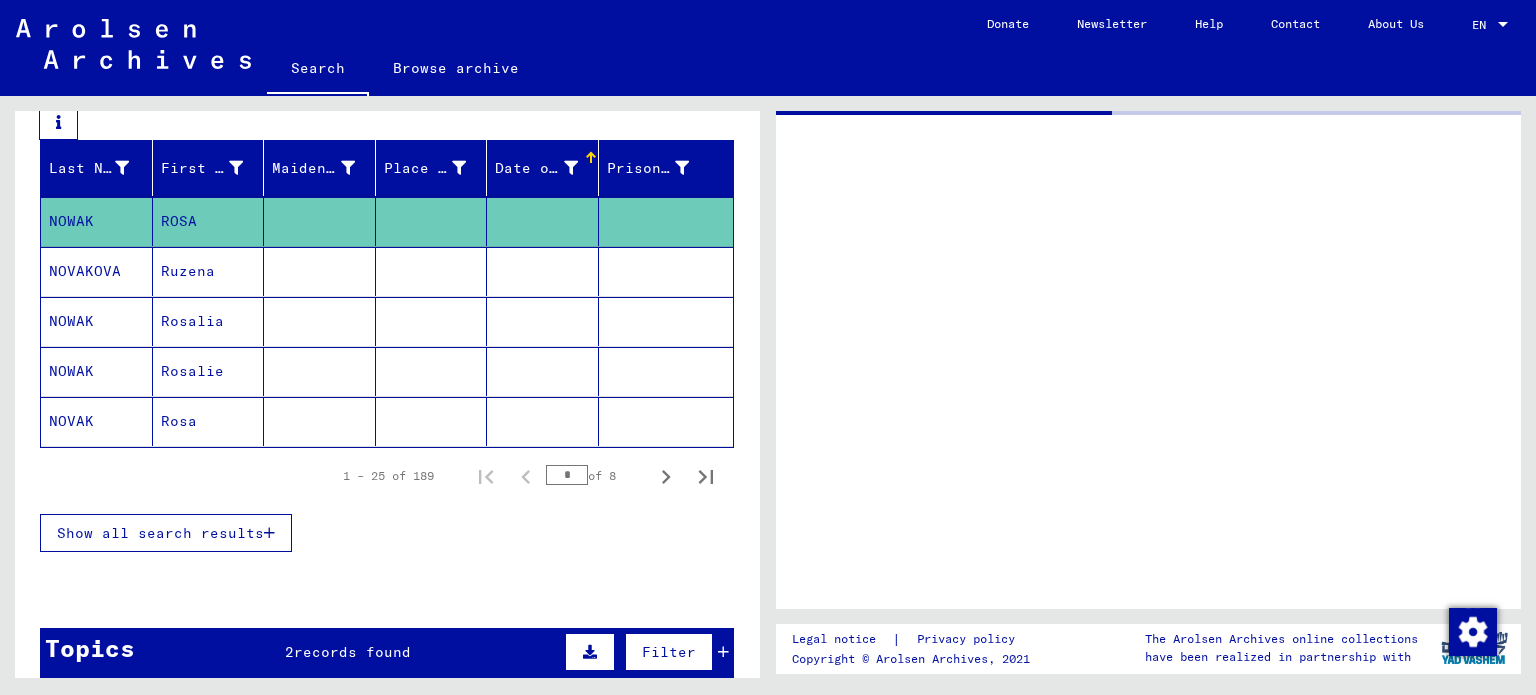 scroll, scrollTop: 0, scrollLeft: 0, axis: both 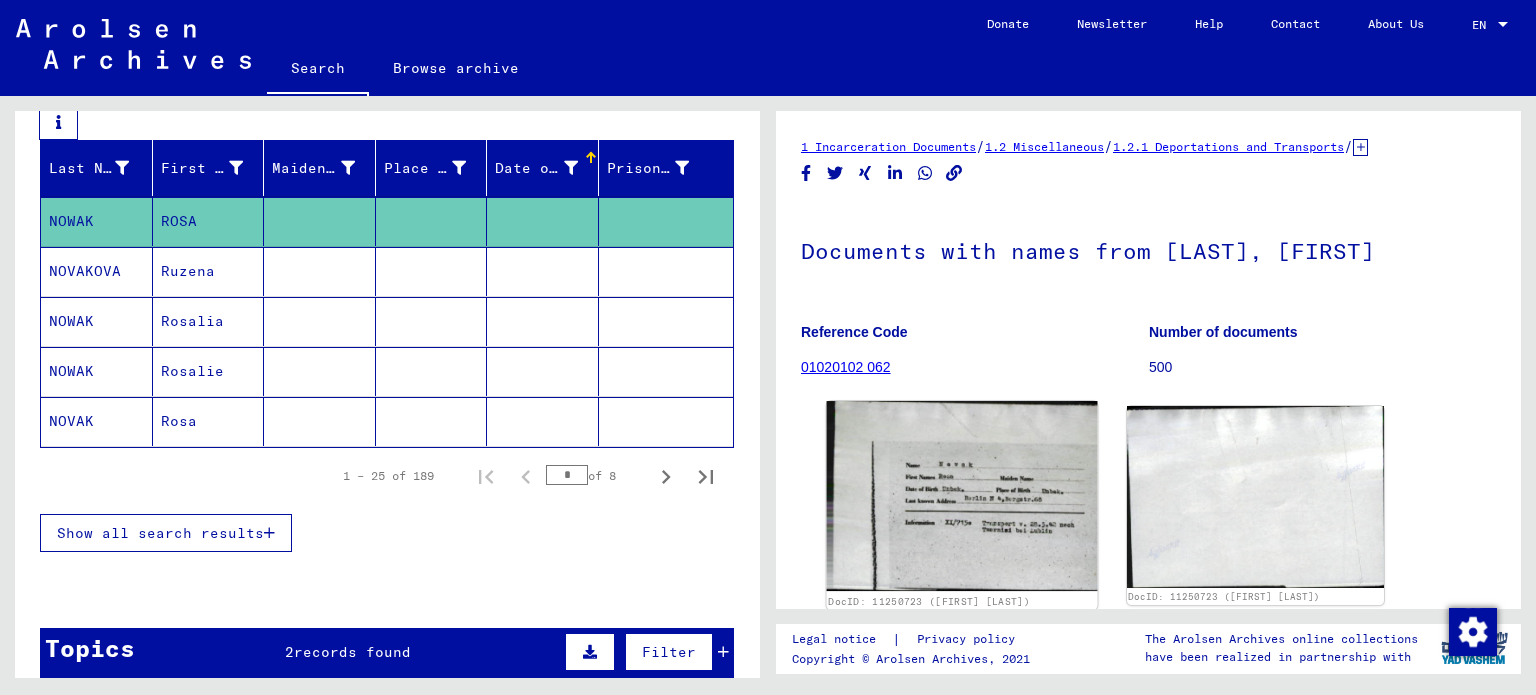 click 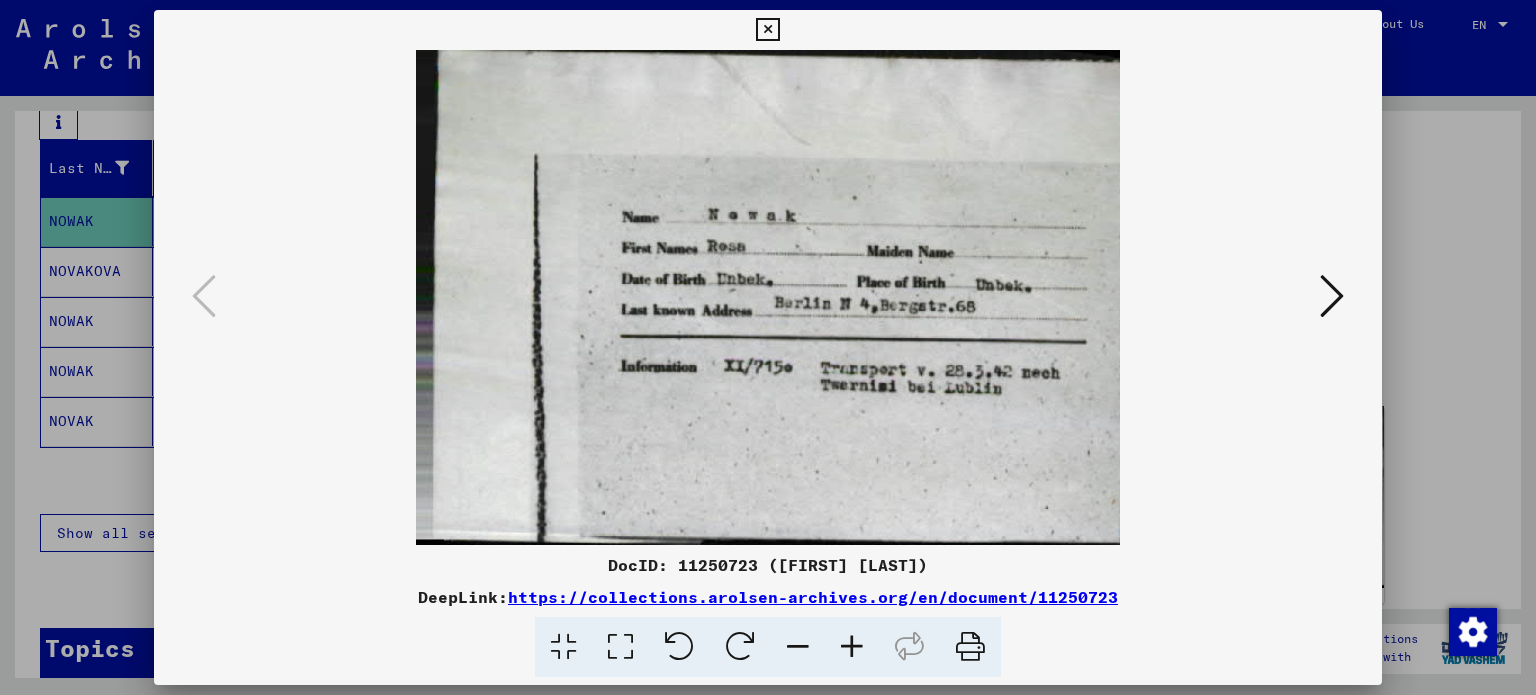 click at bounding box center (768, 347) 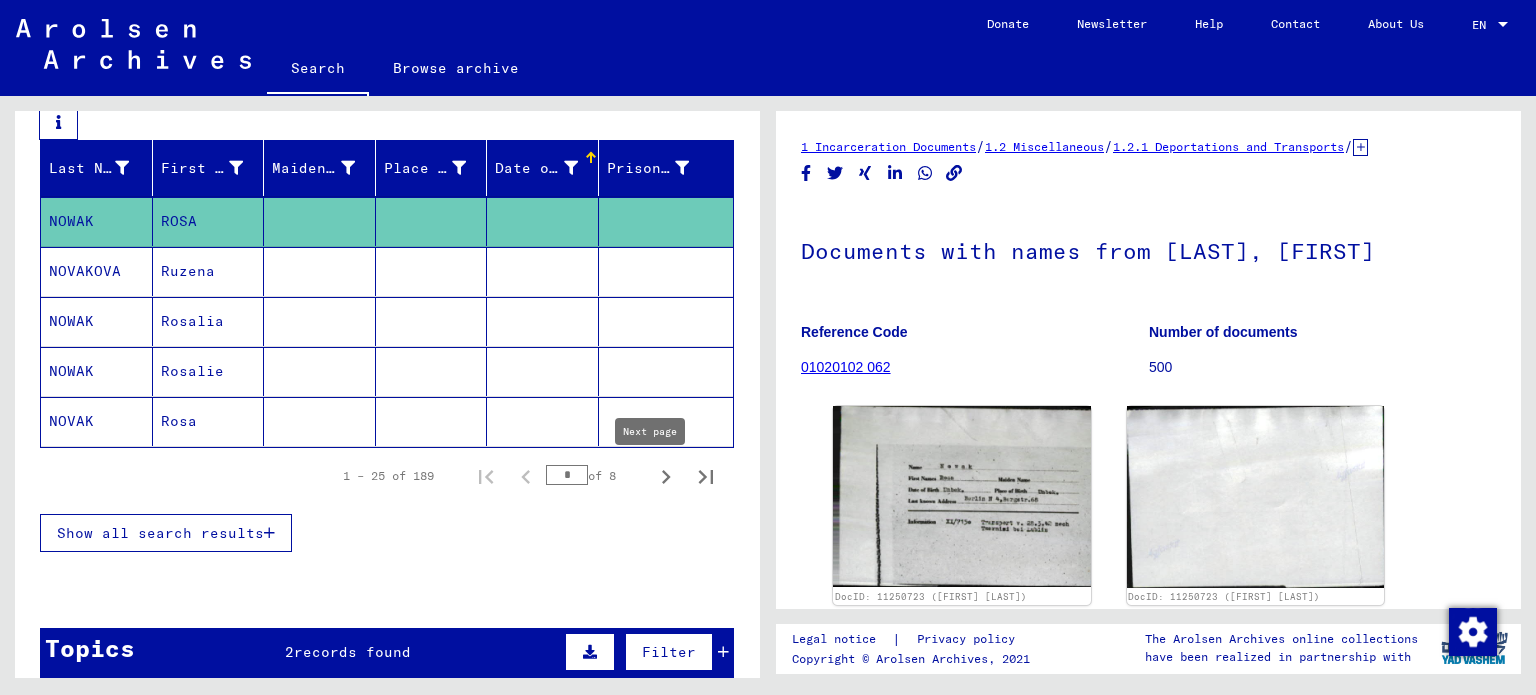 click 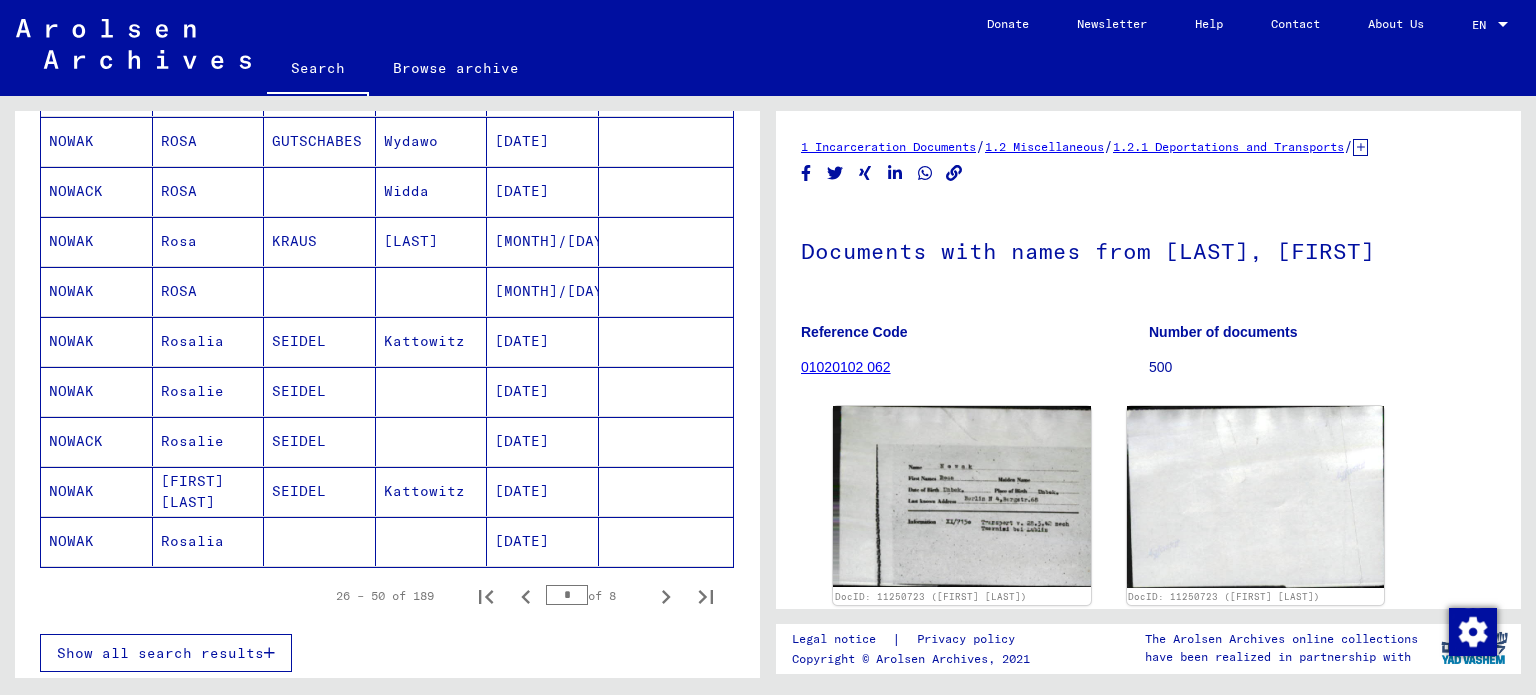 scroll, scrollTop: 1300, scrollLeft: 0, axis: vertical 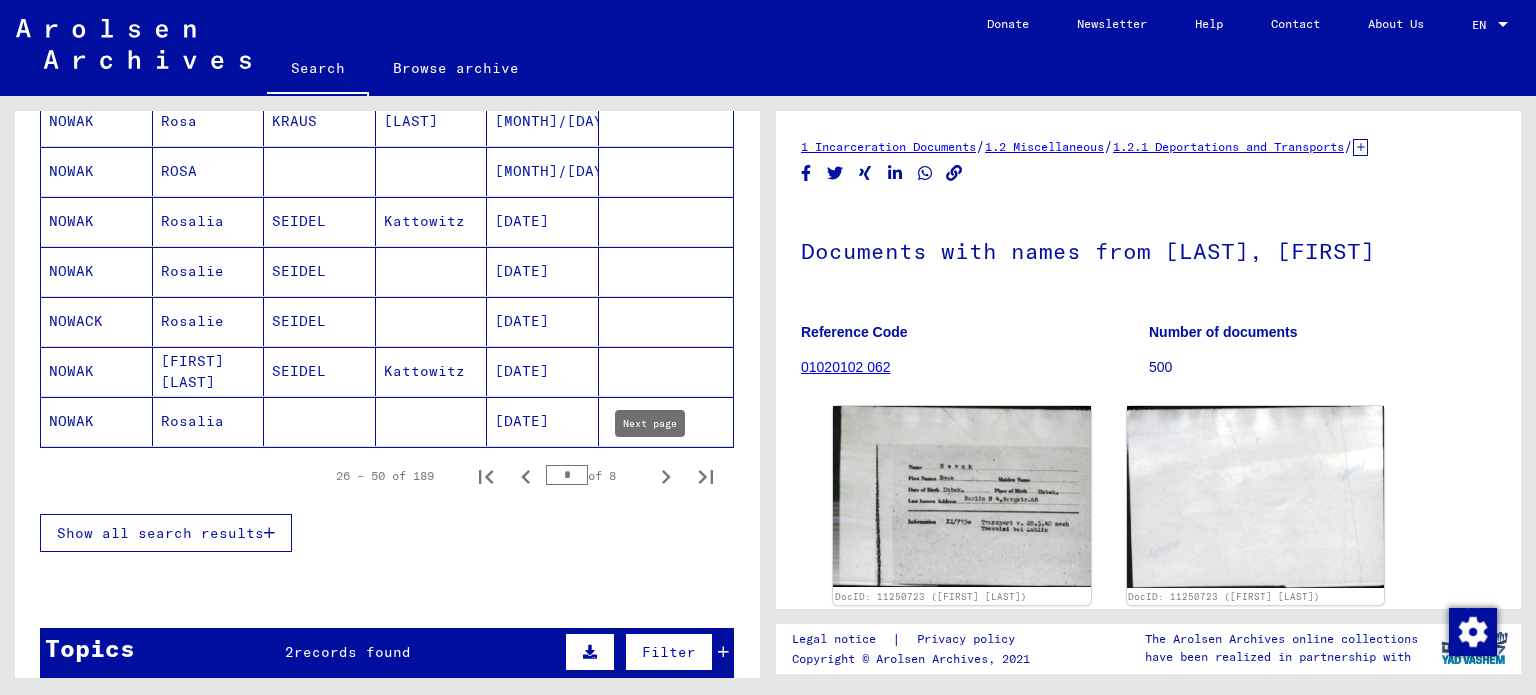 click 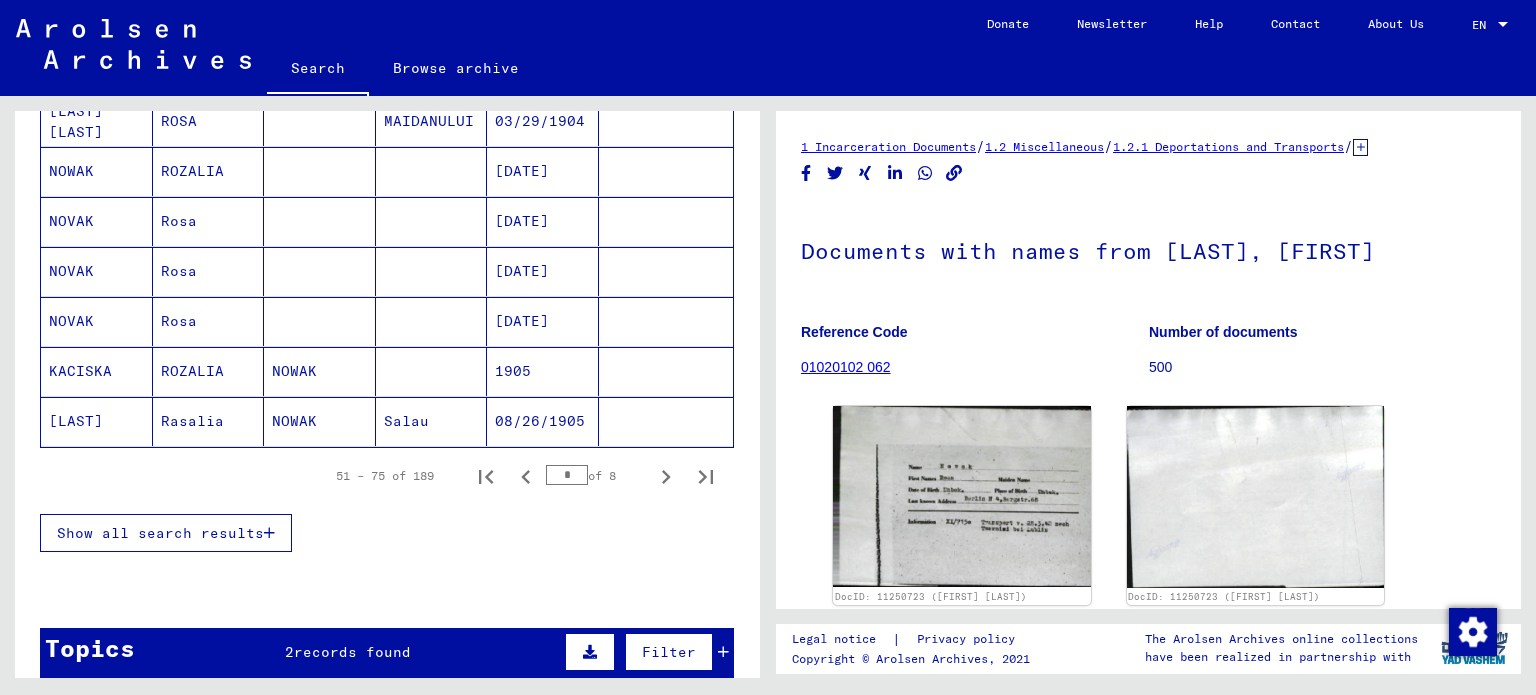 click 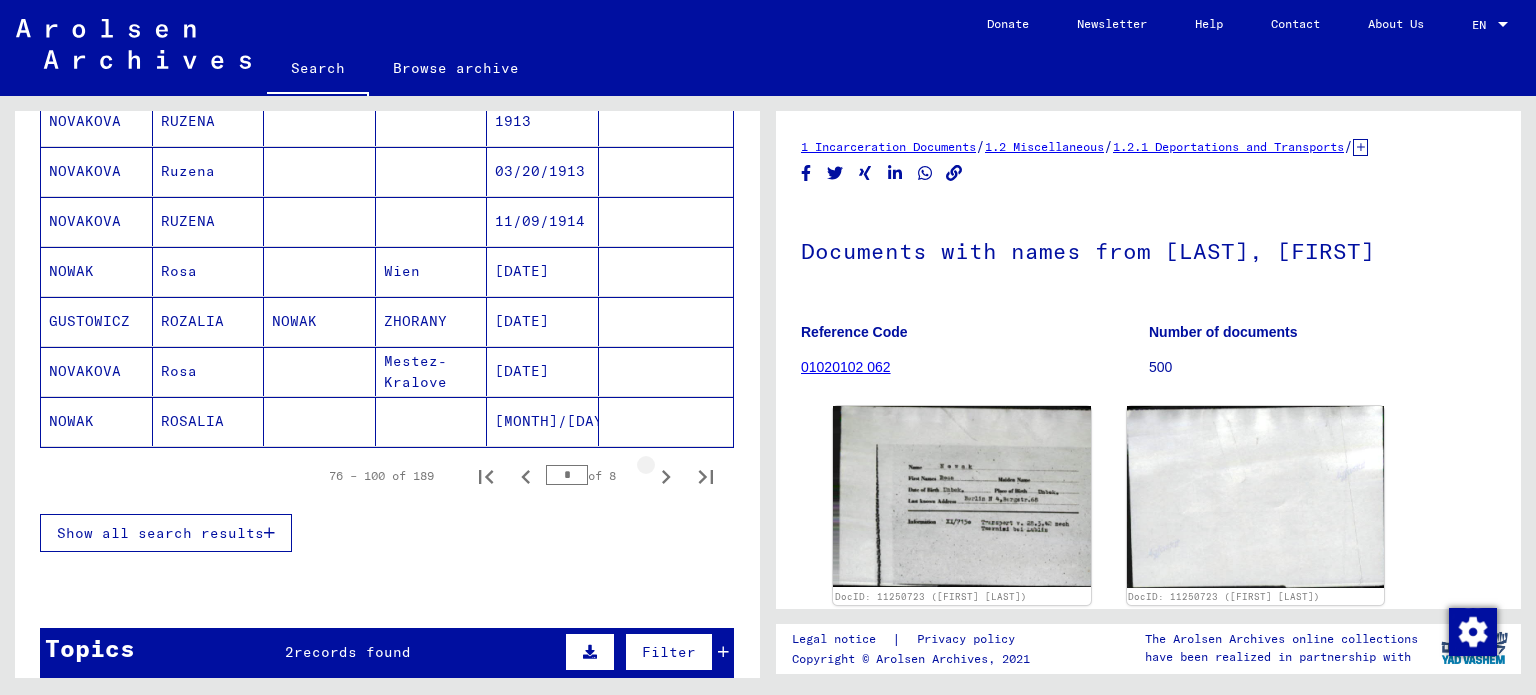 click 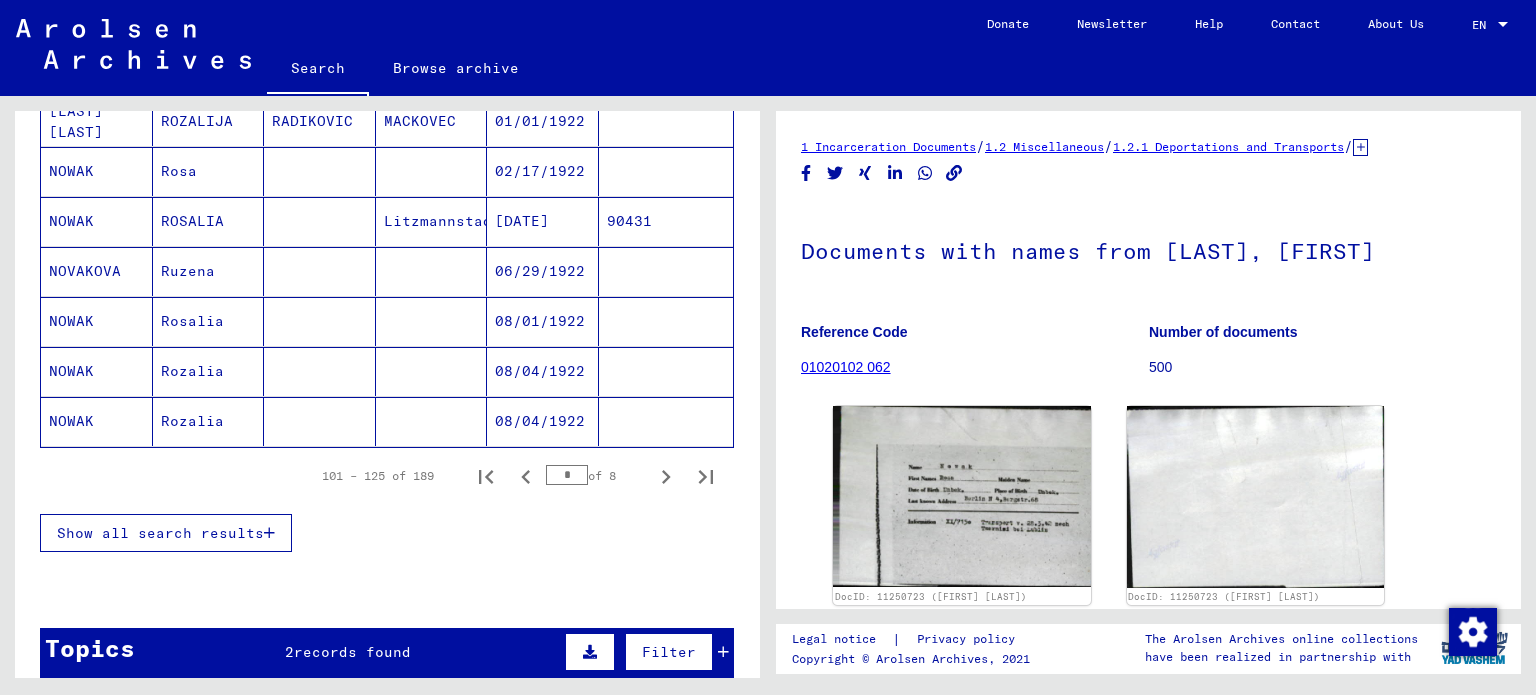 click 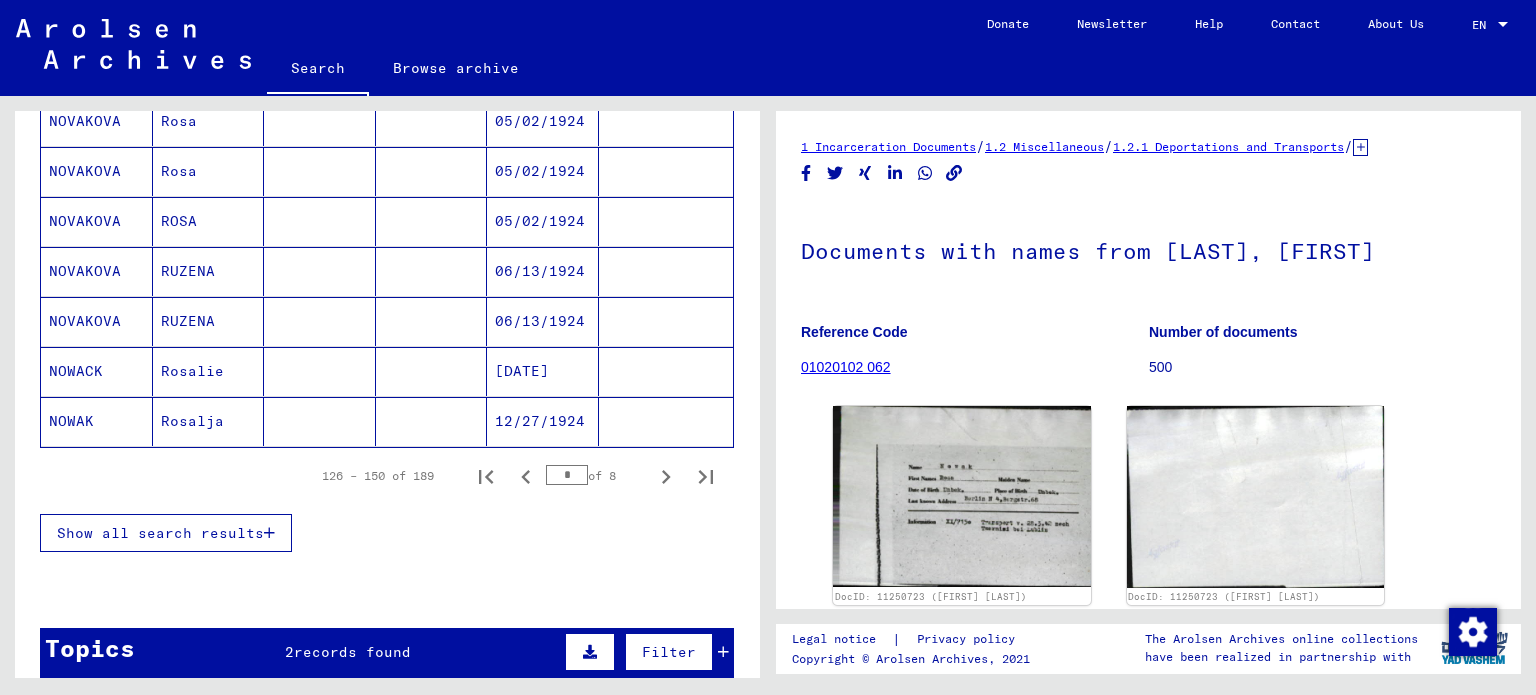 click 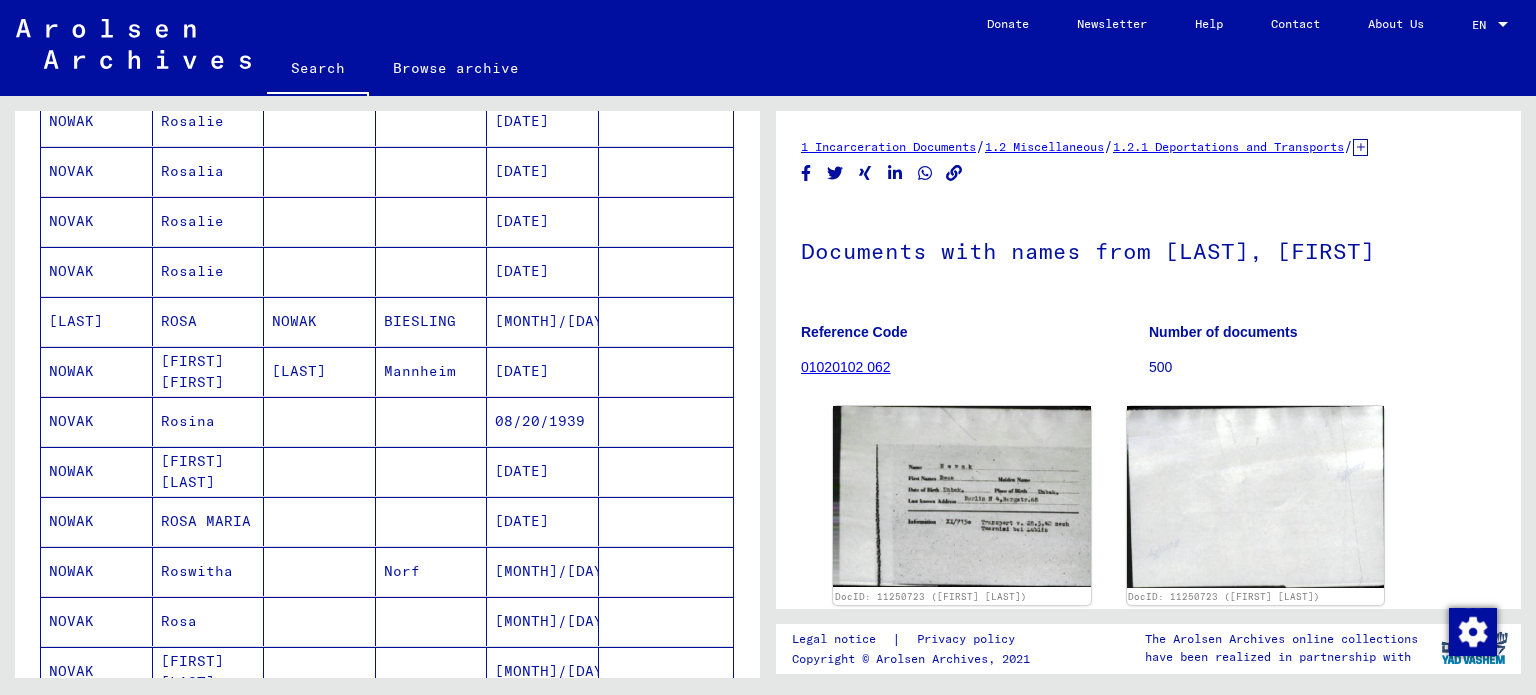 scroll, scrollTop: 800, scrollLeft: 0, axis: vertical 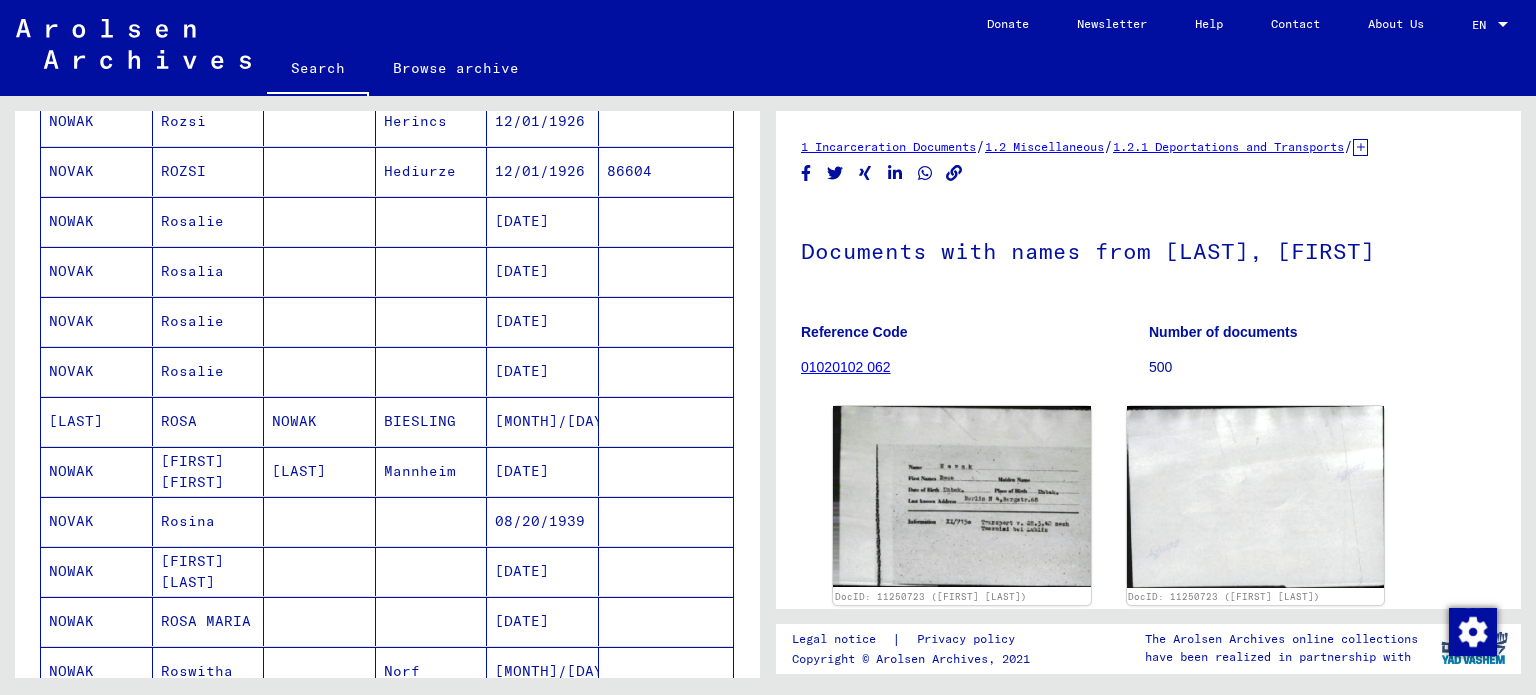 click on "Rosalie" at bounding box center (209, 271) 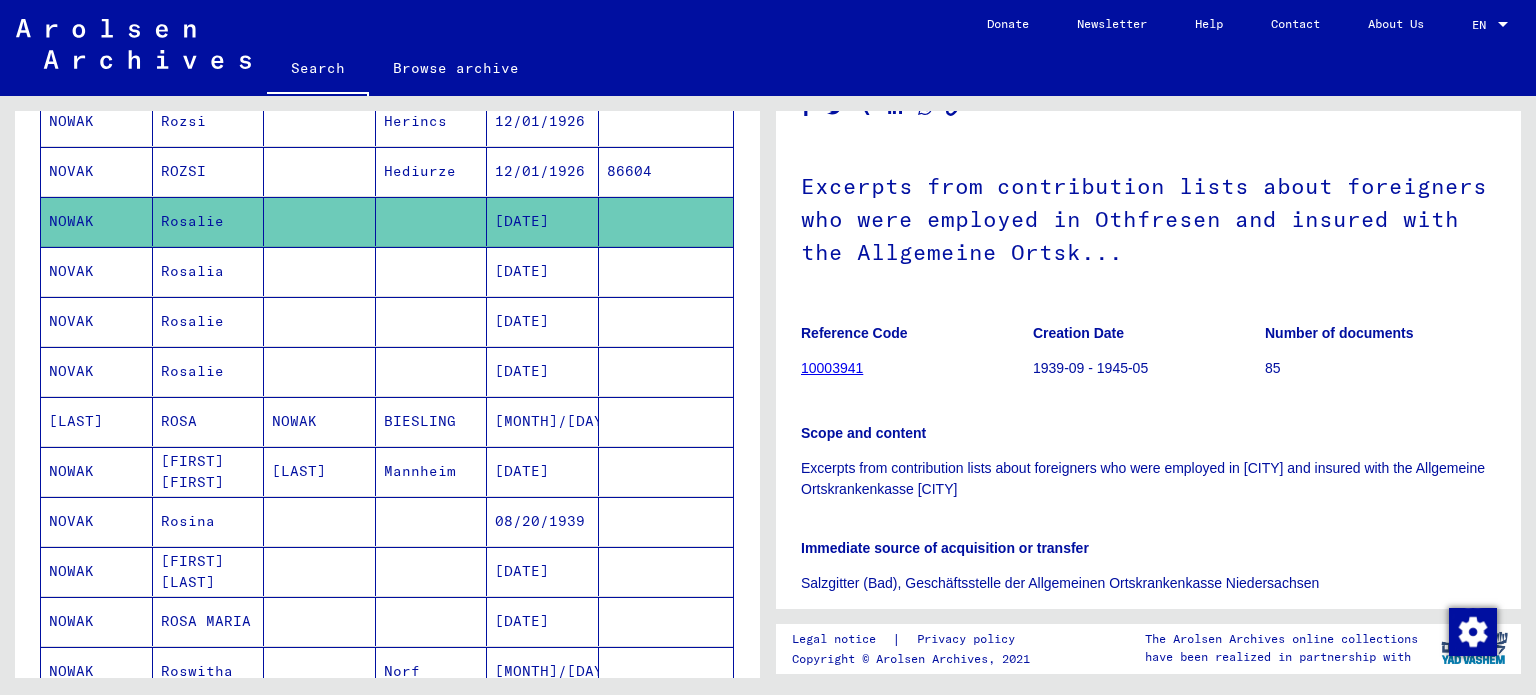 scroll, scrollTop: 100, scrollLeft: 0, axis: vertical 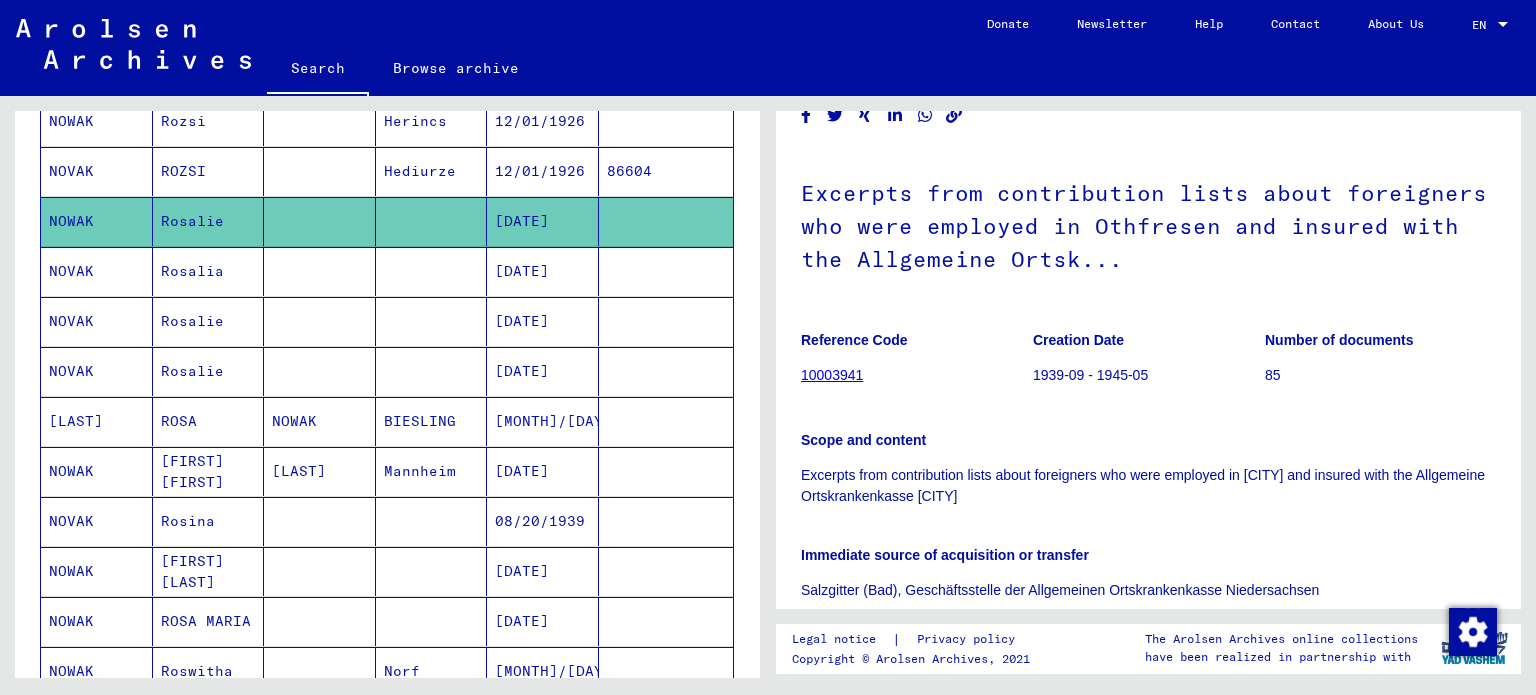 click at bounding box center (320, 321) 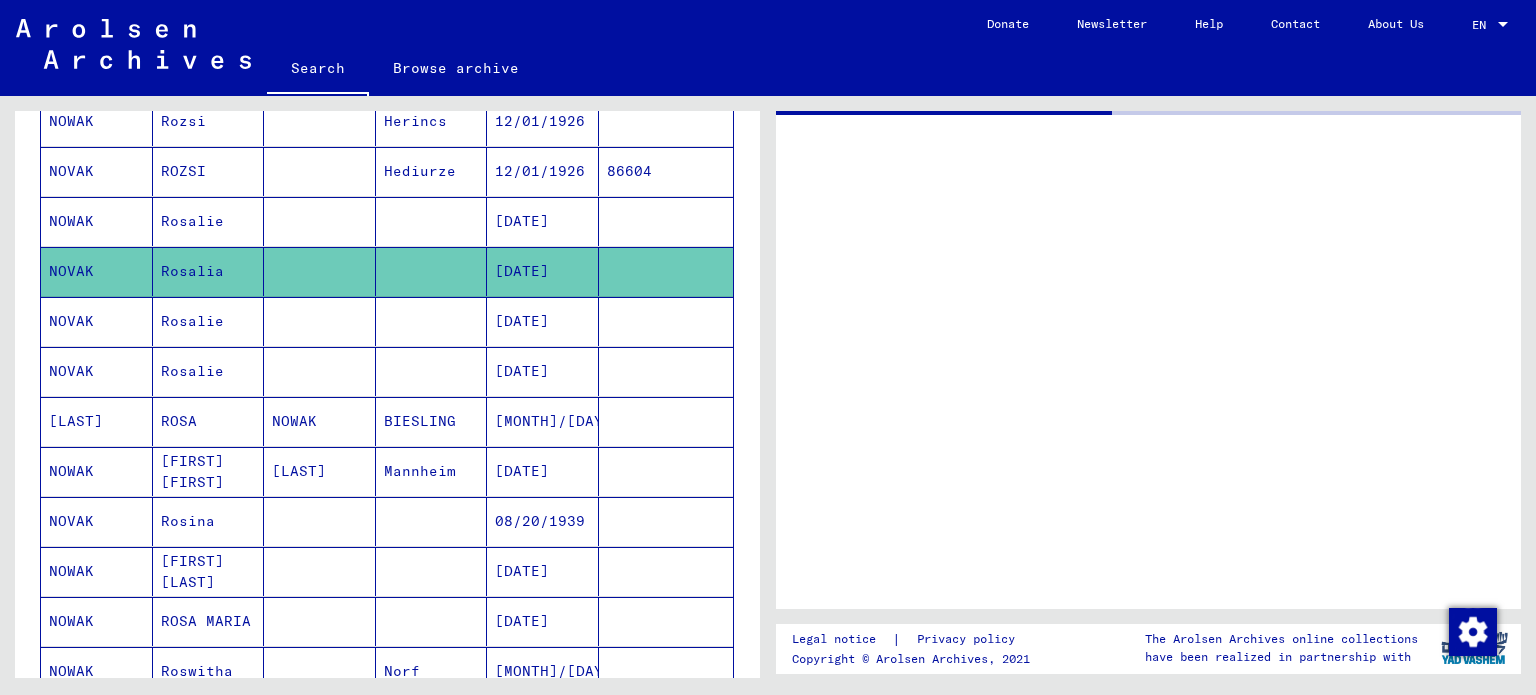 scroll, scrollTop: 0, scrollLeft: 0, axis: both 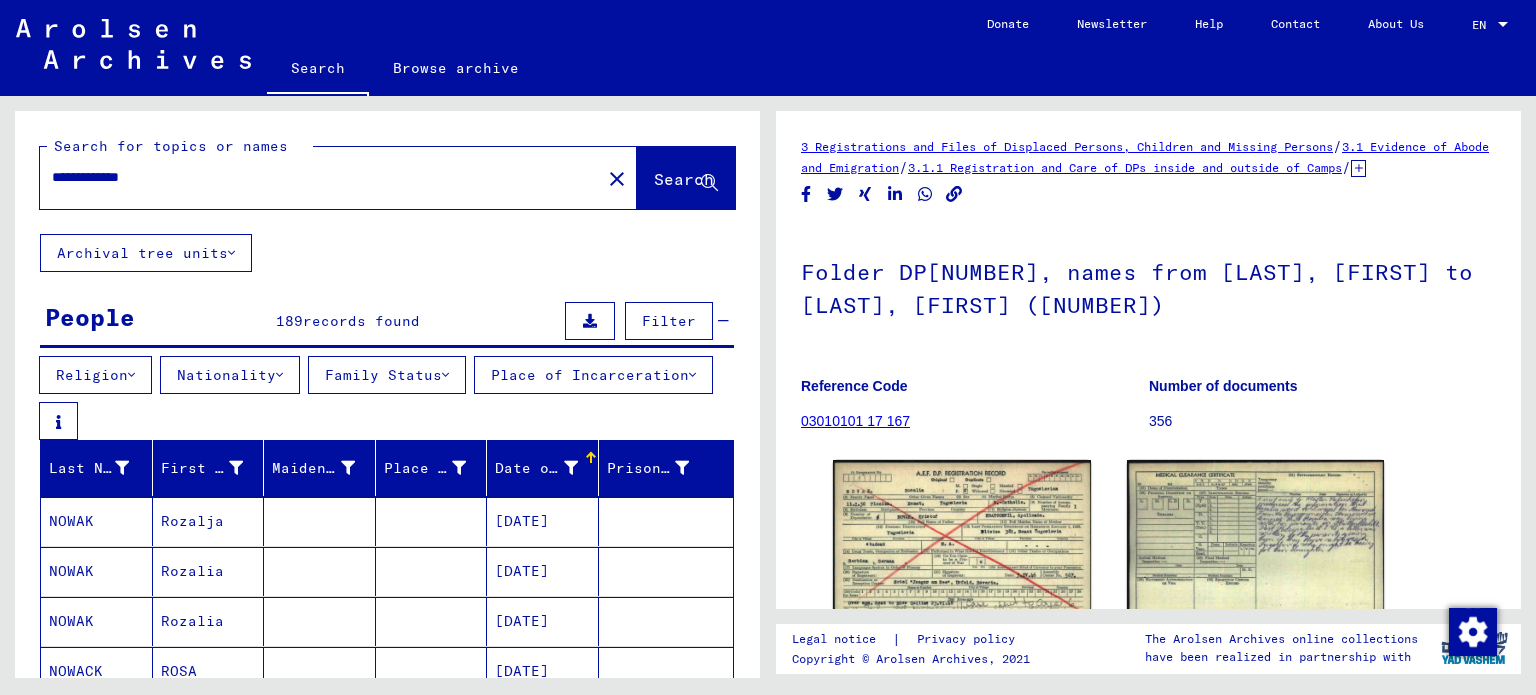 drag, startPoint x: 195, startPoint y: 183, endPoint x: 0, endPoint y: 157, distance: 196.7257 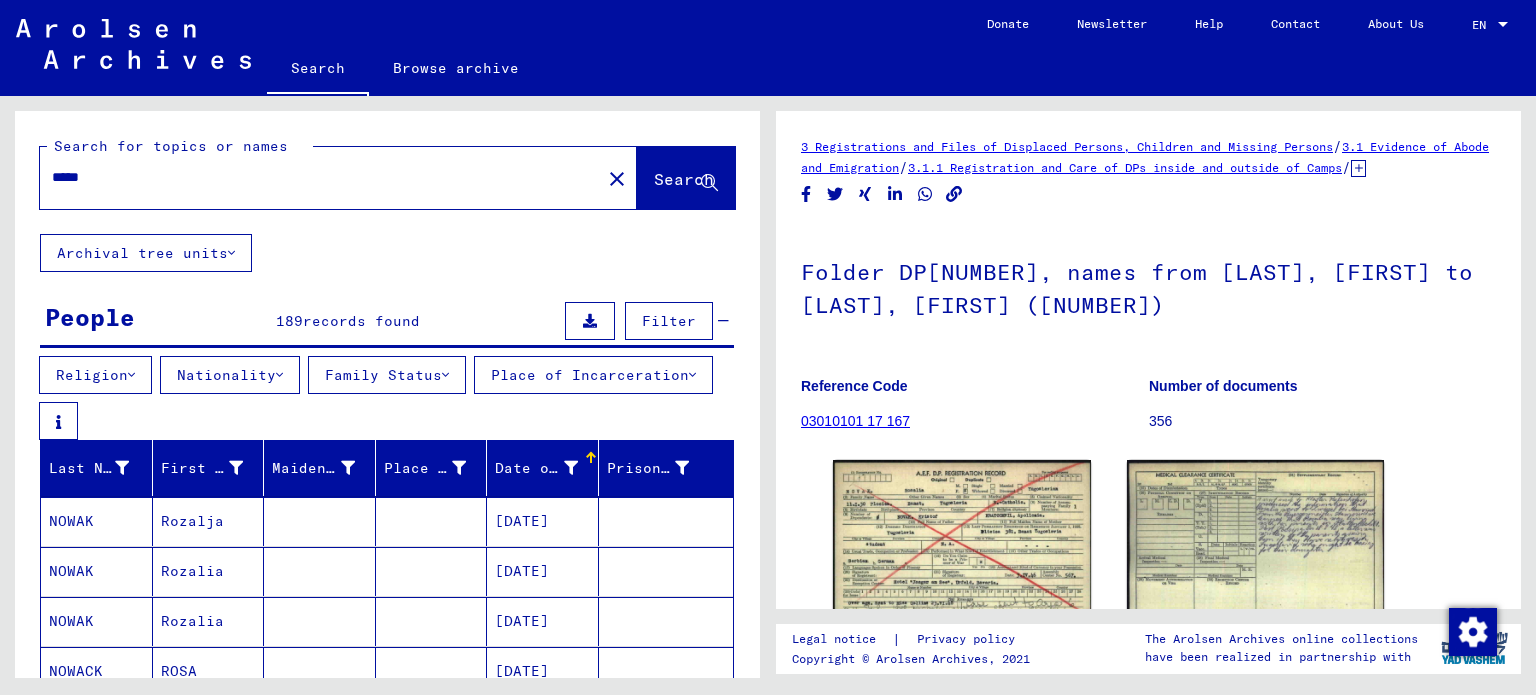 click on "Search" 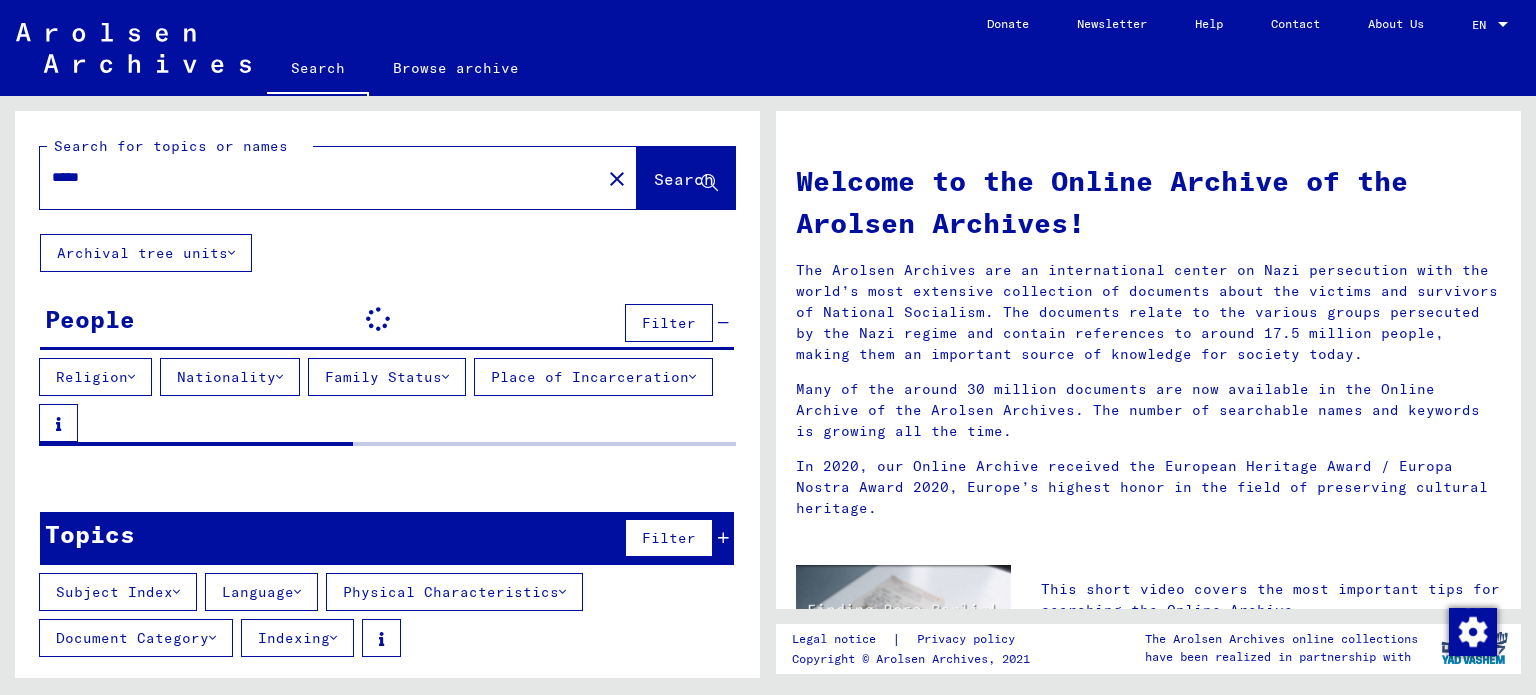 click on "Search" 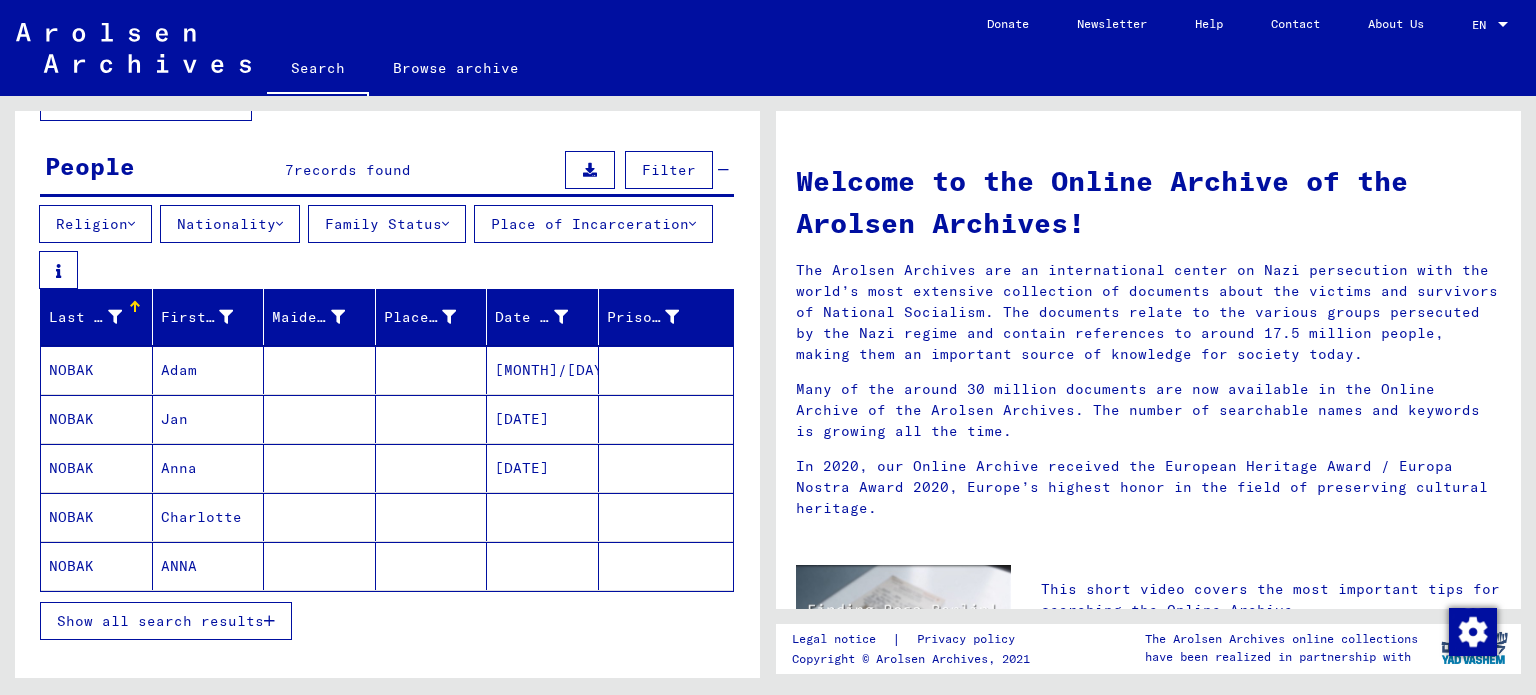 scroll, scrollTop: 300, scrollLeft: 0, axis: vertical 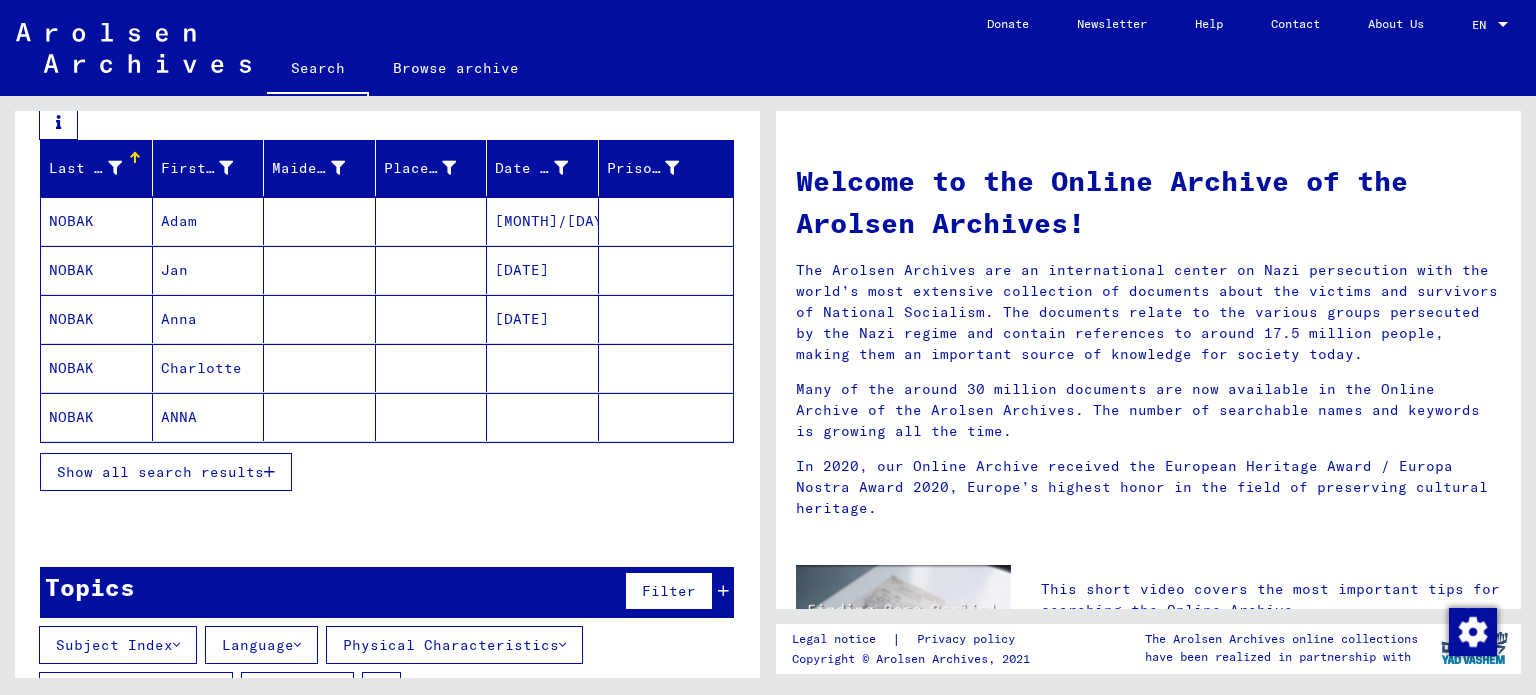 click at bounding box center [269, 472] 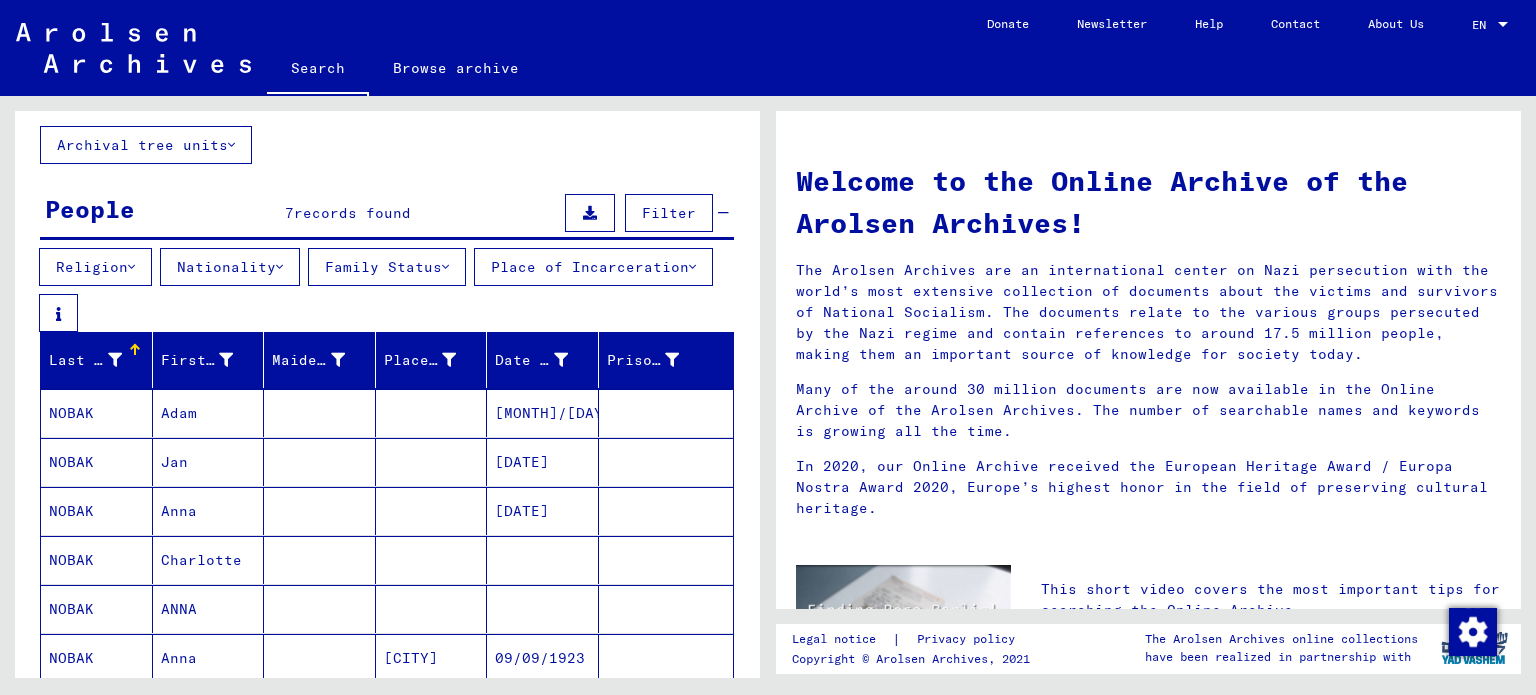 scroll, scrollTop: 0, scrollLeft: 0, axis: both 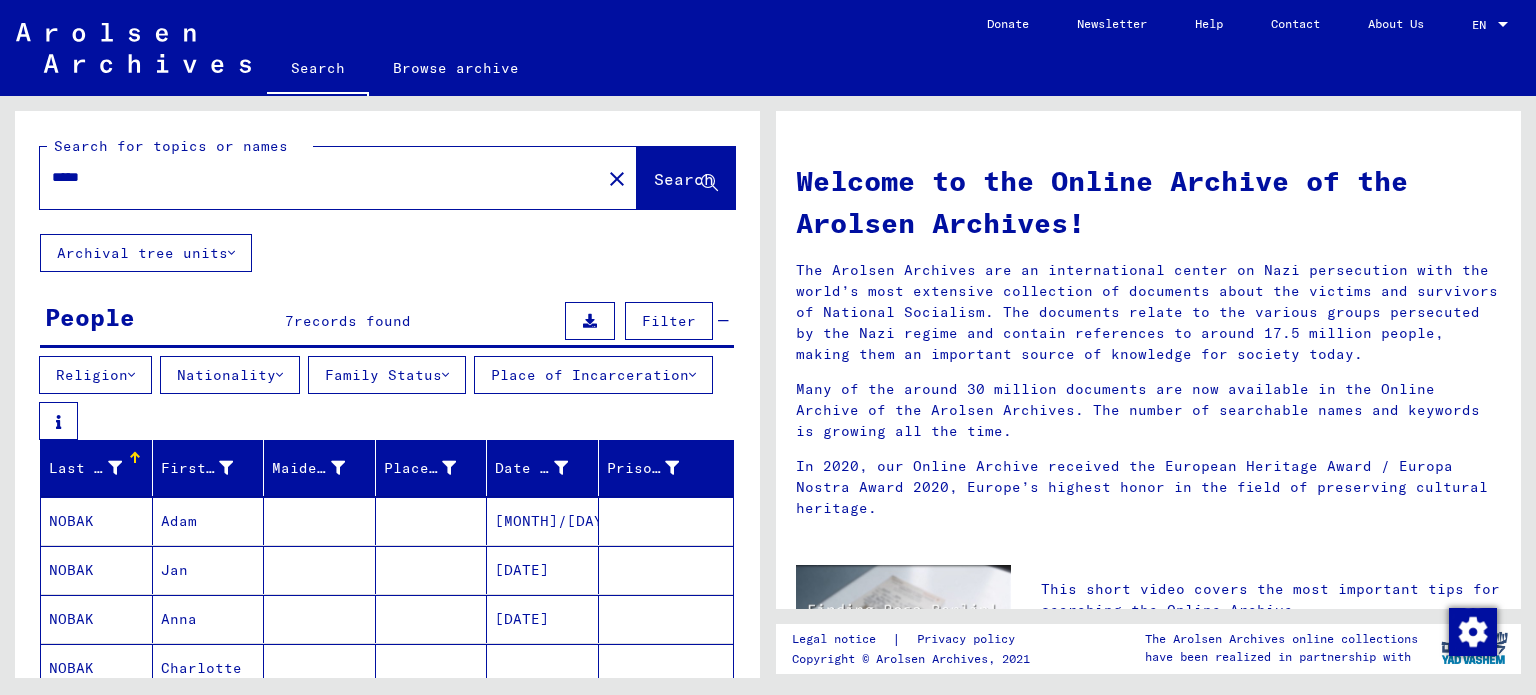 drag, startPoint x: 154, startPoint y: 166, endPoint x: 61, endPoint y: 191, distance: 96.30161 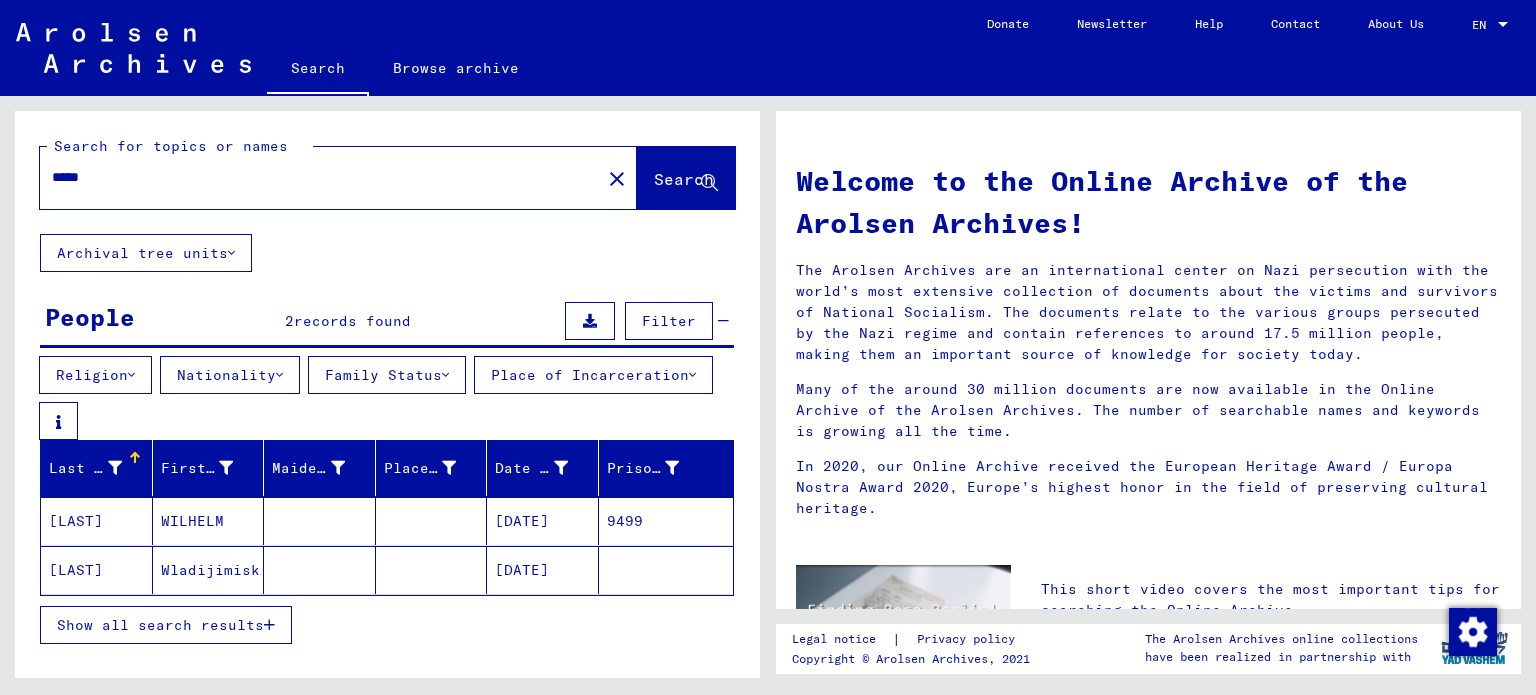 drag, startPoint x: 0, startPoint y: 159, endPoint x: 67, endPoint y: 163, distance: 67.11929 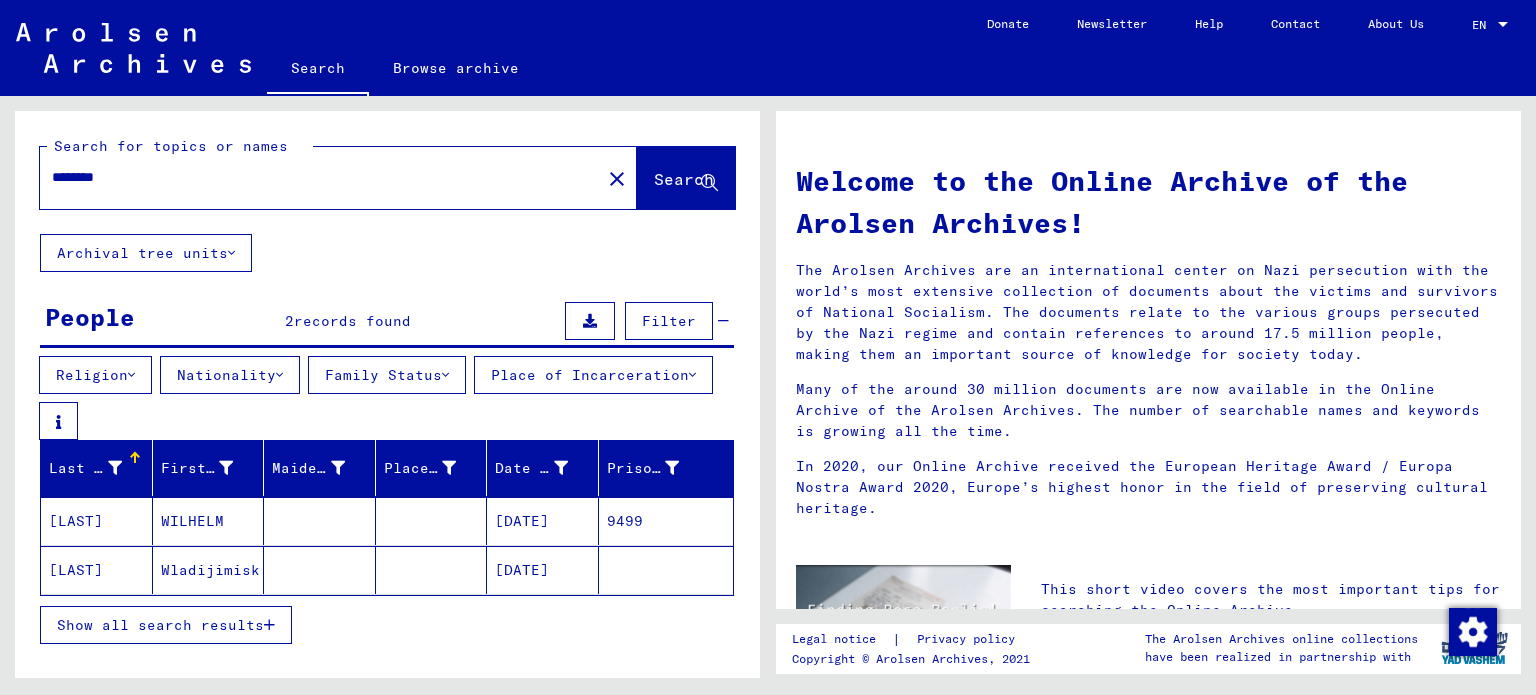 type on "********" 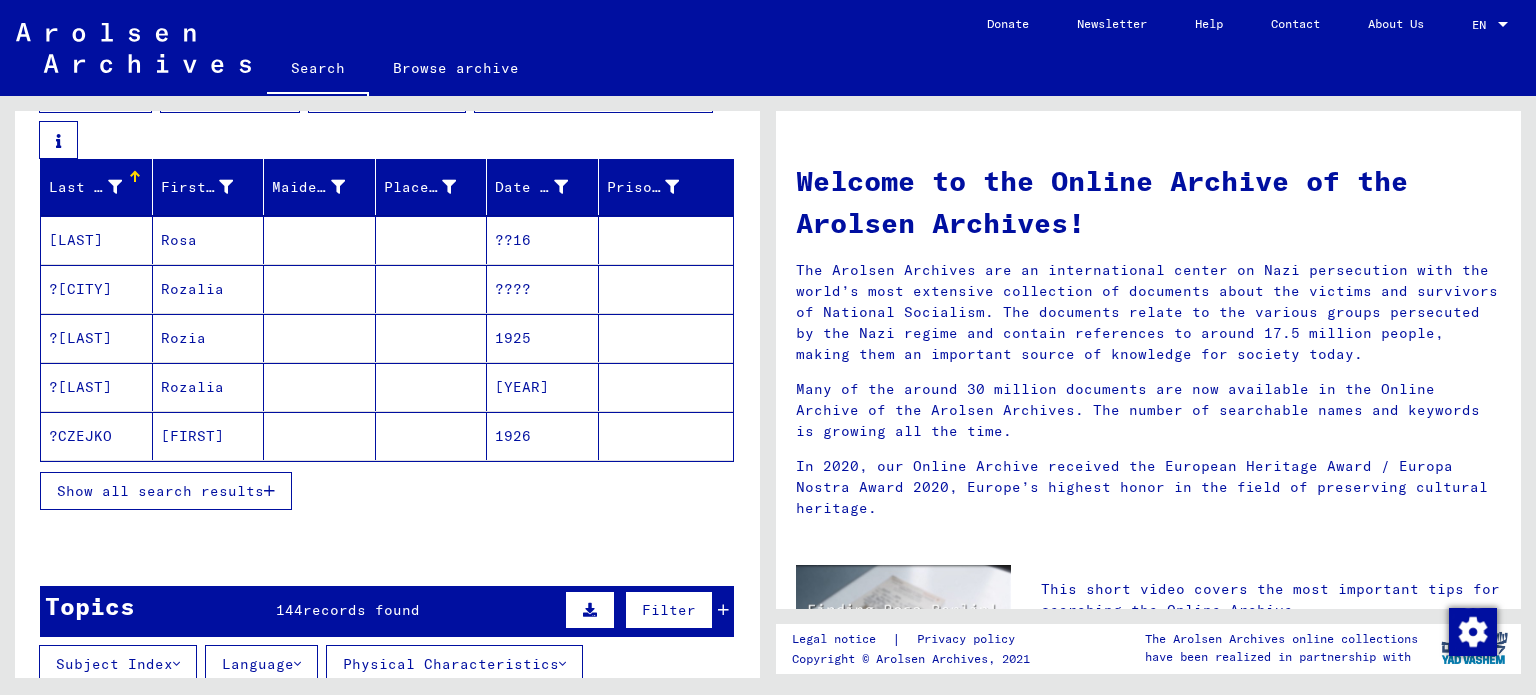 scroll, scrollTop: 300, scrollLeft: 0, axis: vertical 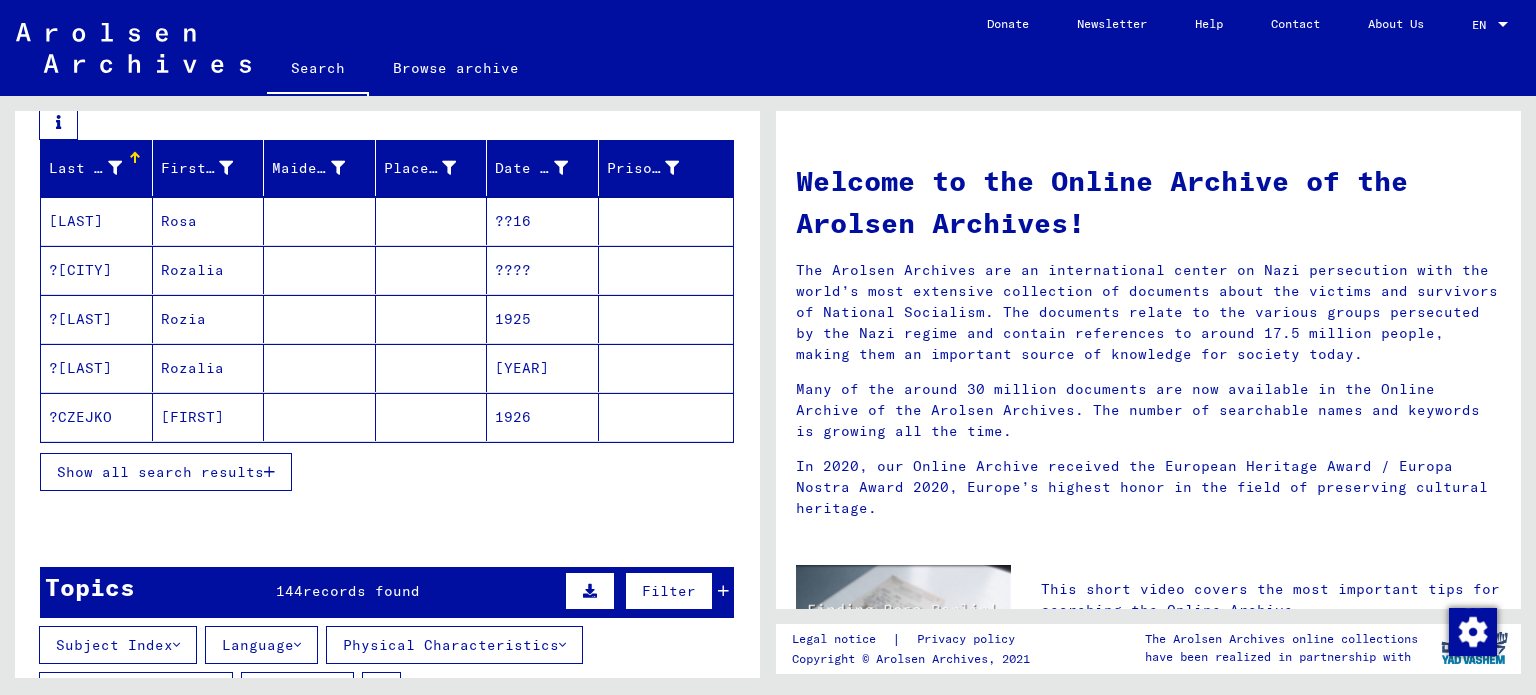 click on "Show all search results" at bounding box center (160, 472) 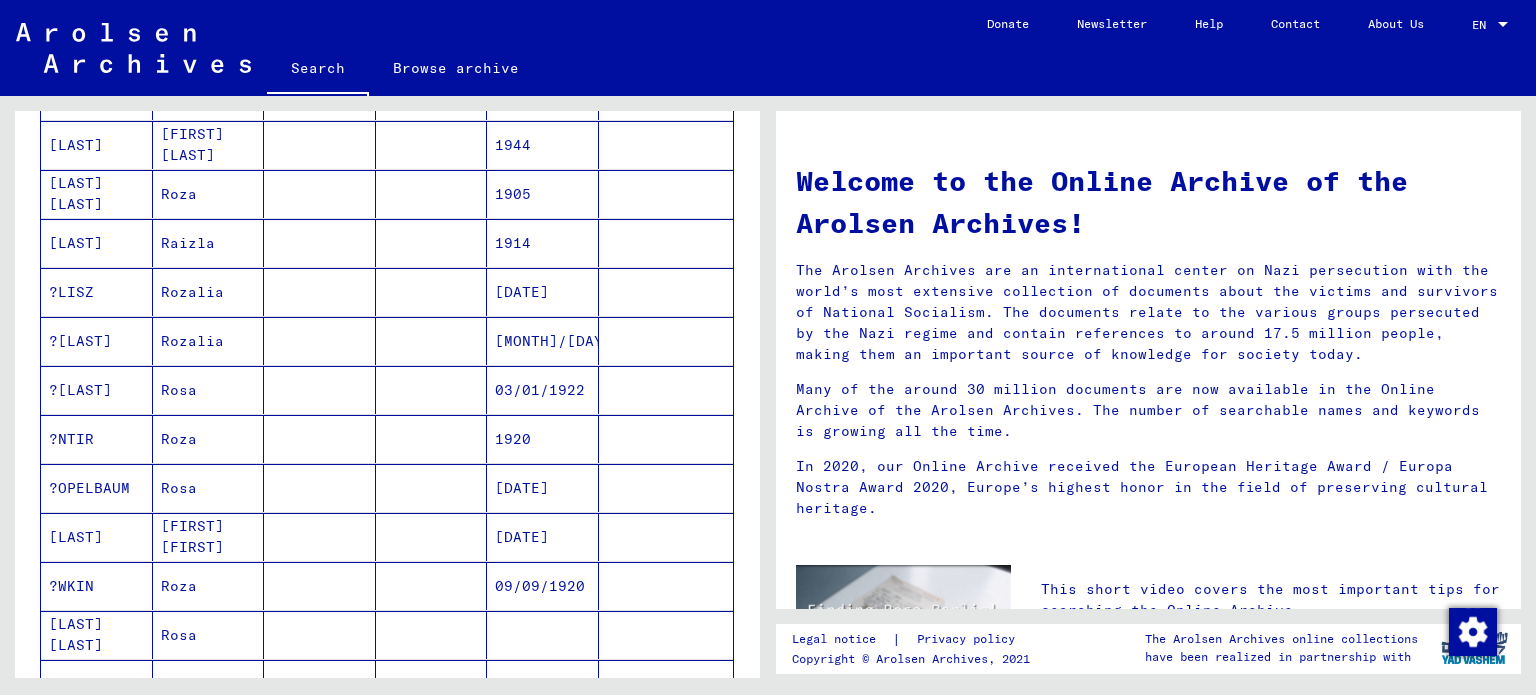 scroll, scrollTop: 1100, scrollLeft: 0, axis: vertical 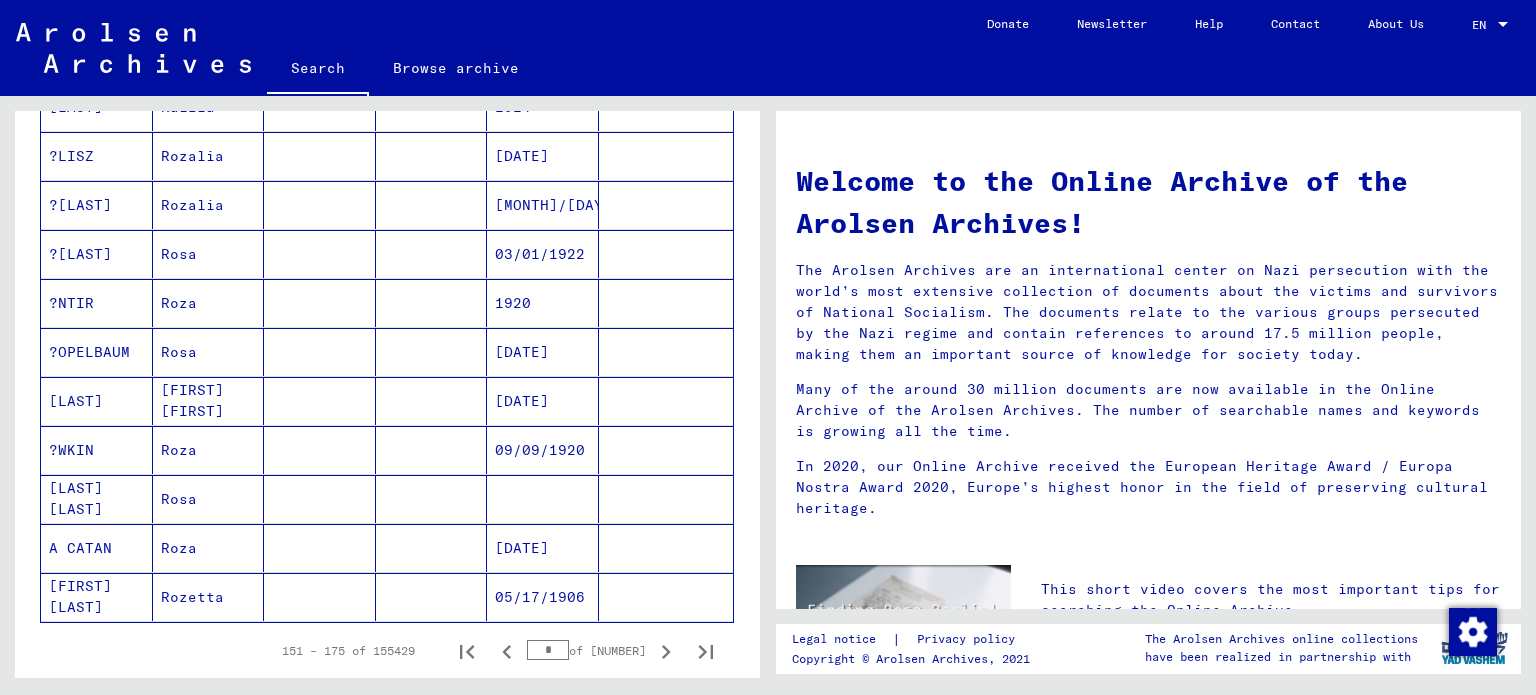 drag, startPoint x: 559, startPoint y: 642, endPoint x: 506, endPoint y: 624, distance: 55.97321 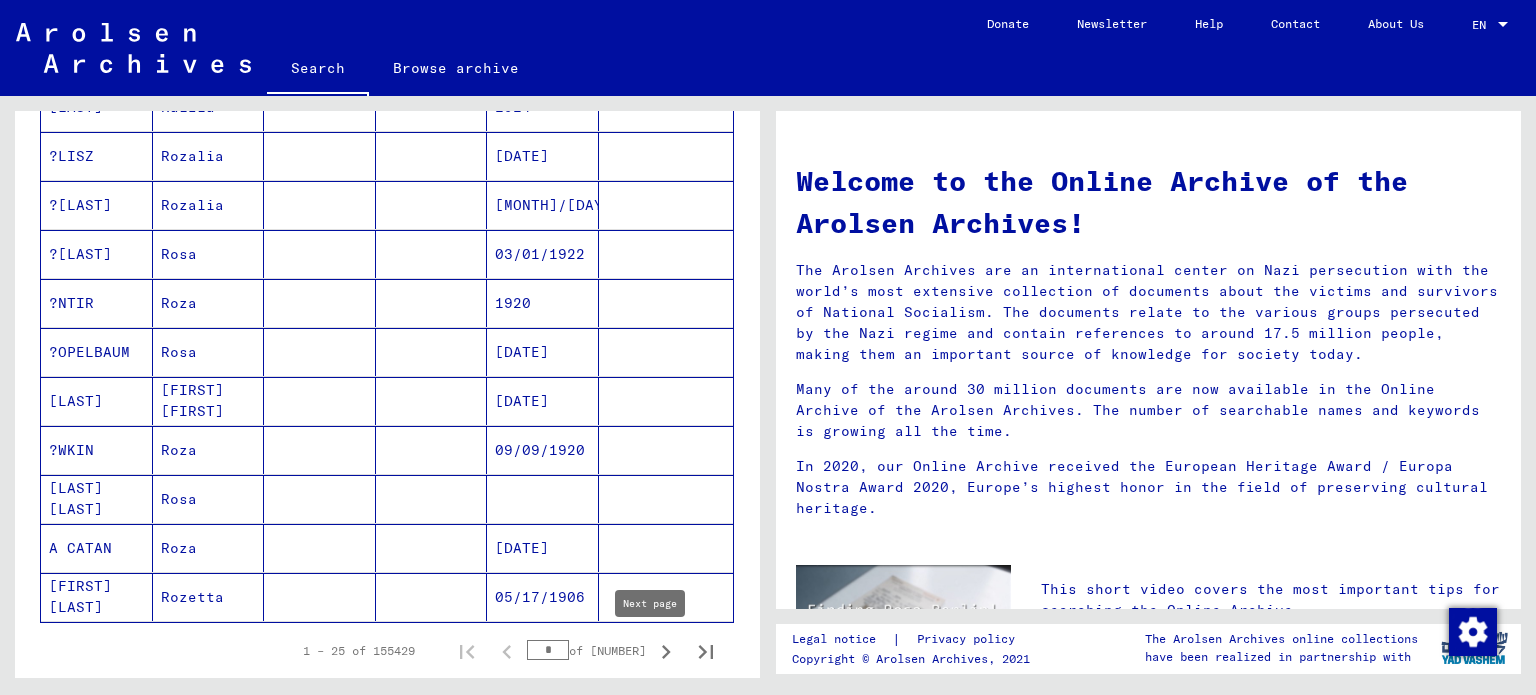 click 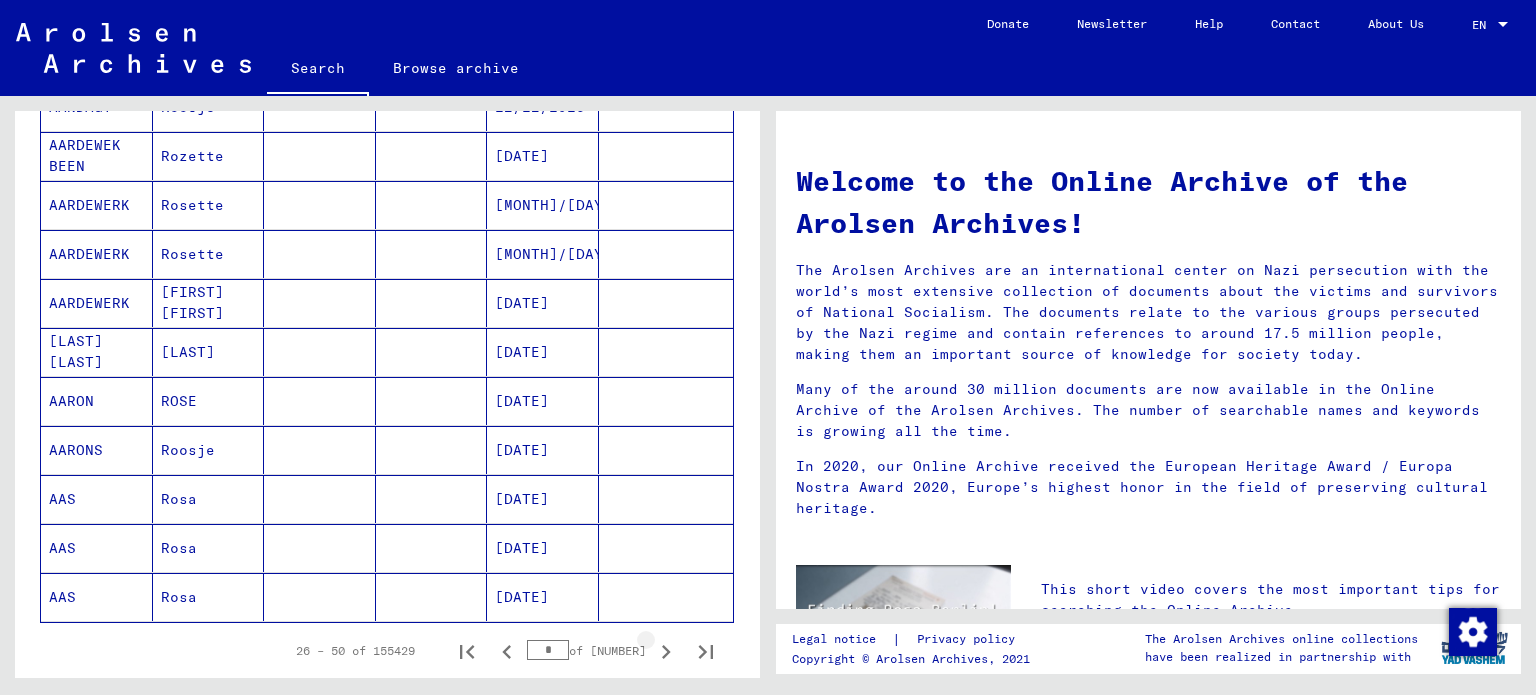 click 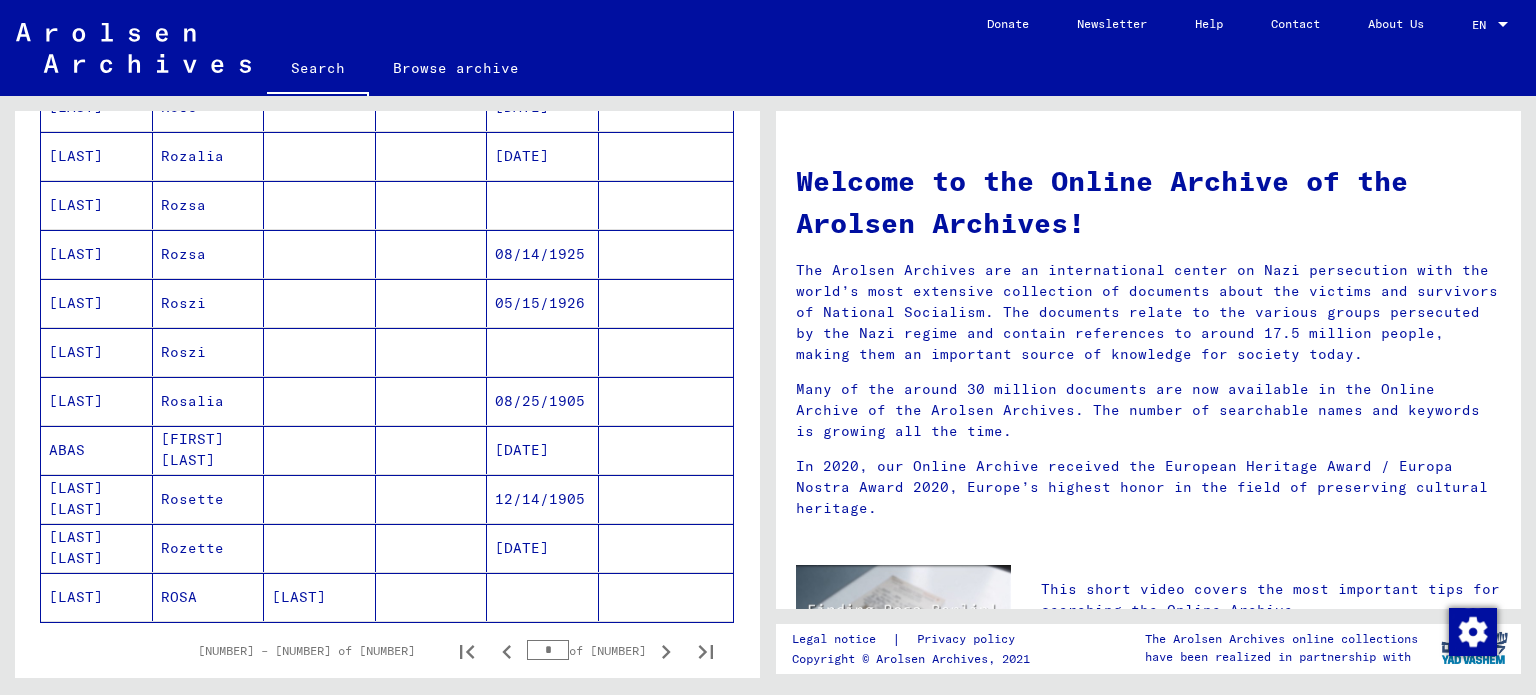 click 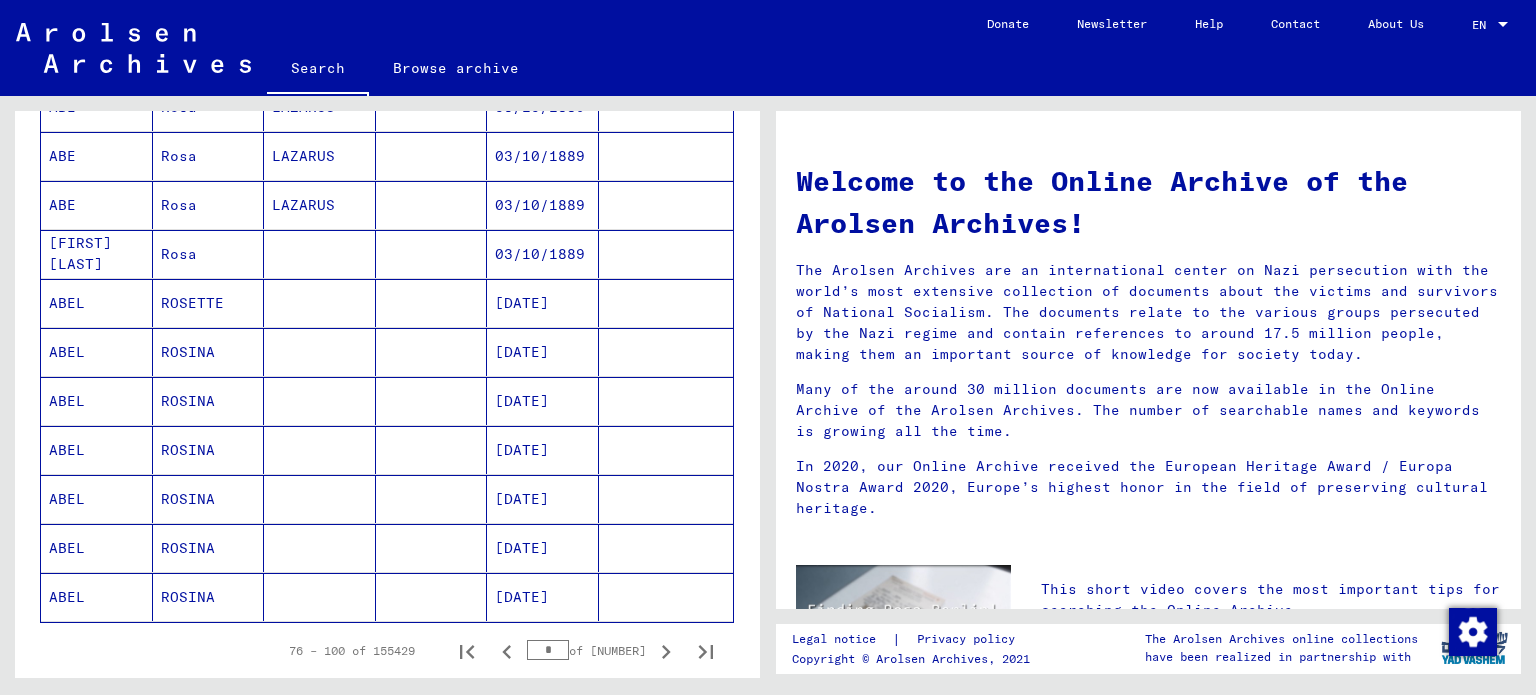 click 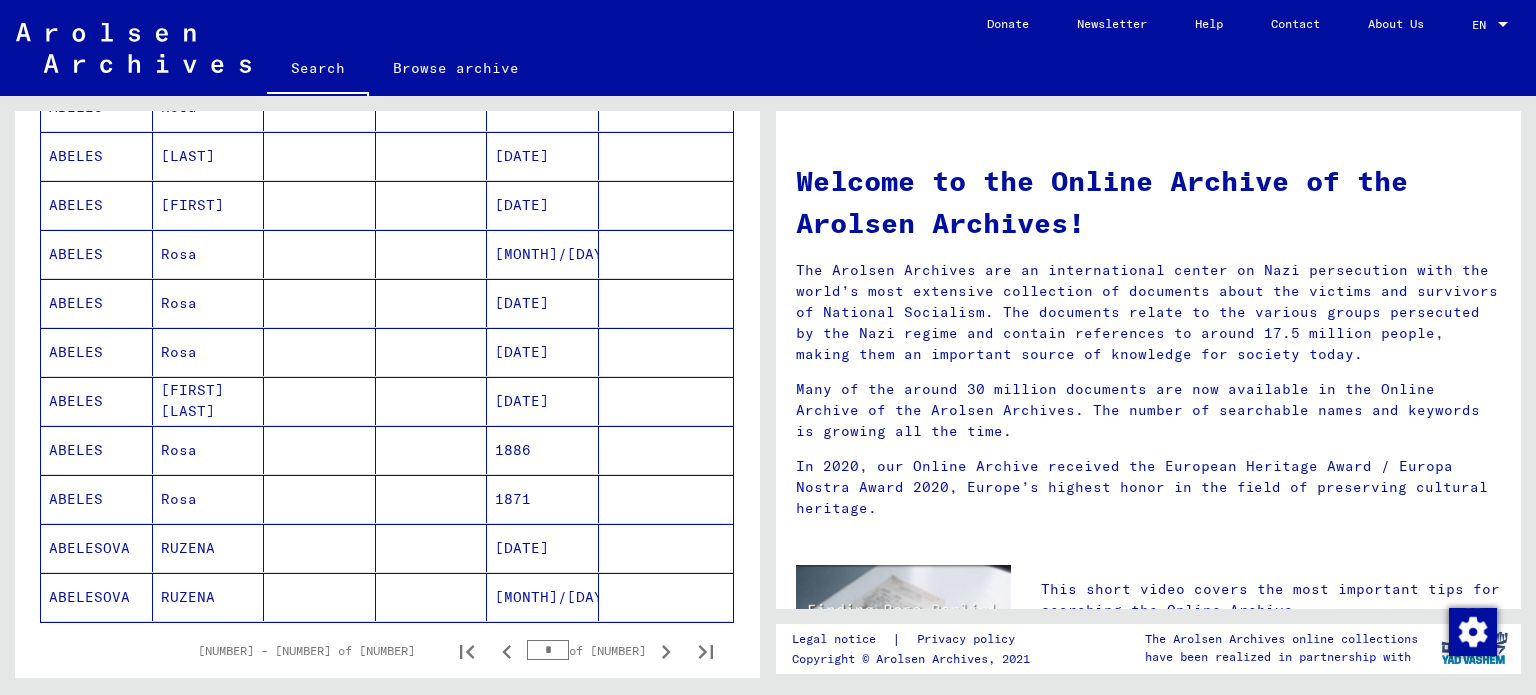 click 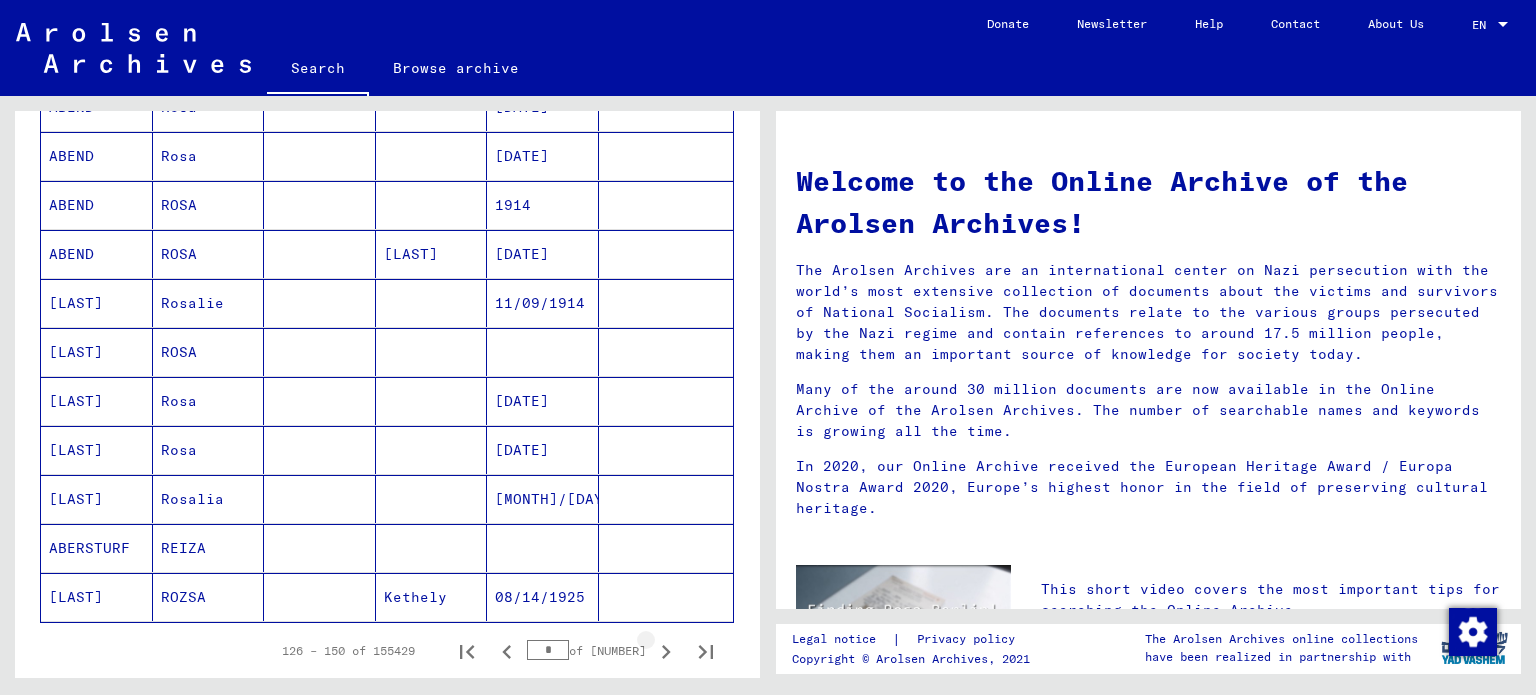 click 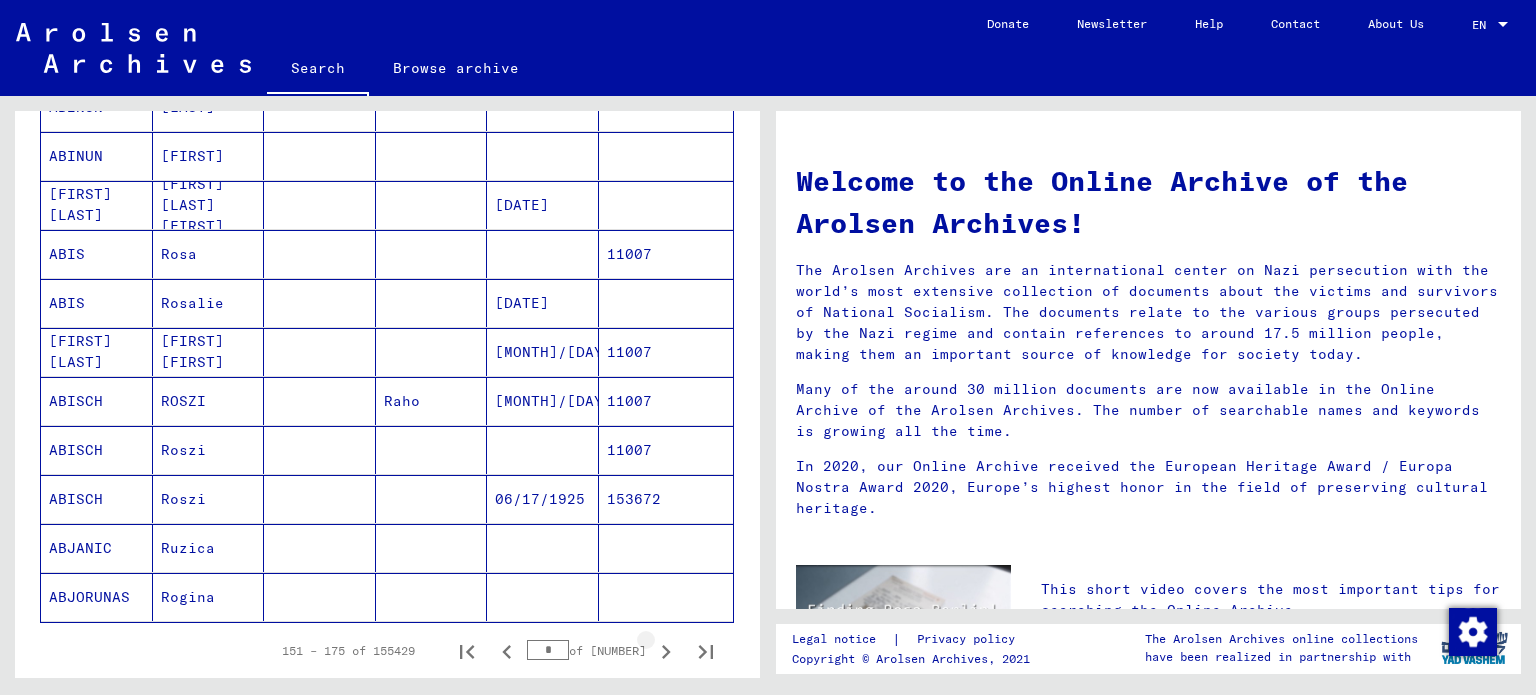 click 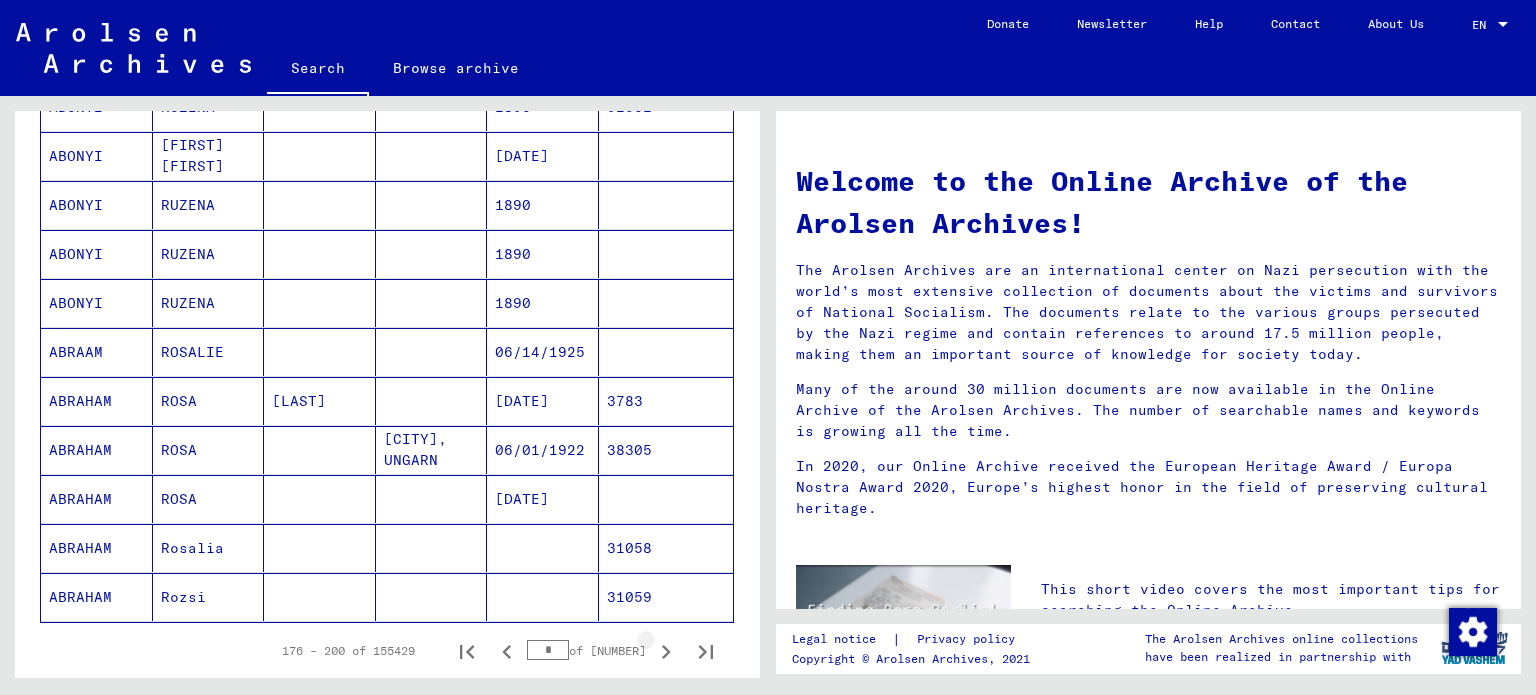 click 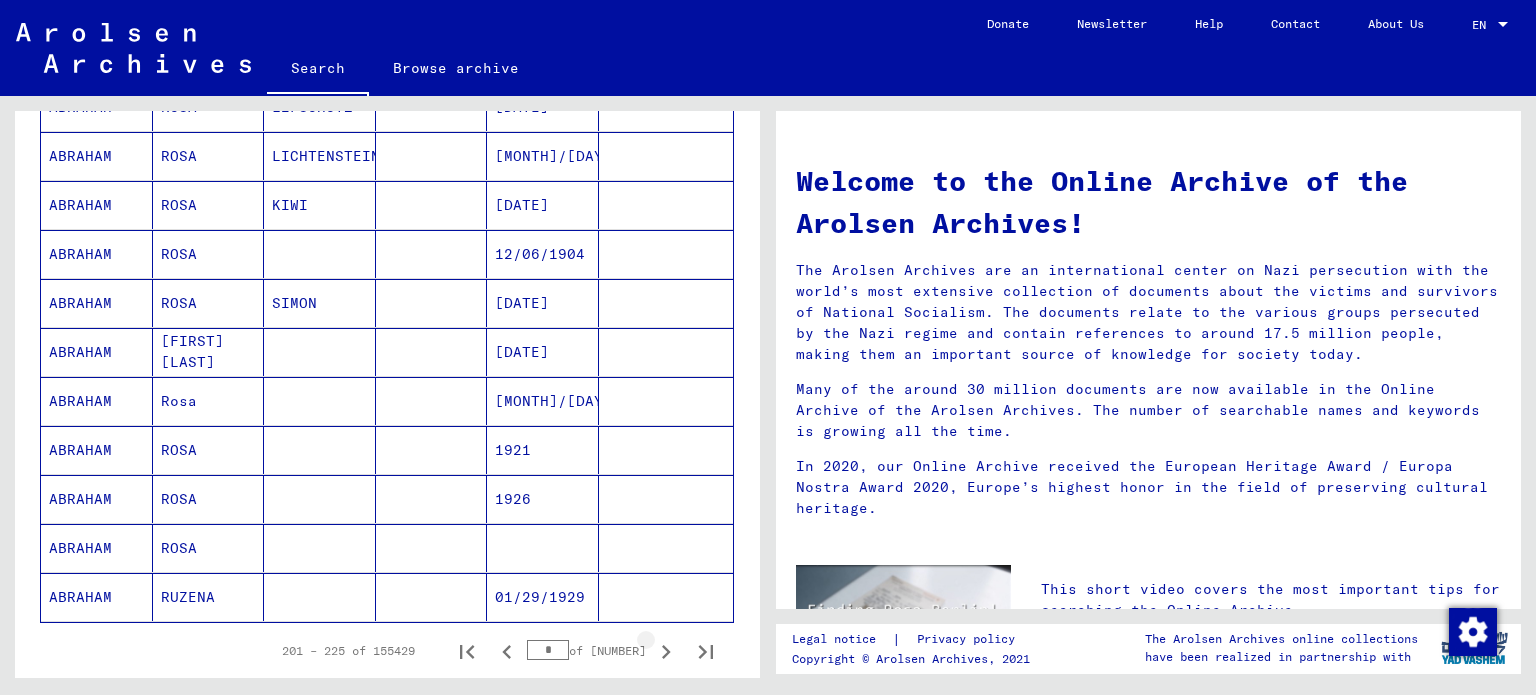click 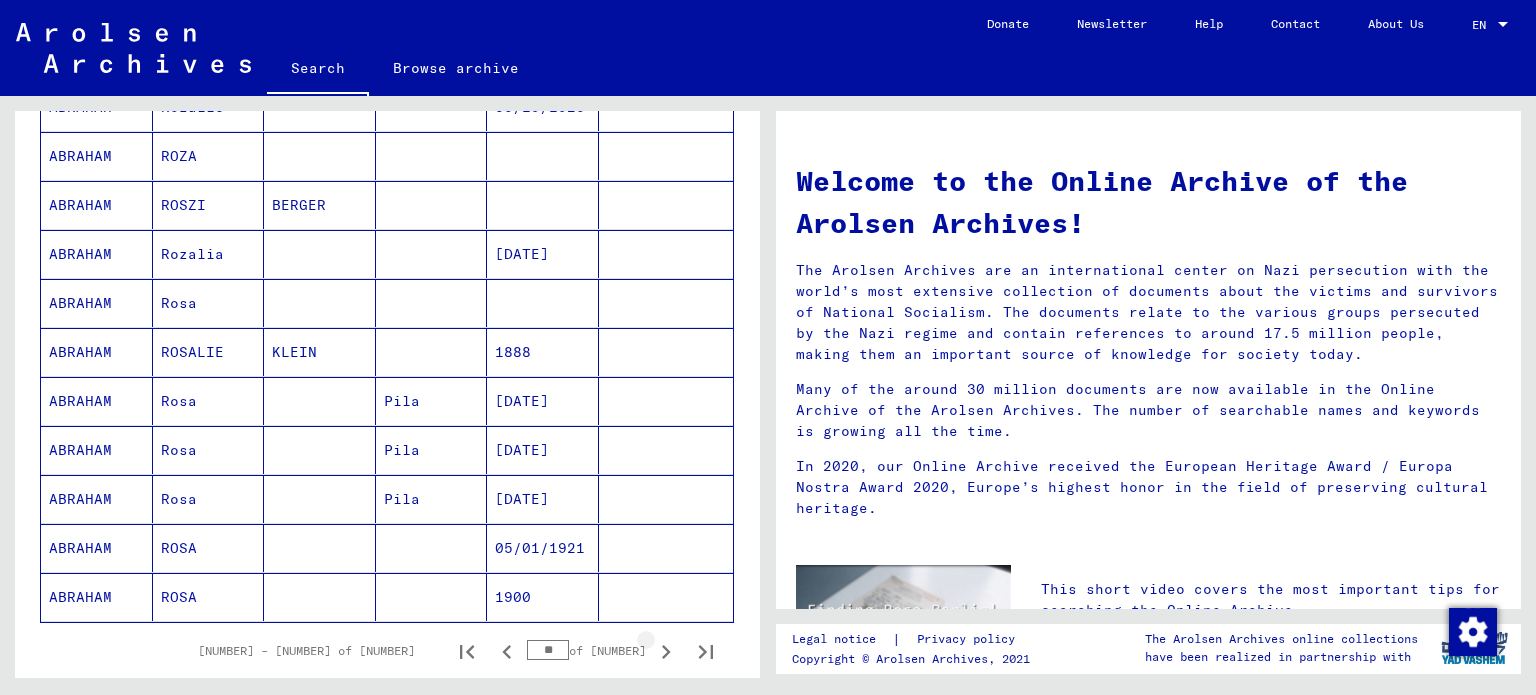 click 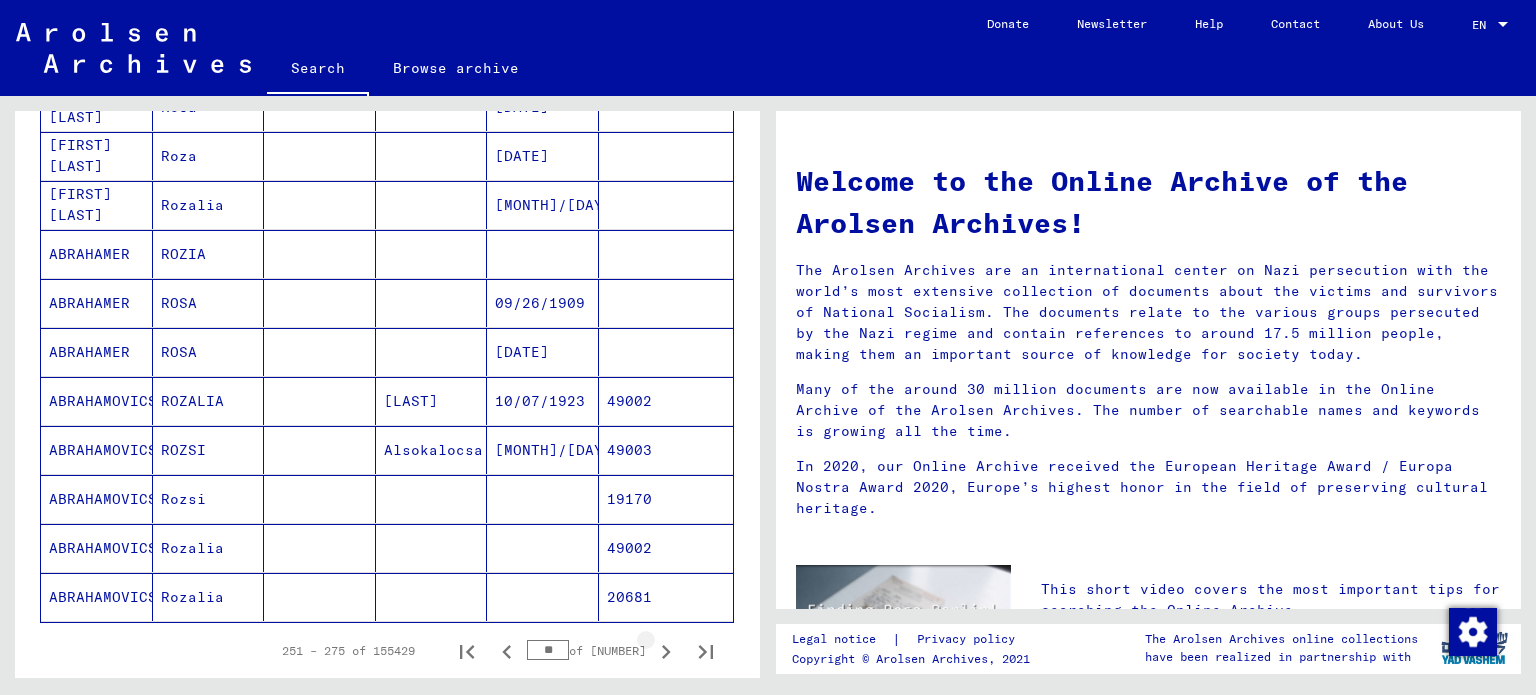 click 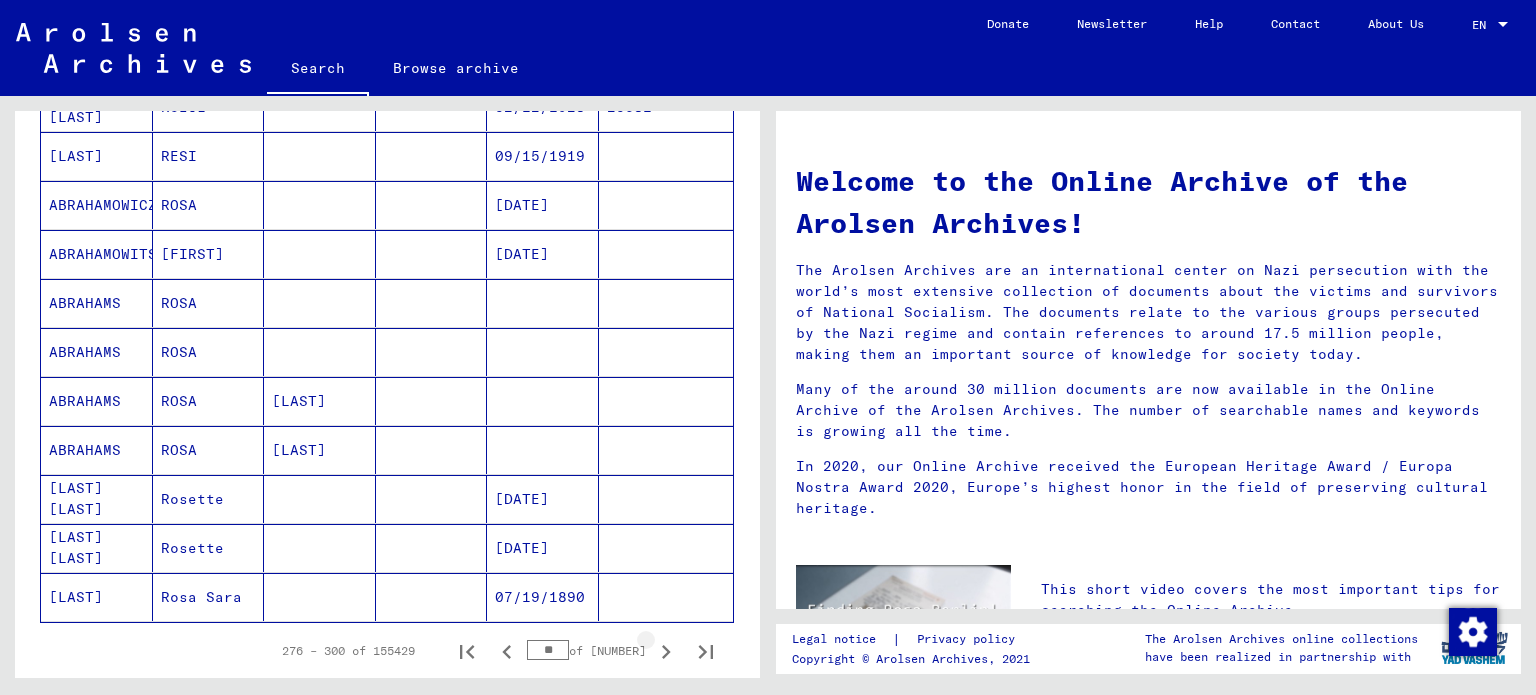 click 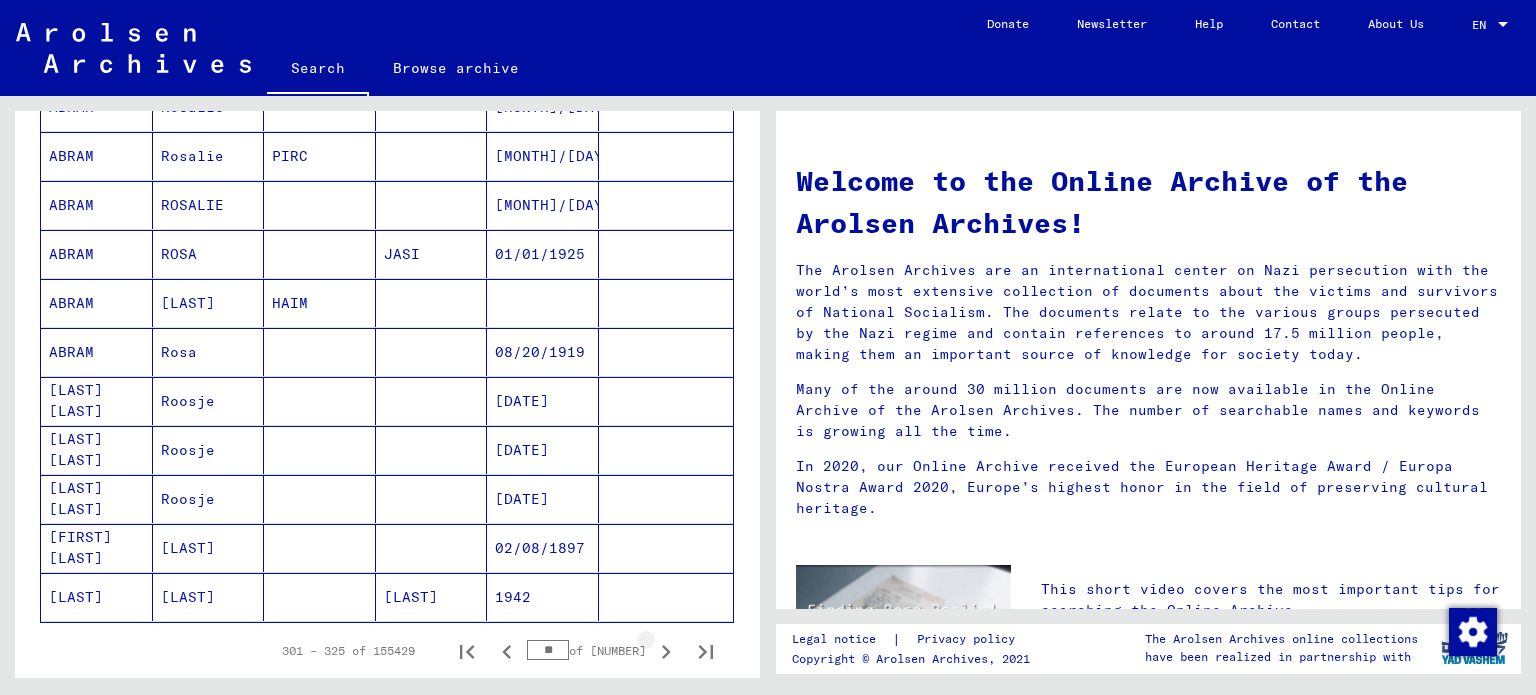 click 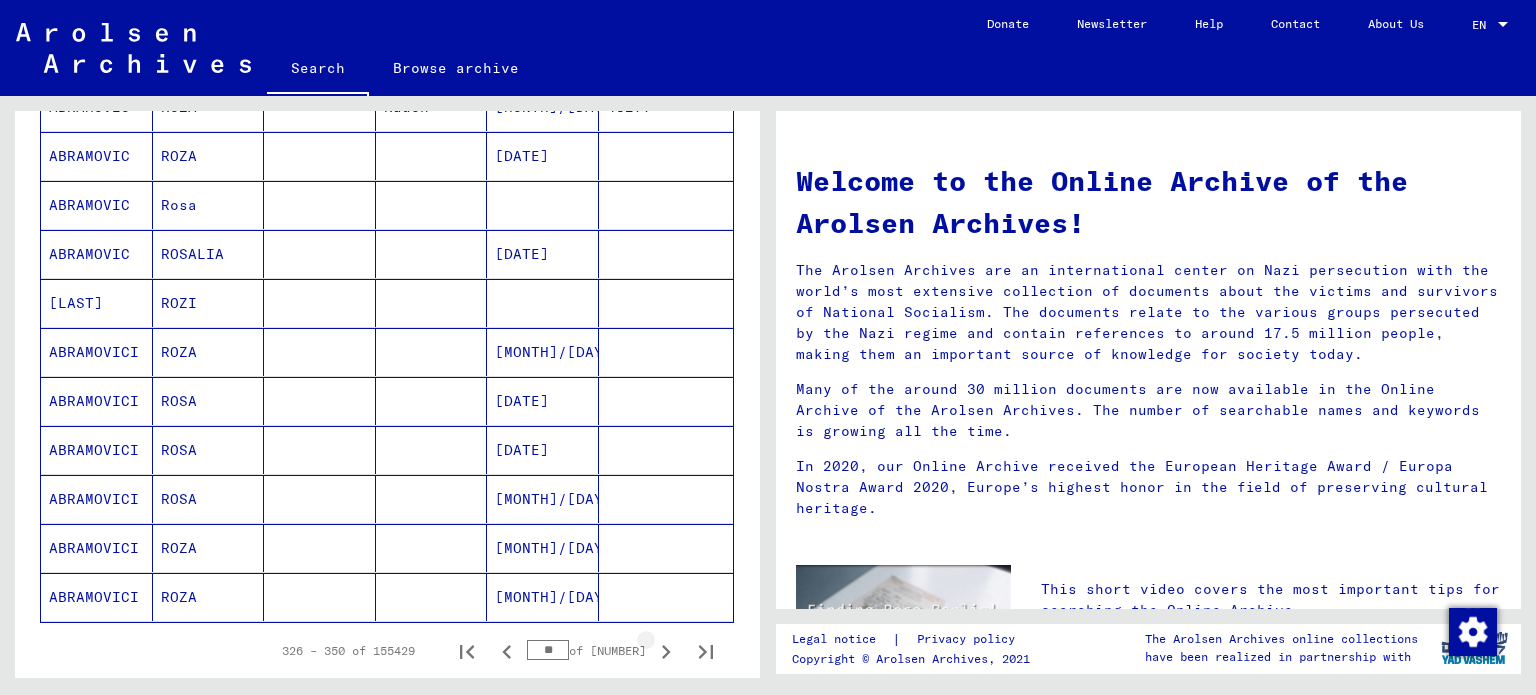 click 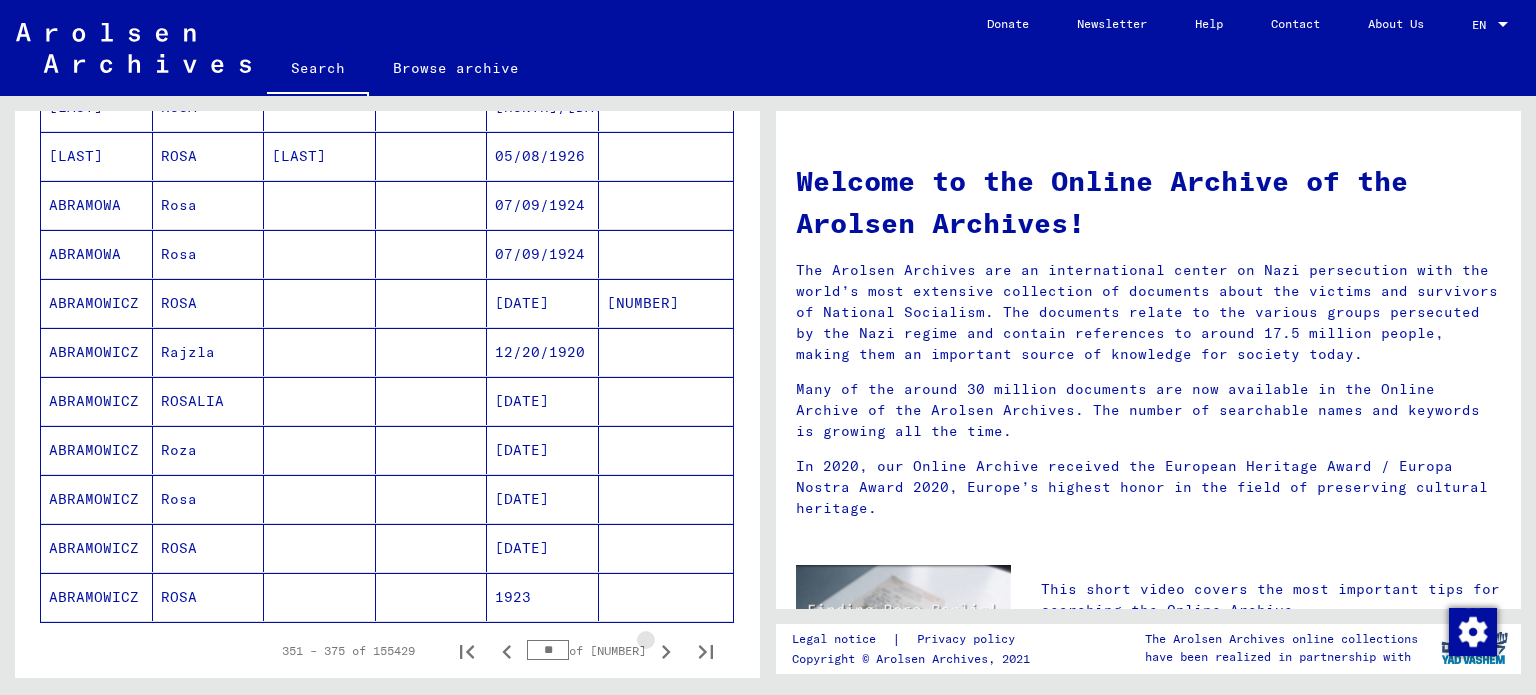 click 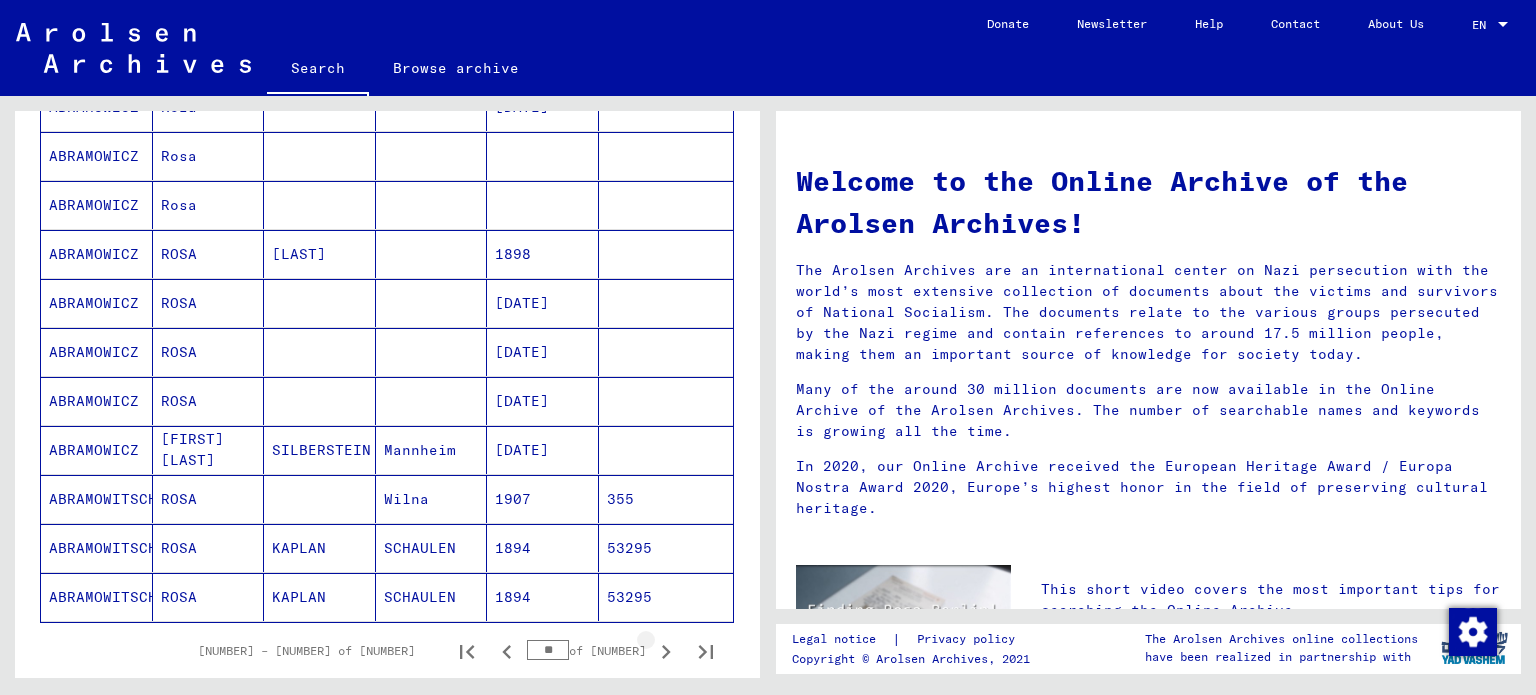 click 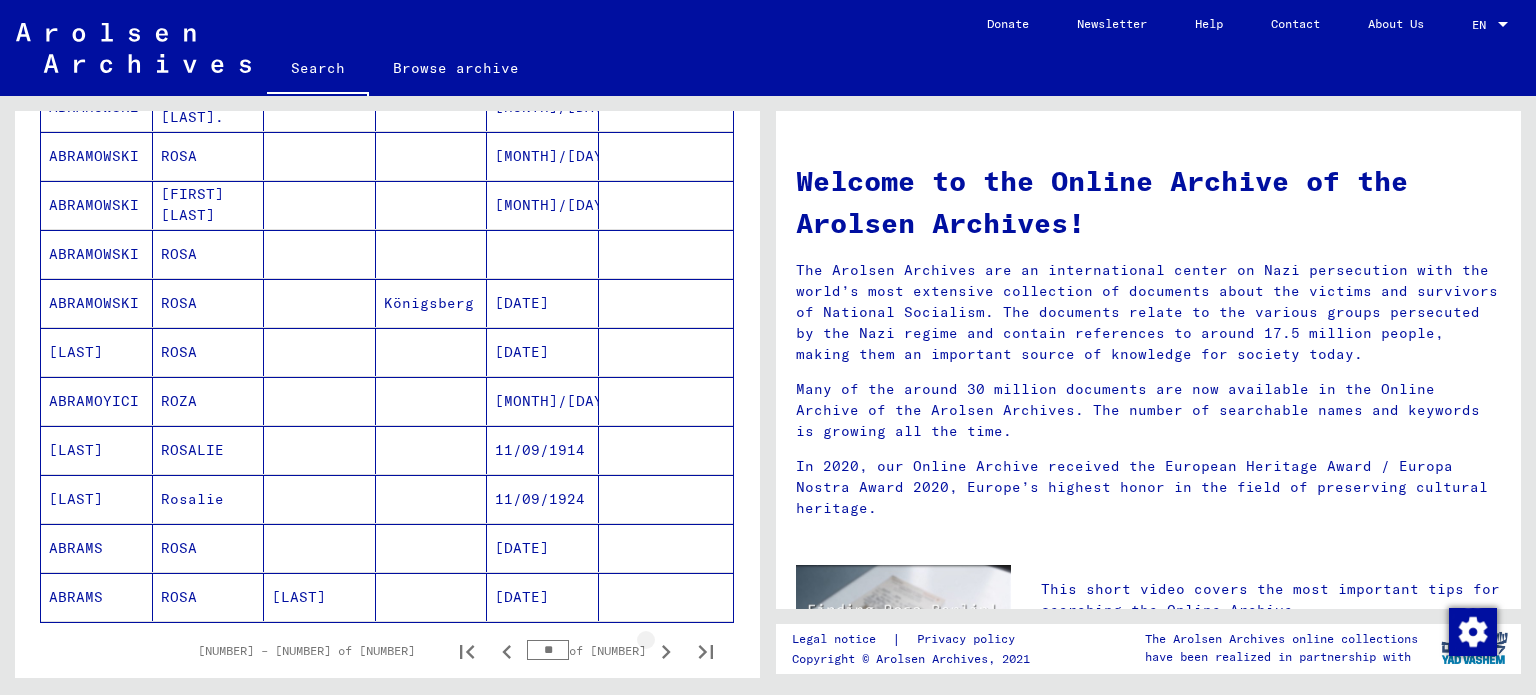 click 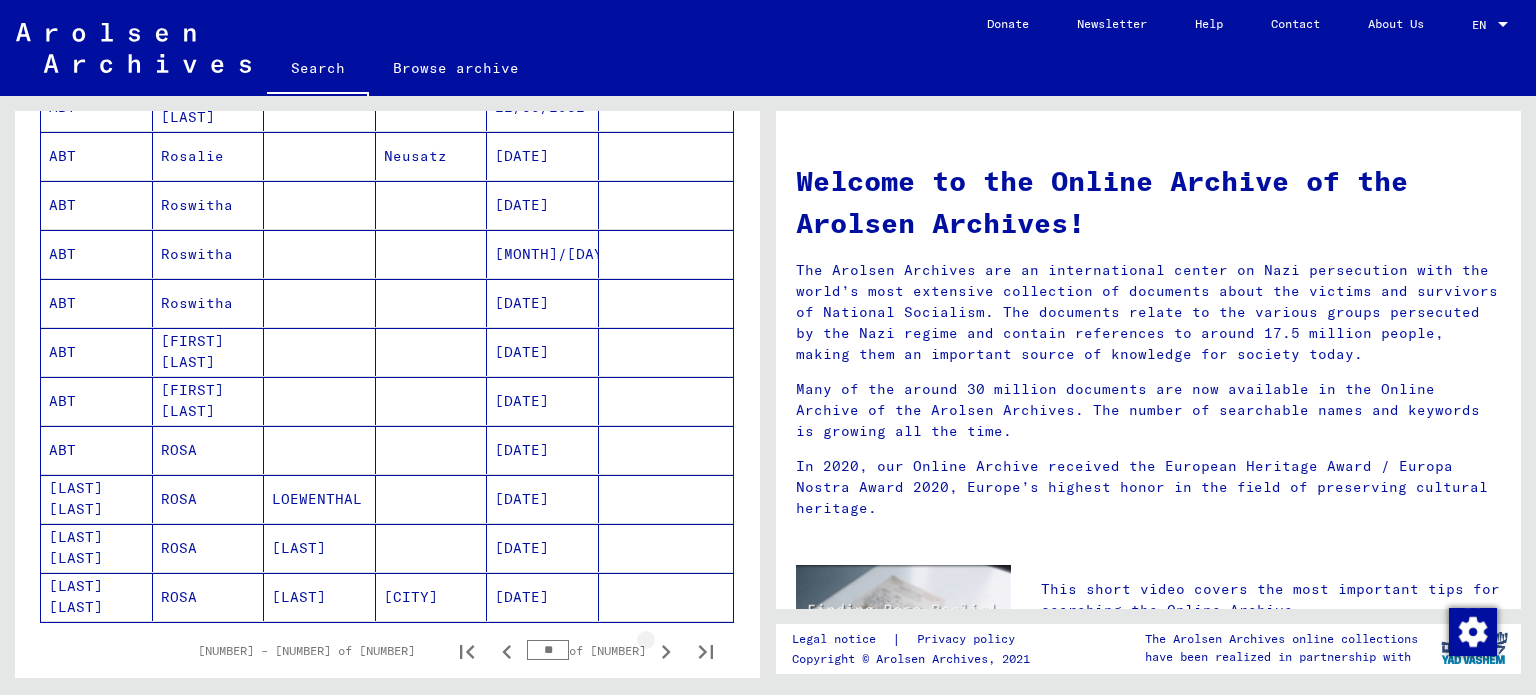 click 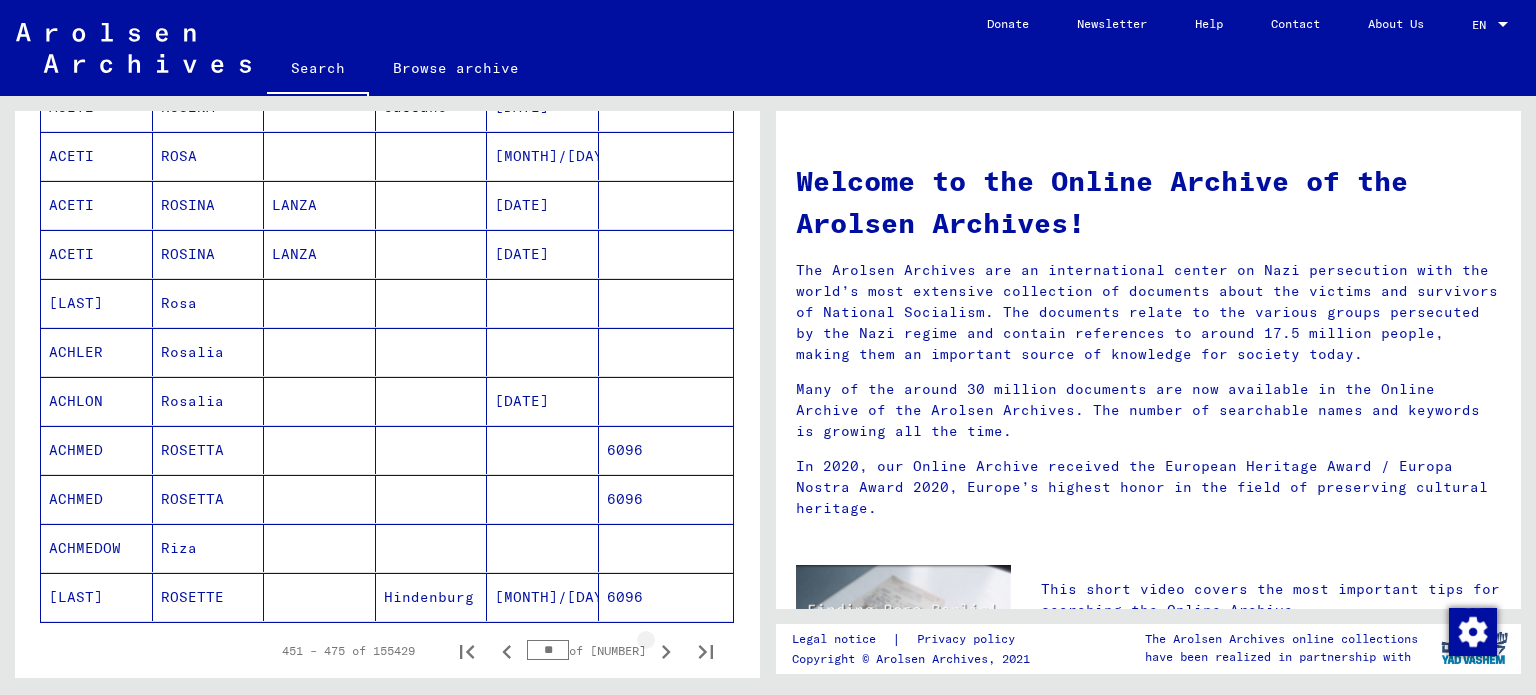 click 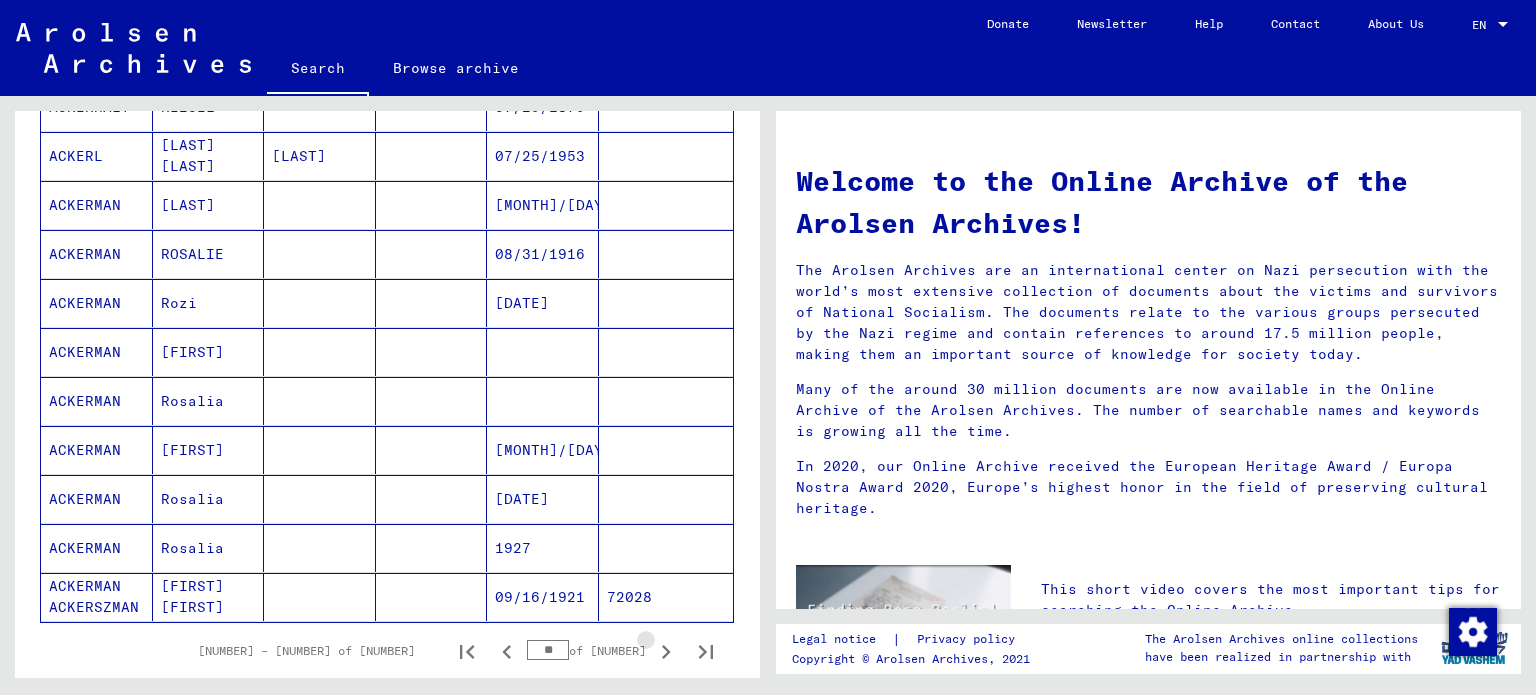 click 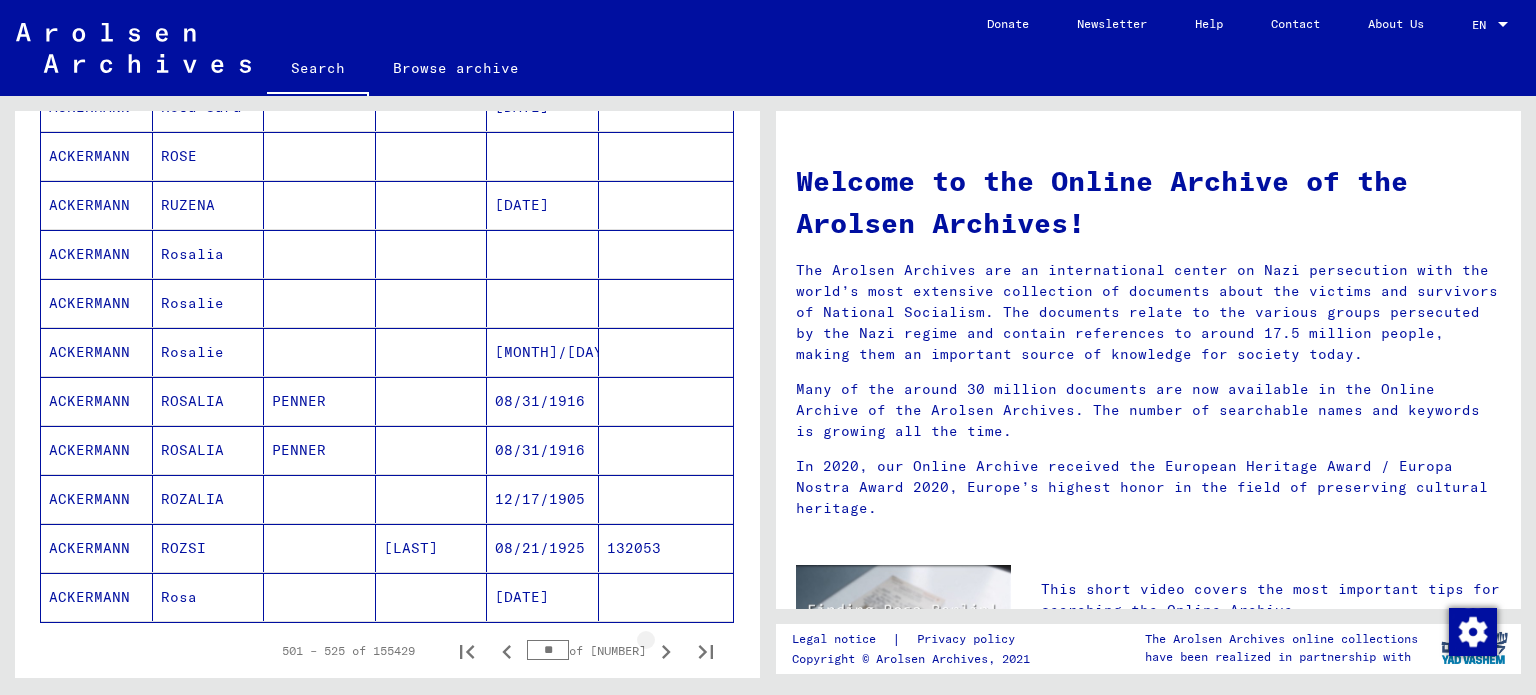 click 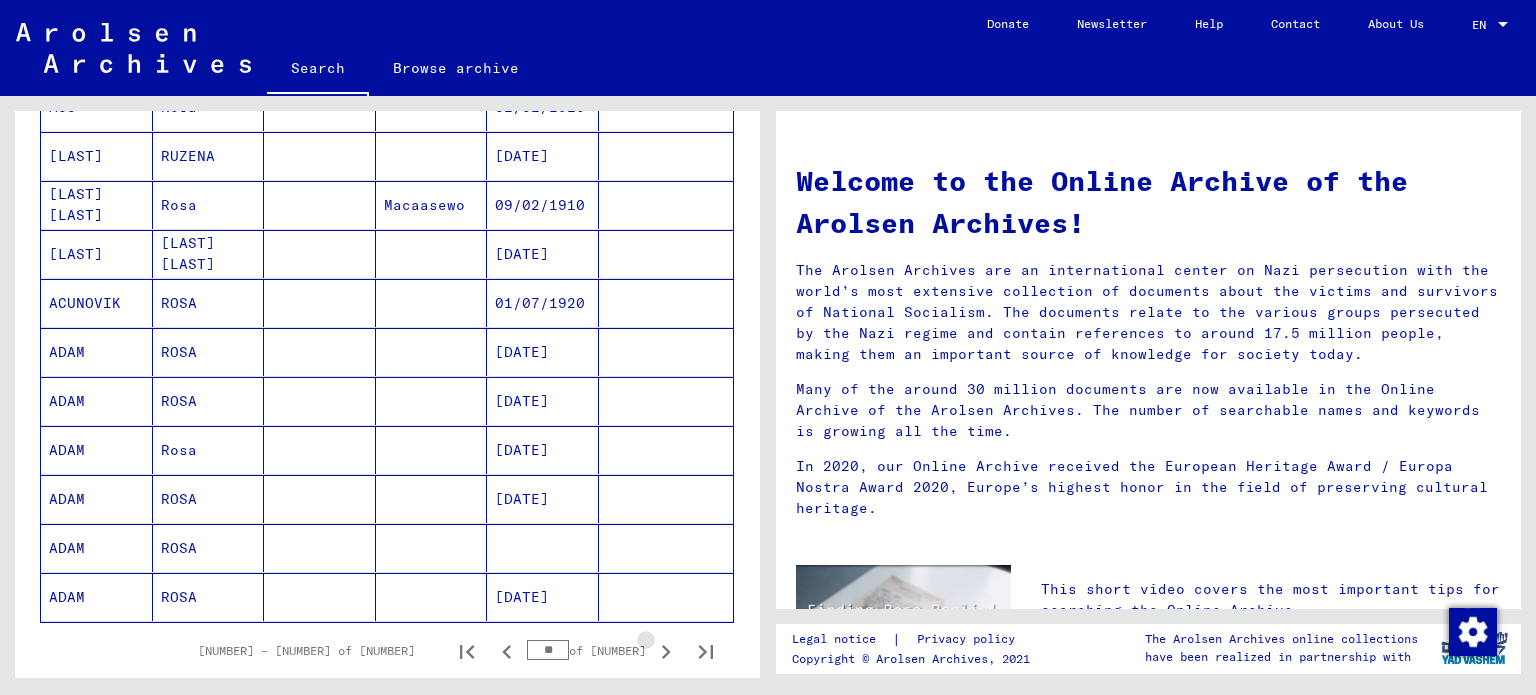 click 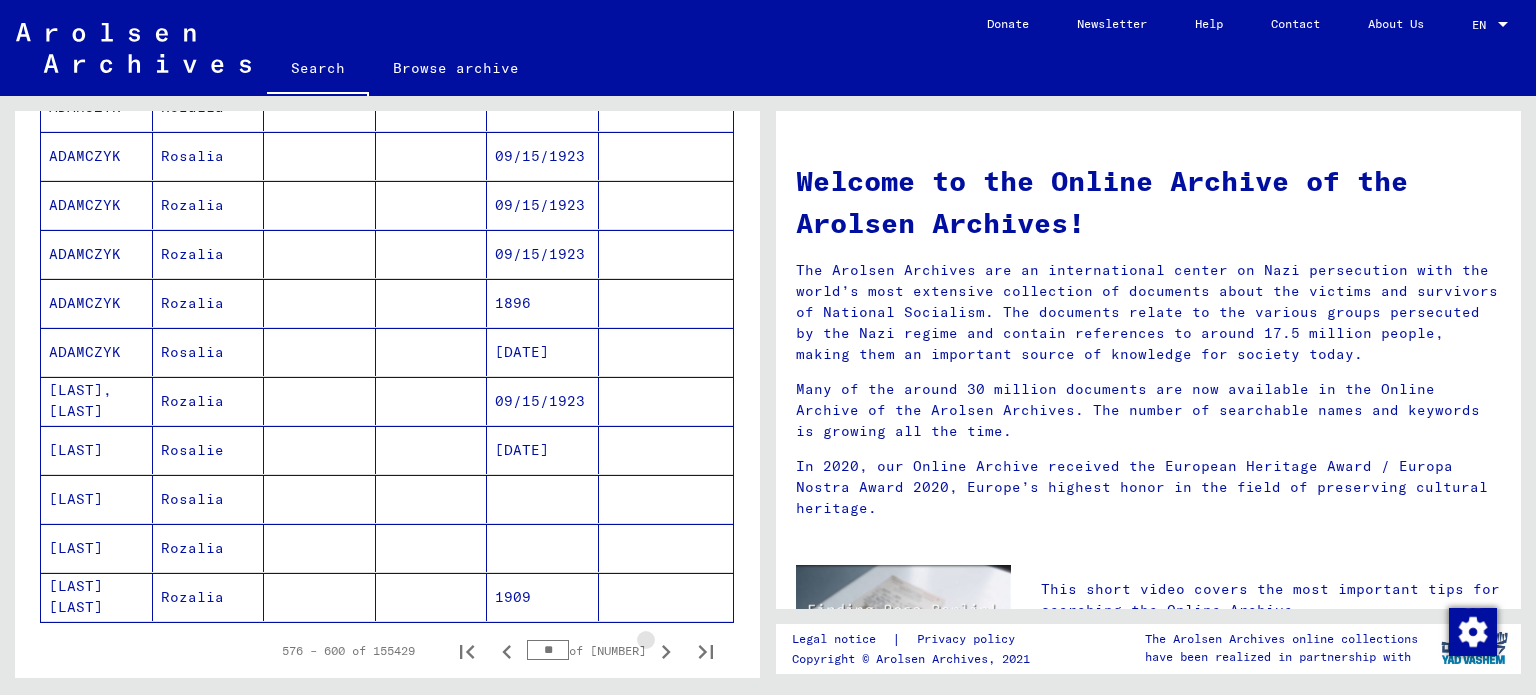 click 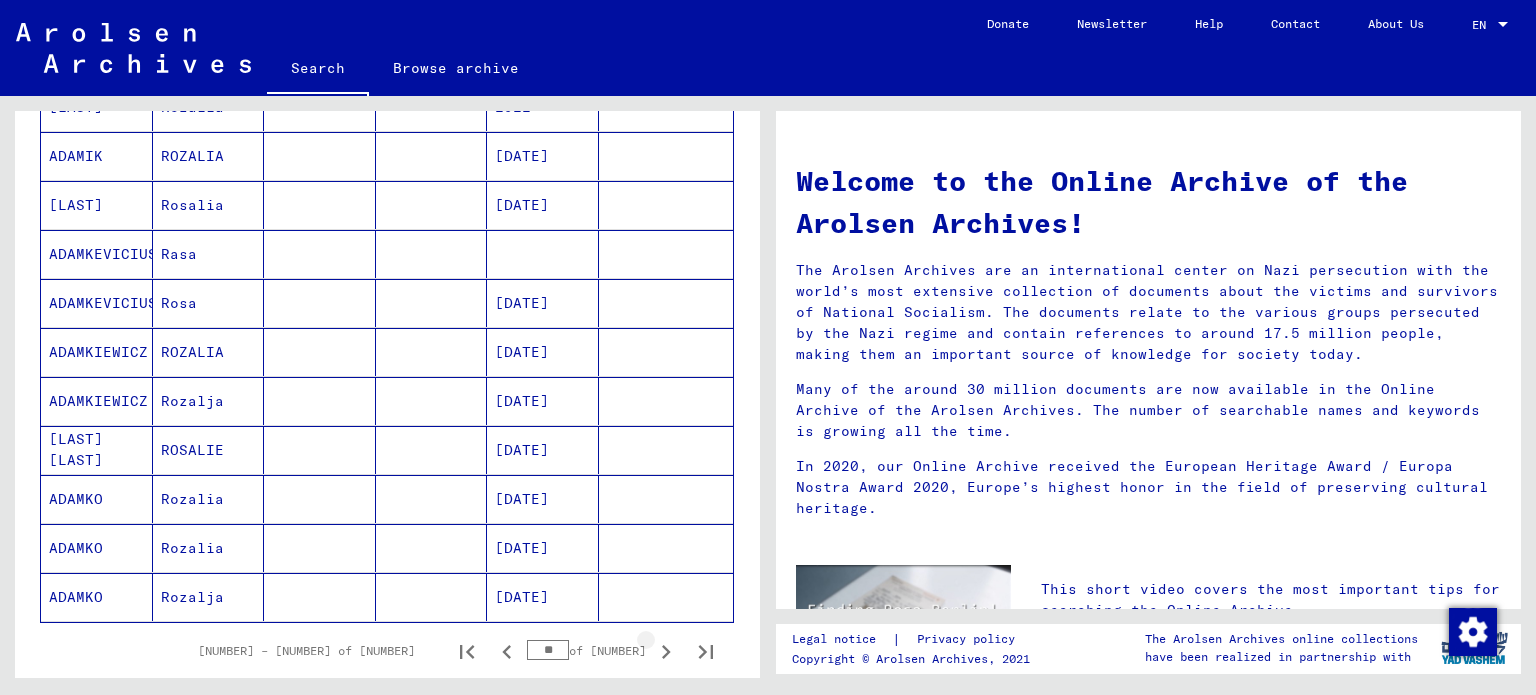 click 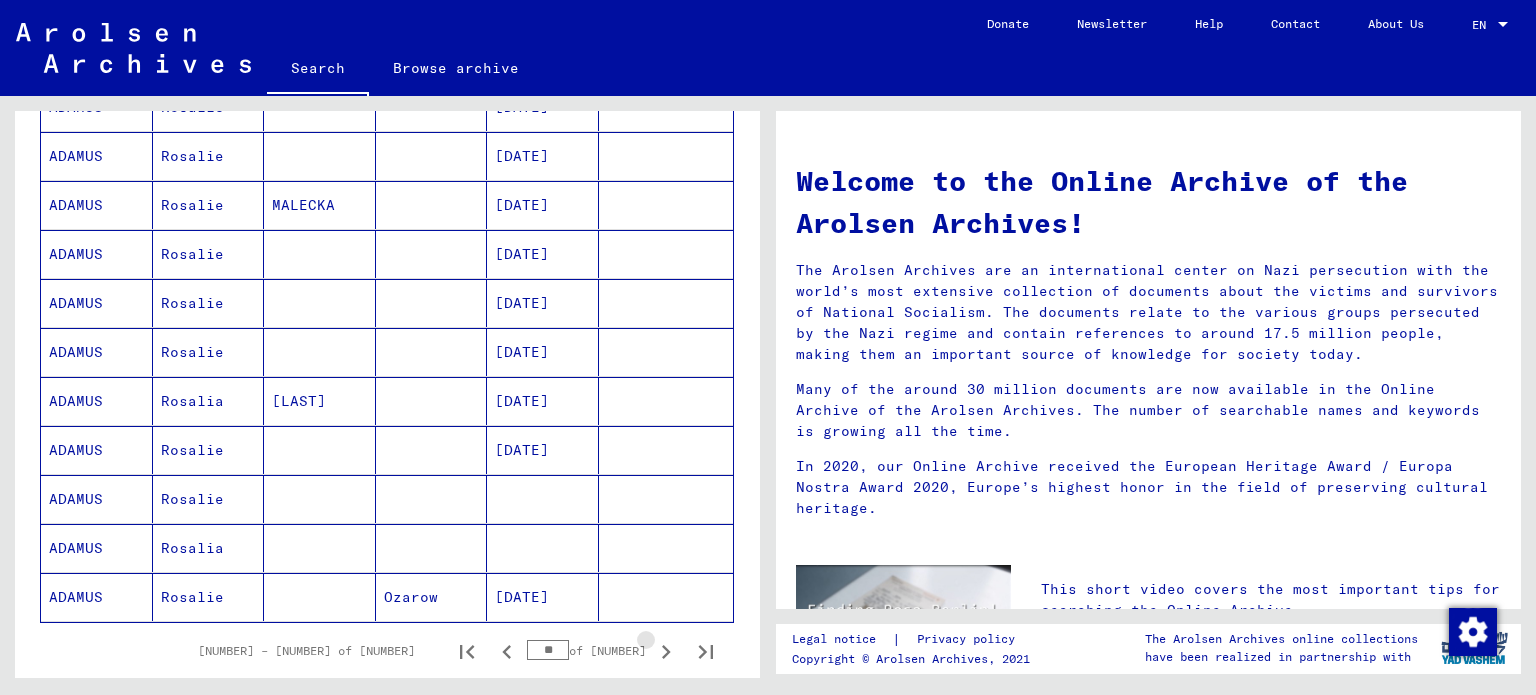 click 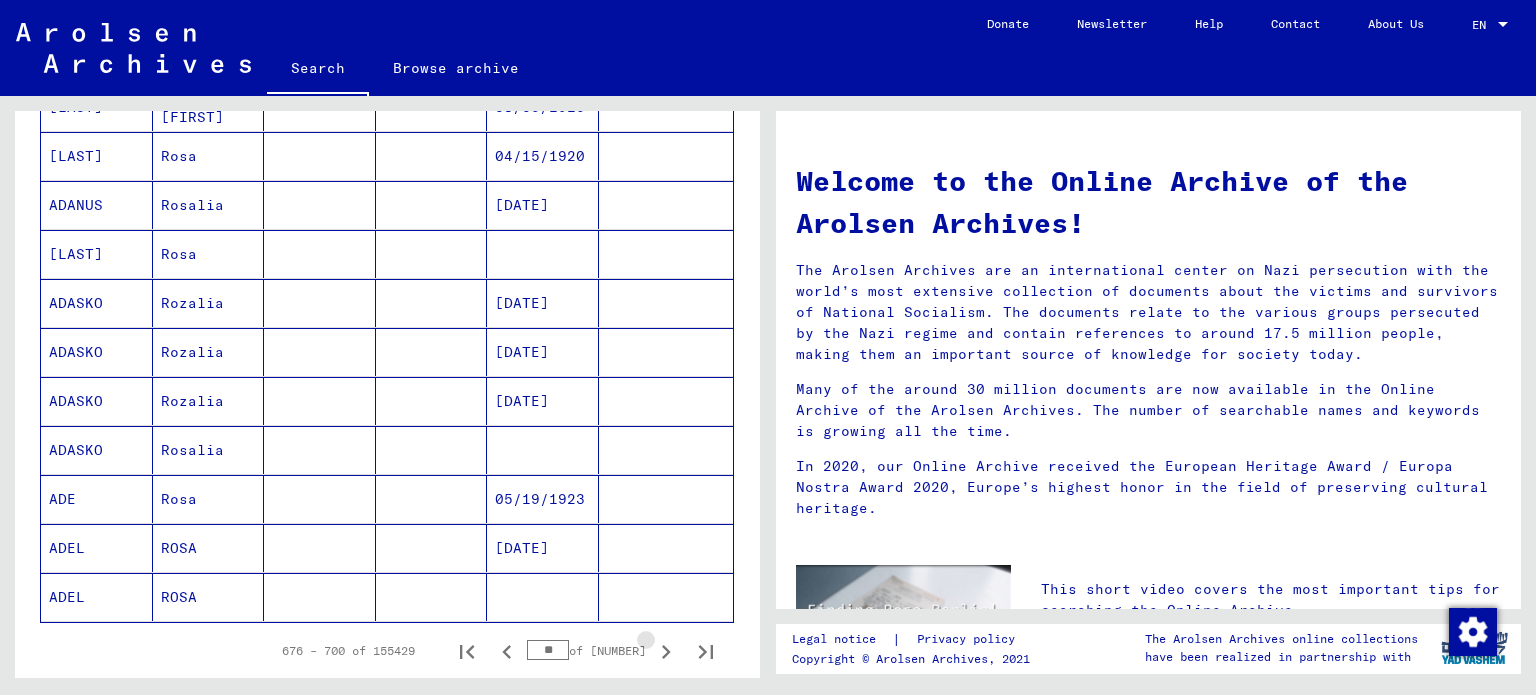 click 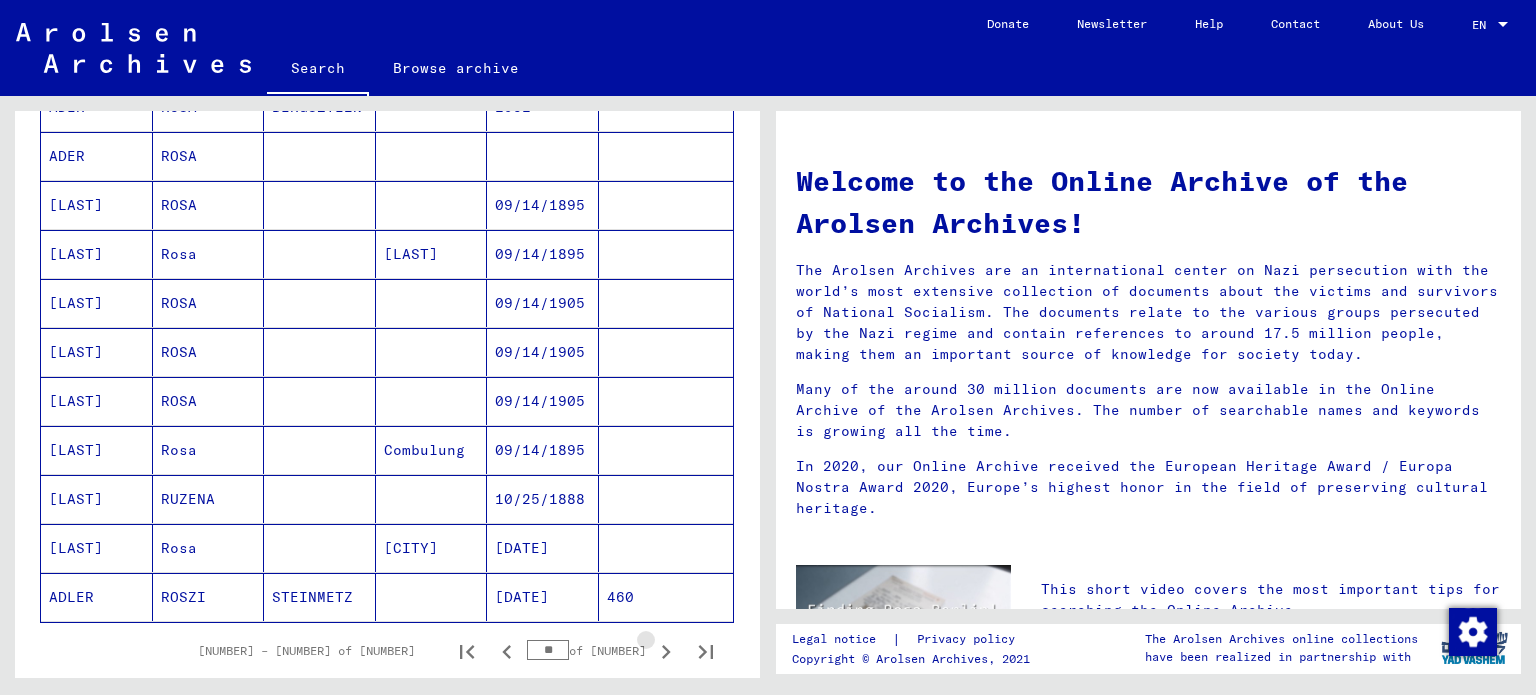click 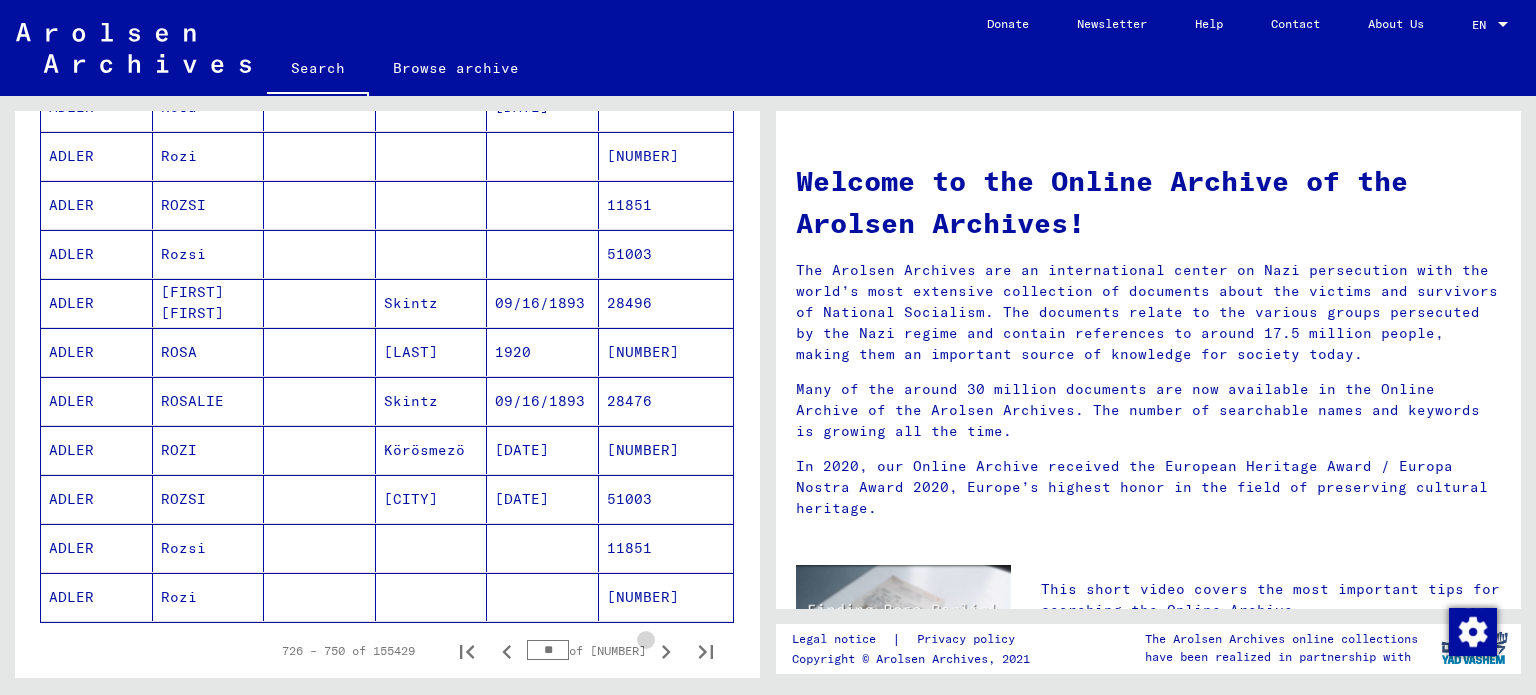 click 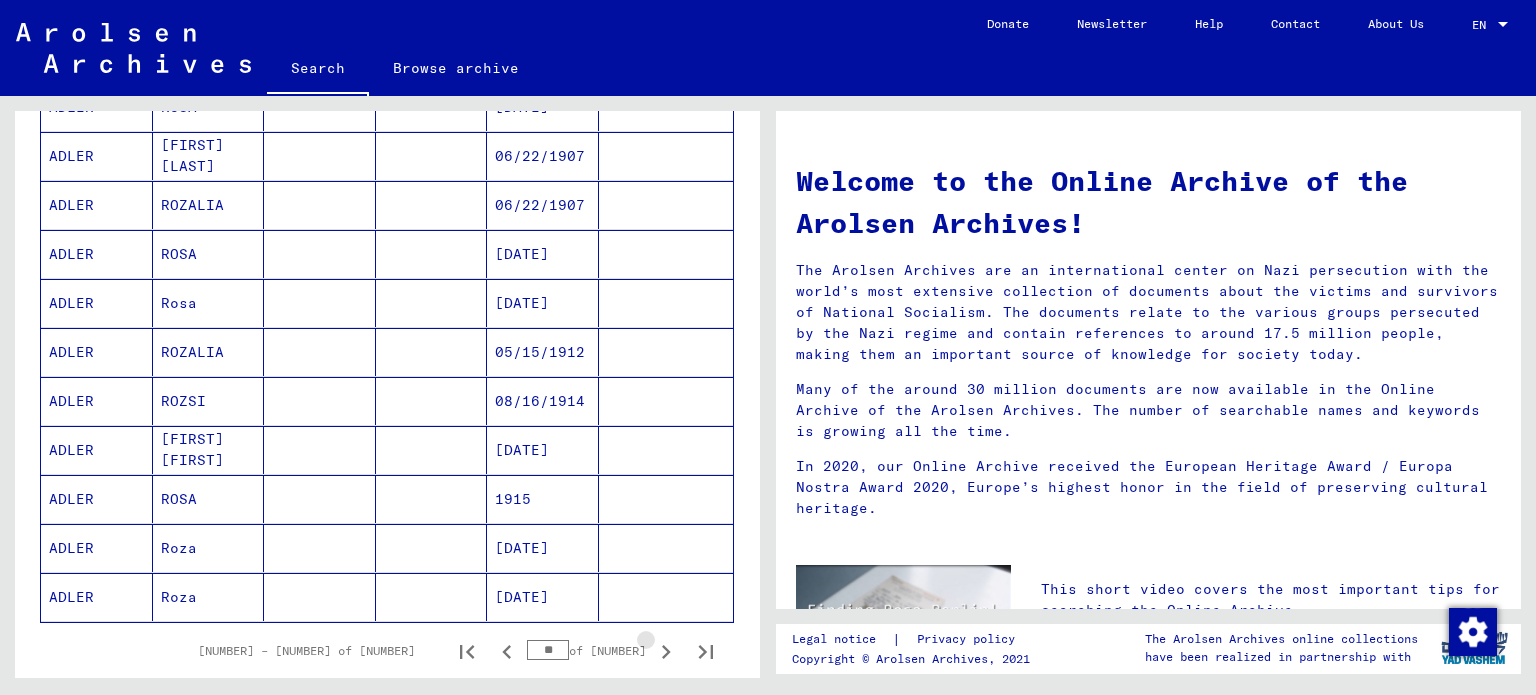 click 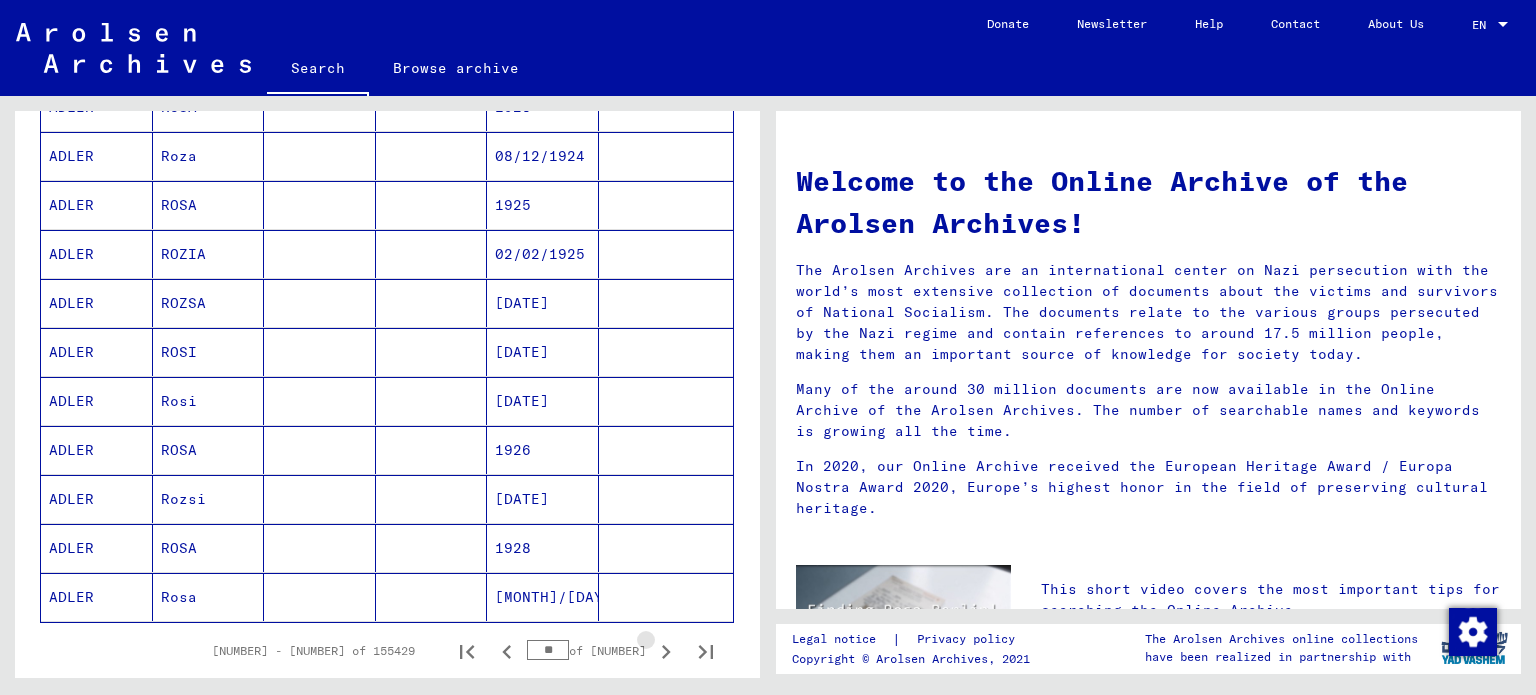 click 